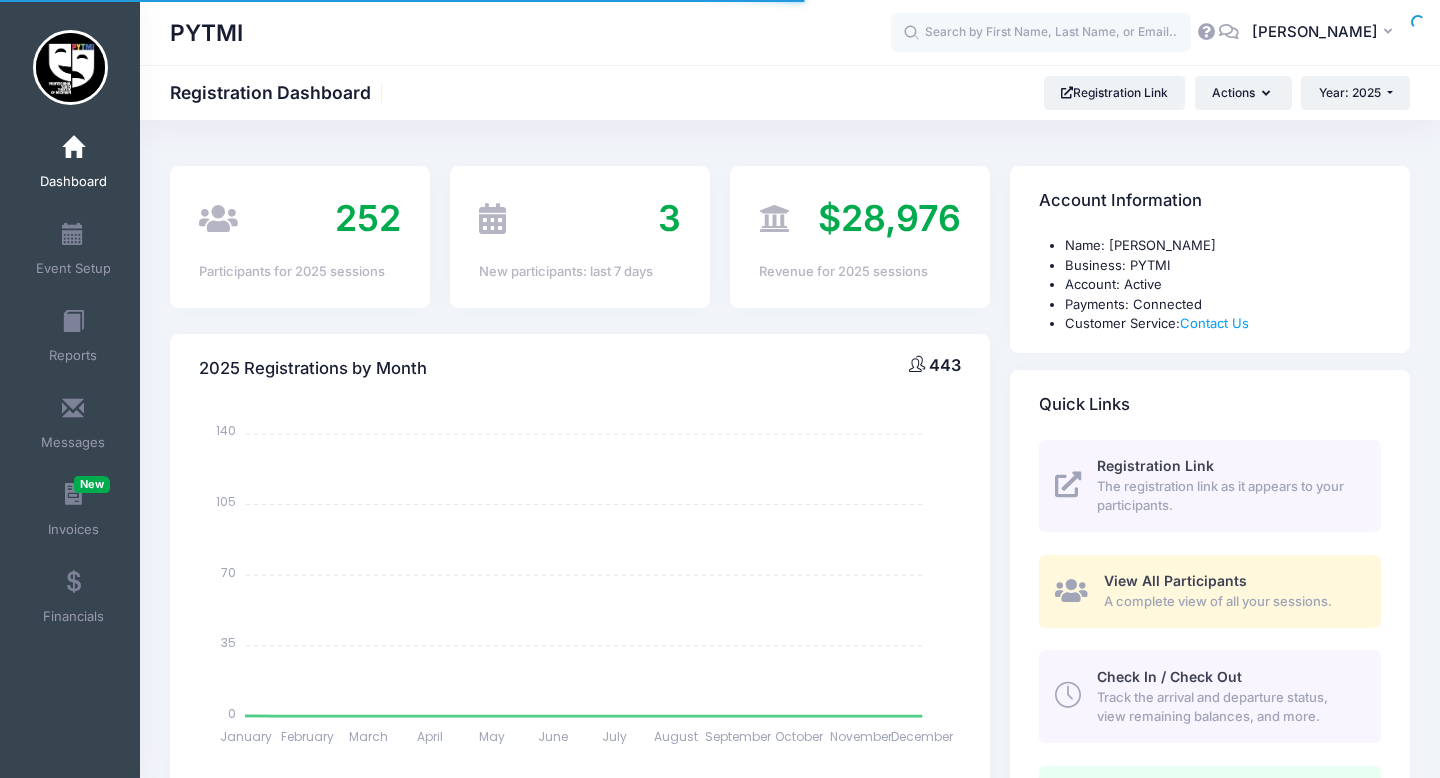 scroll, scrollTop: 0, scrollLeft: 0, axis: both 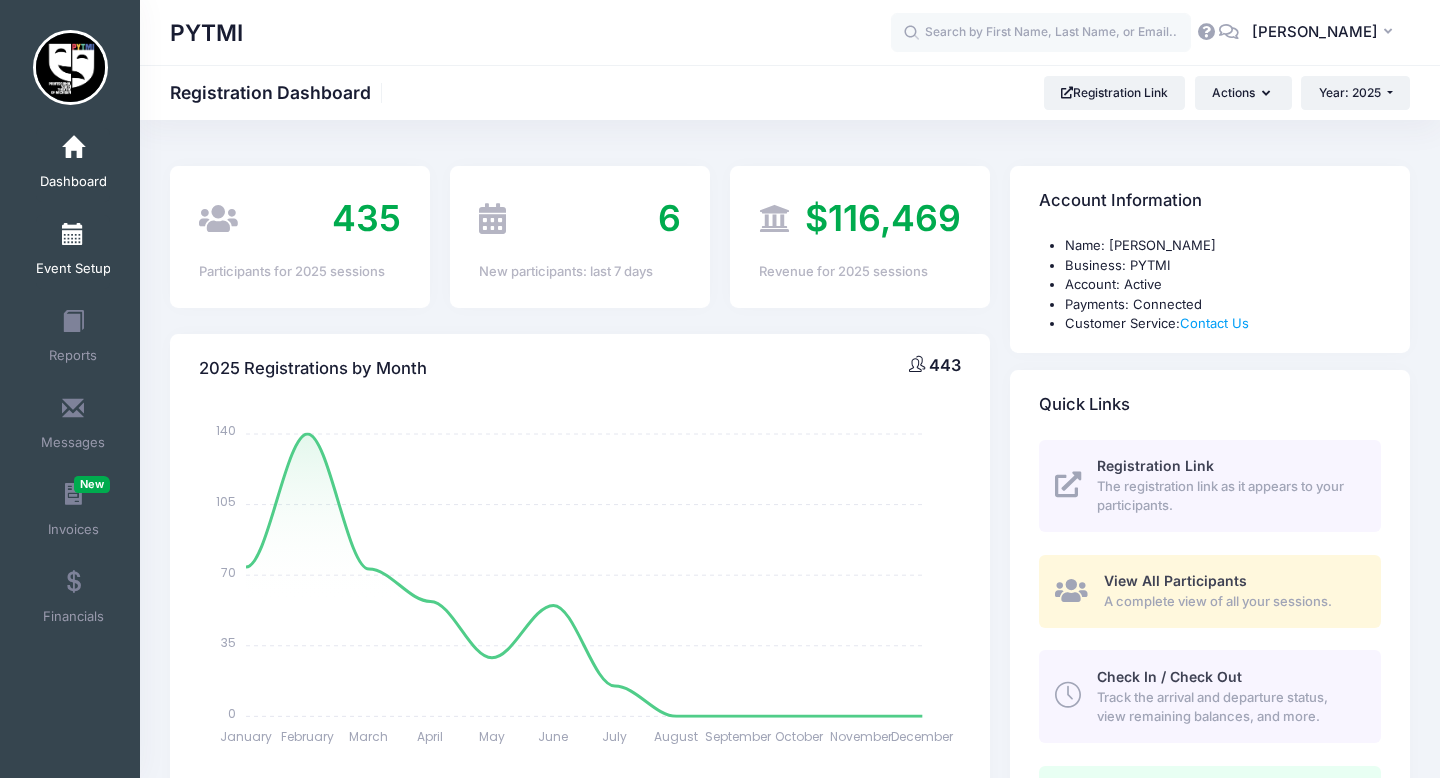 click on "Event Setup" at bounding box center (73, 252) 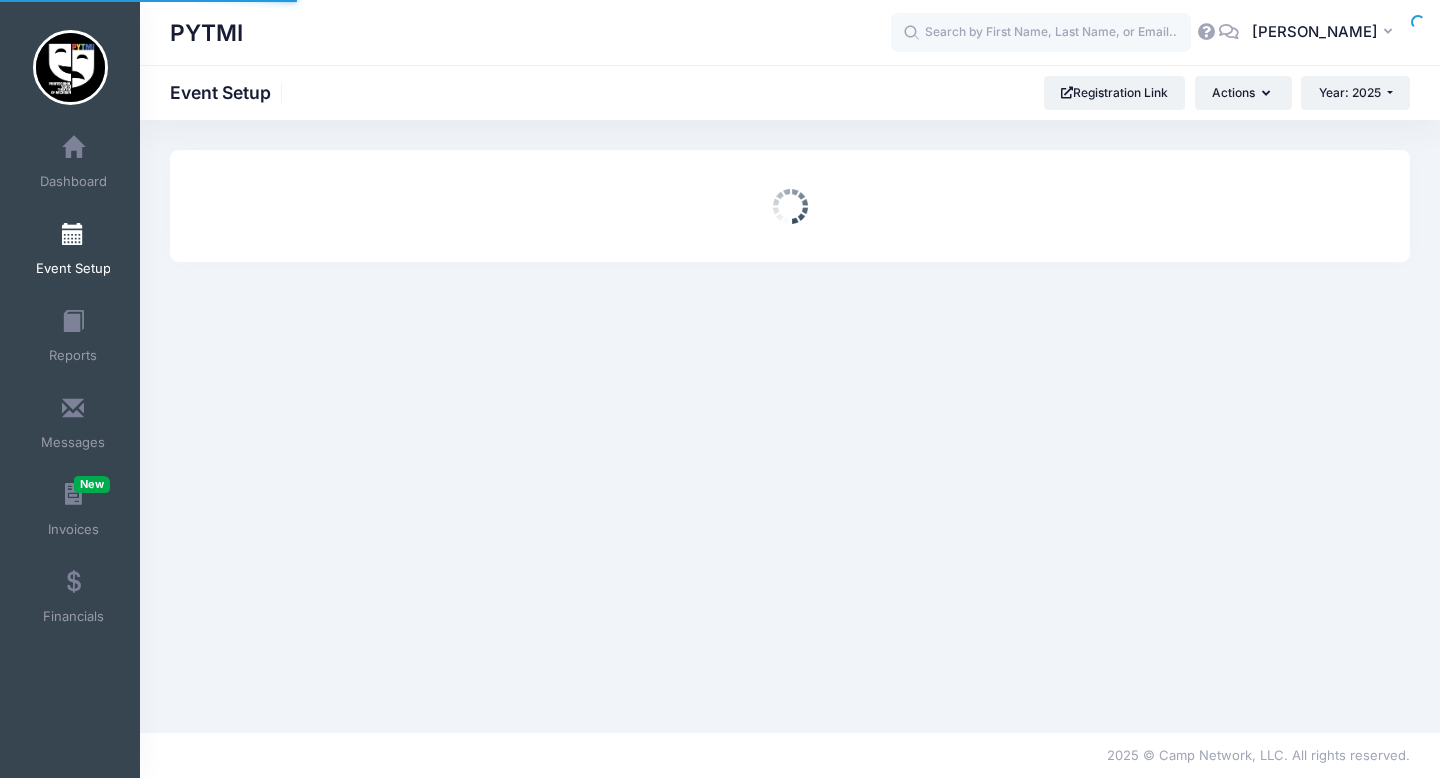 scroll, scrollTop: 0, scrollLeft: 0, axis: both 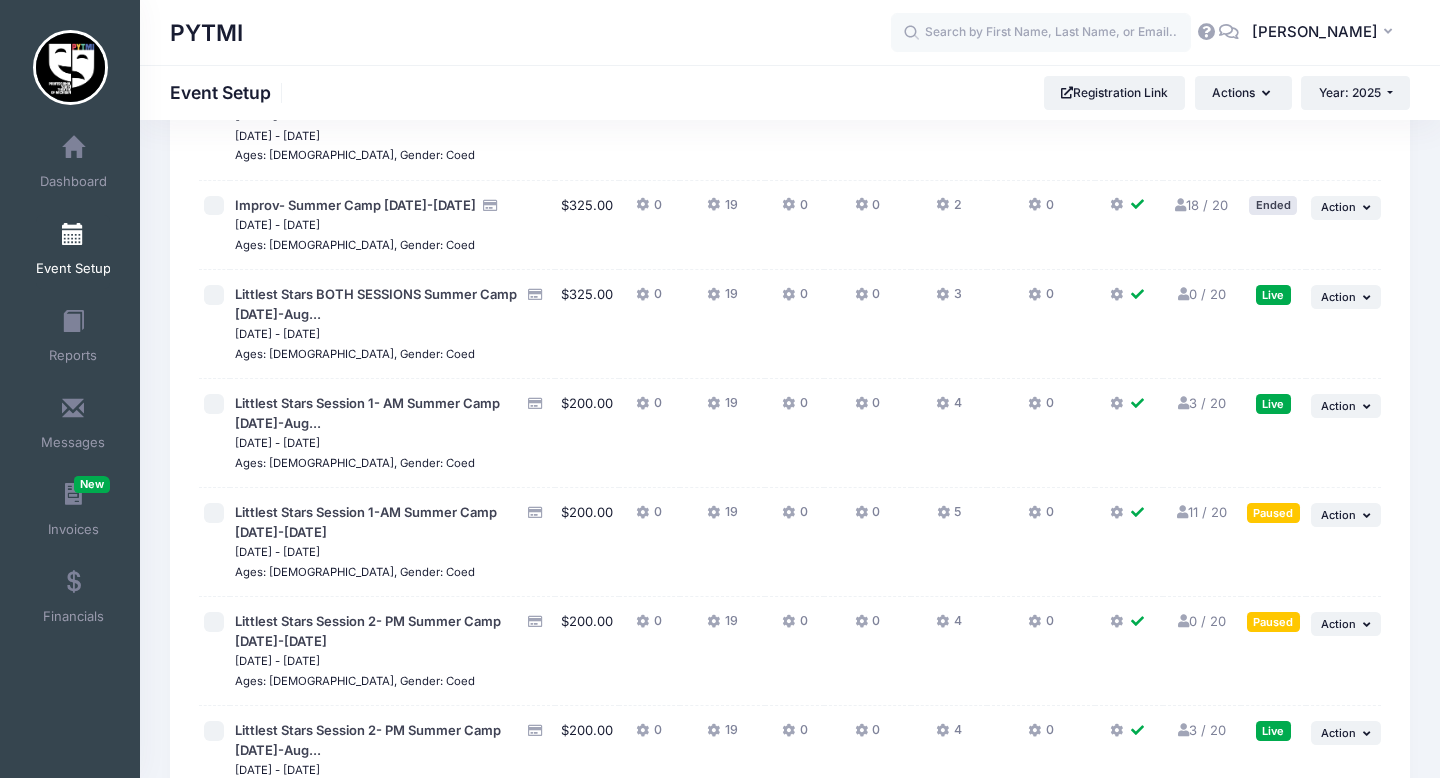 click on "11             / 20
Full" at bounding box center [1202, 512] 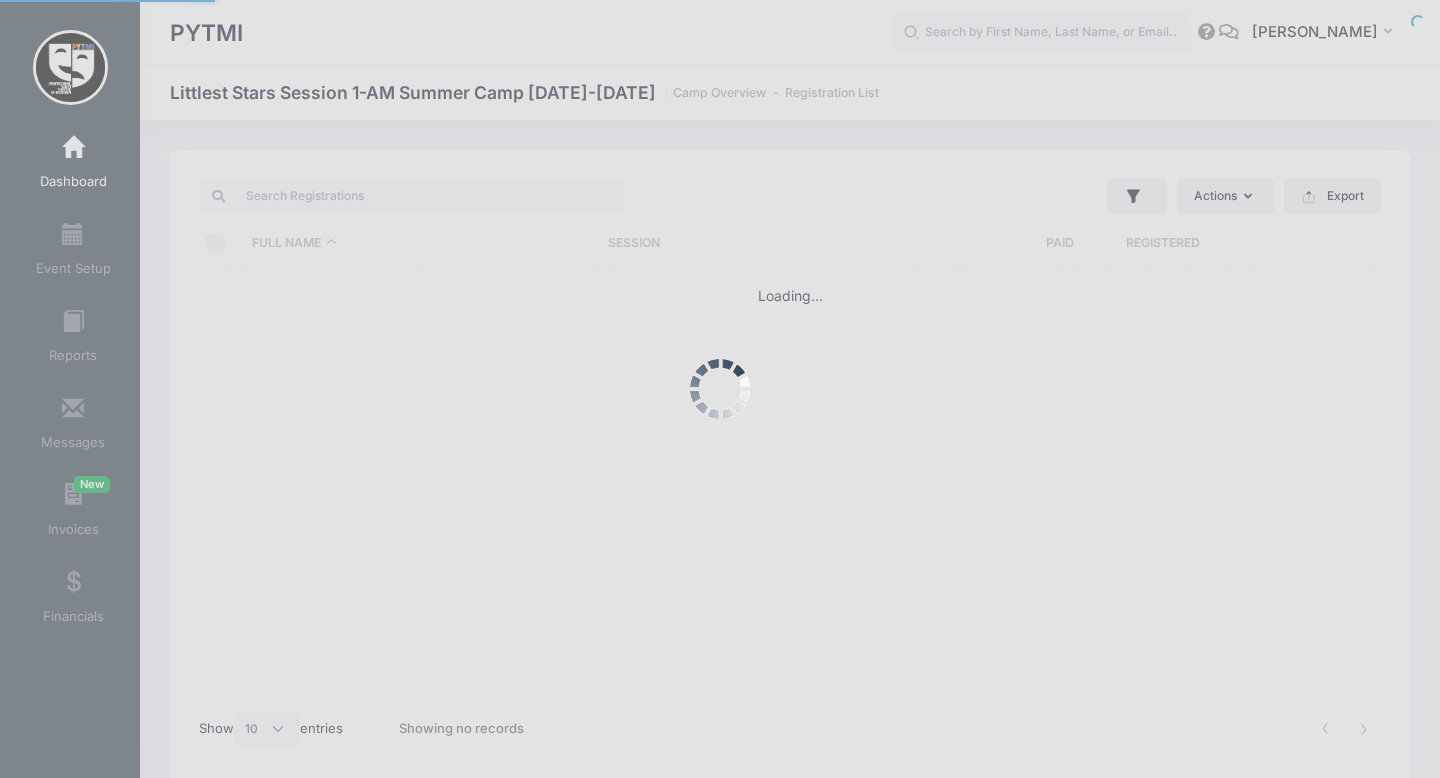 select on "10" 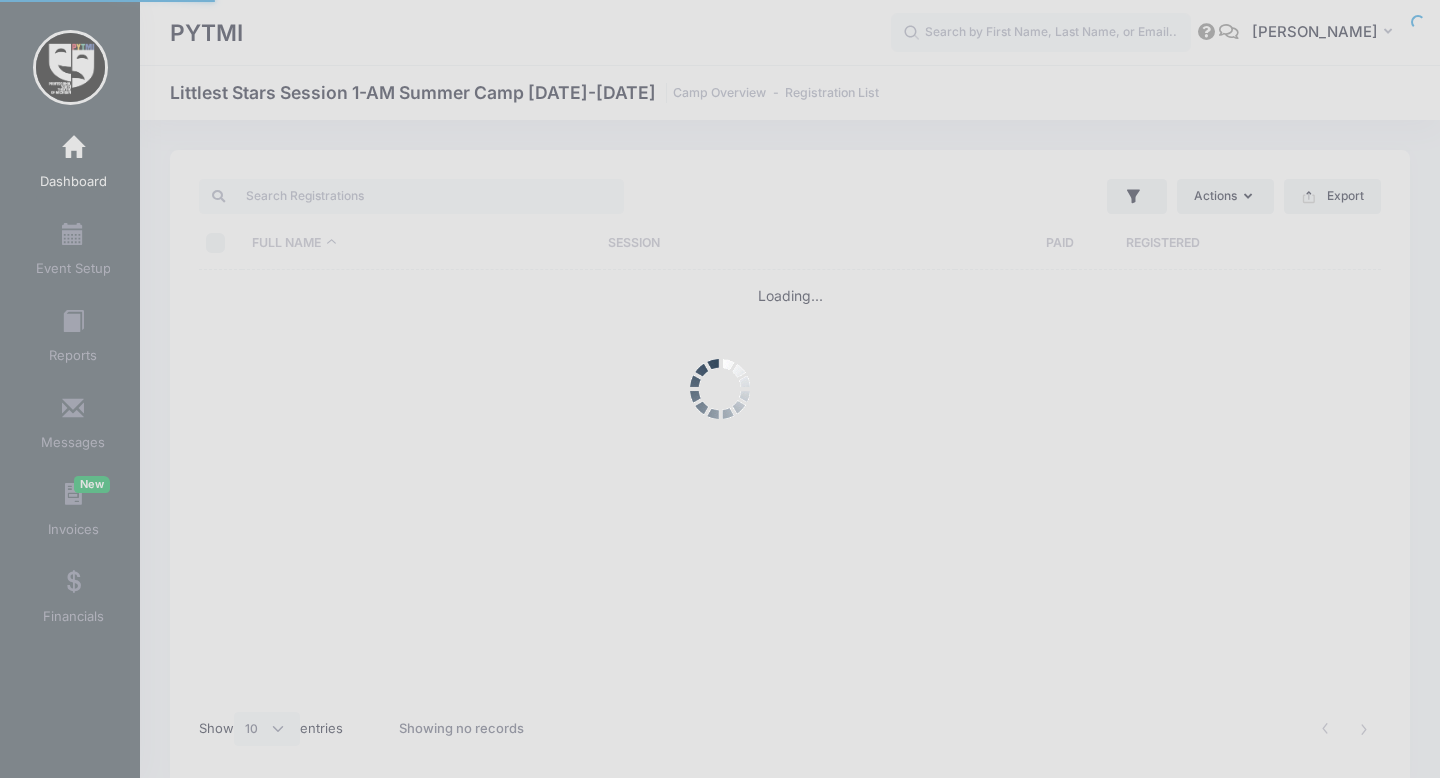 scroll, scrollTop: 0, scrollLeft: 0, axis: both 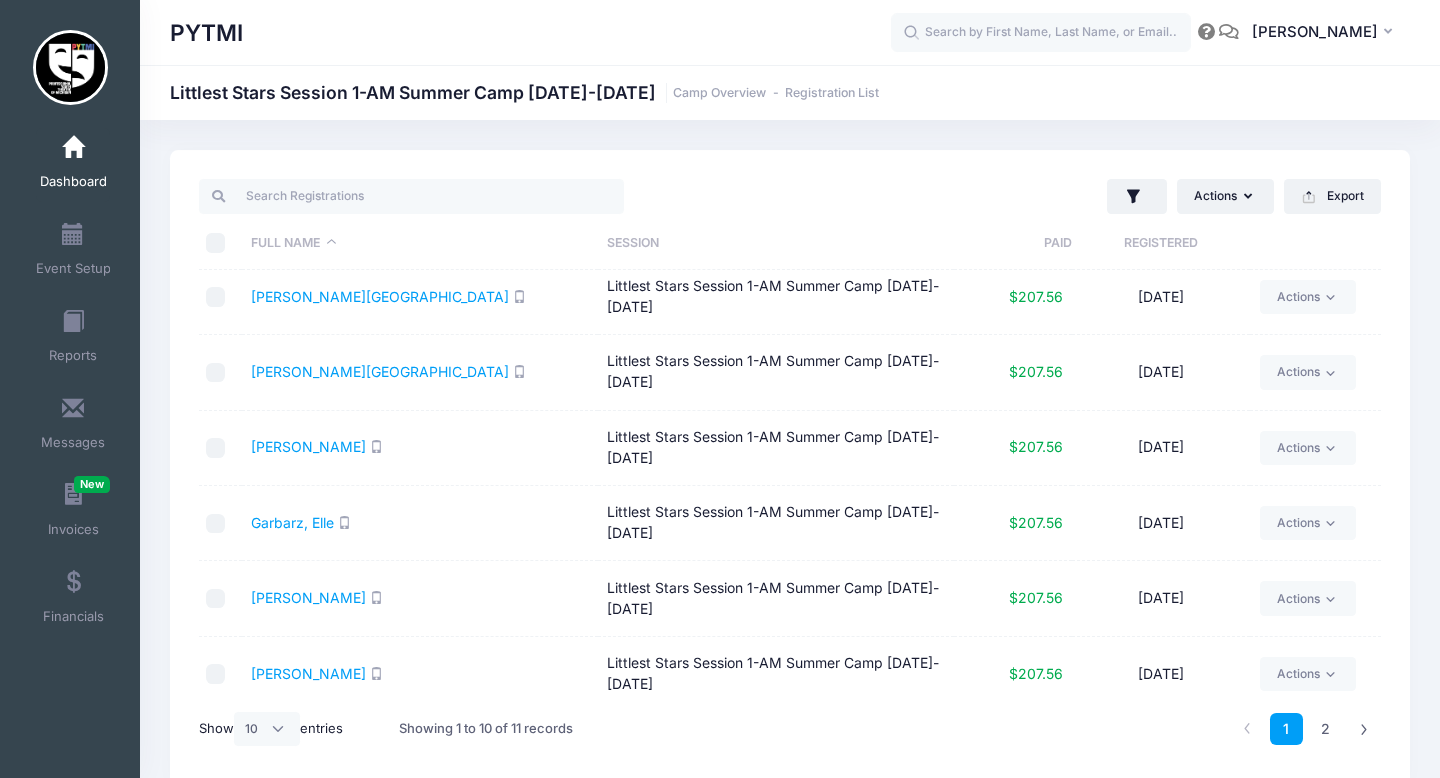 click at bounding box center (216, 373) 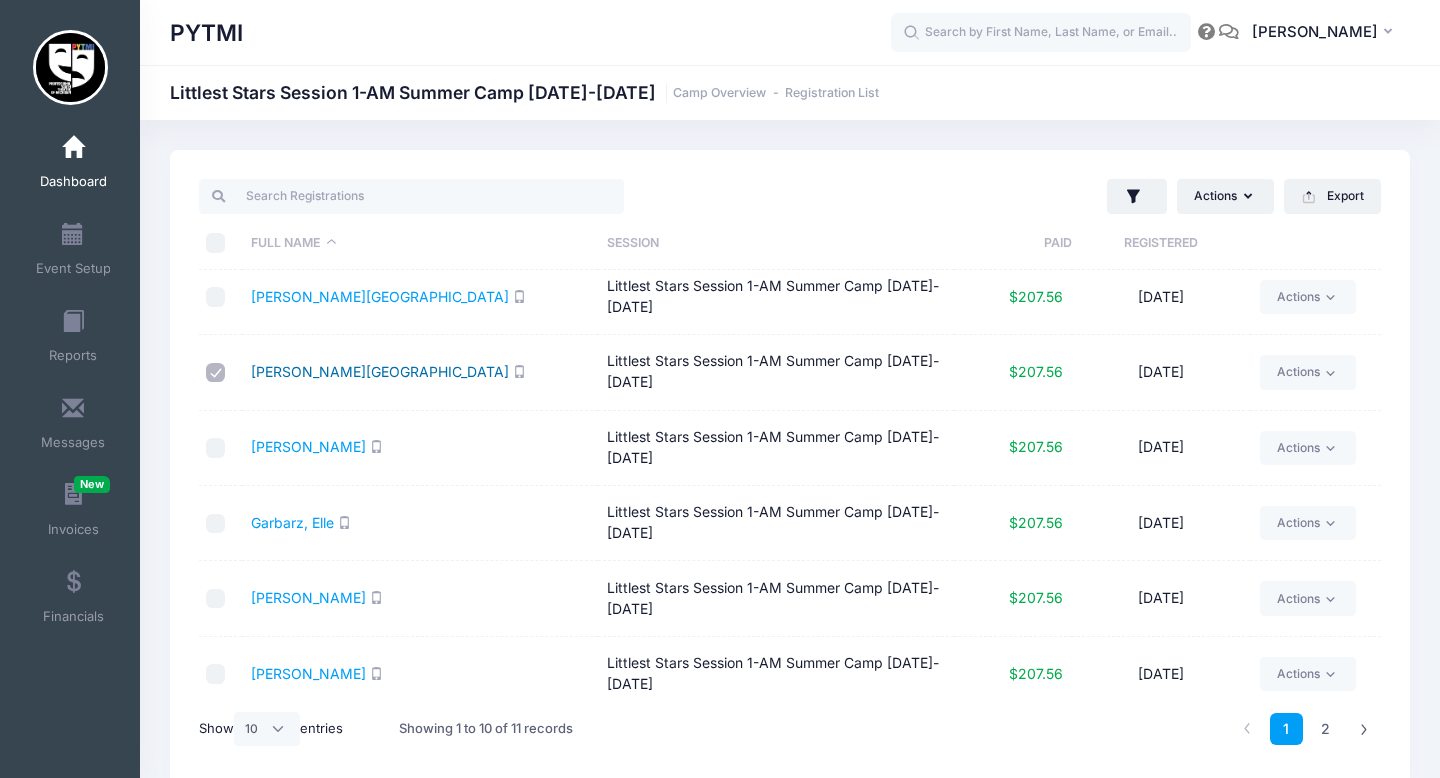 click on "Carlson, Aurora" at bounding box center [380, 371] 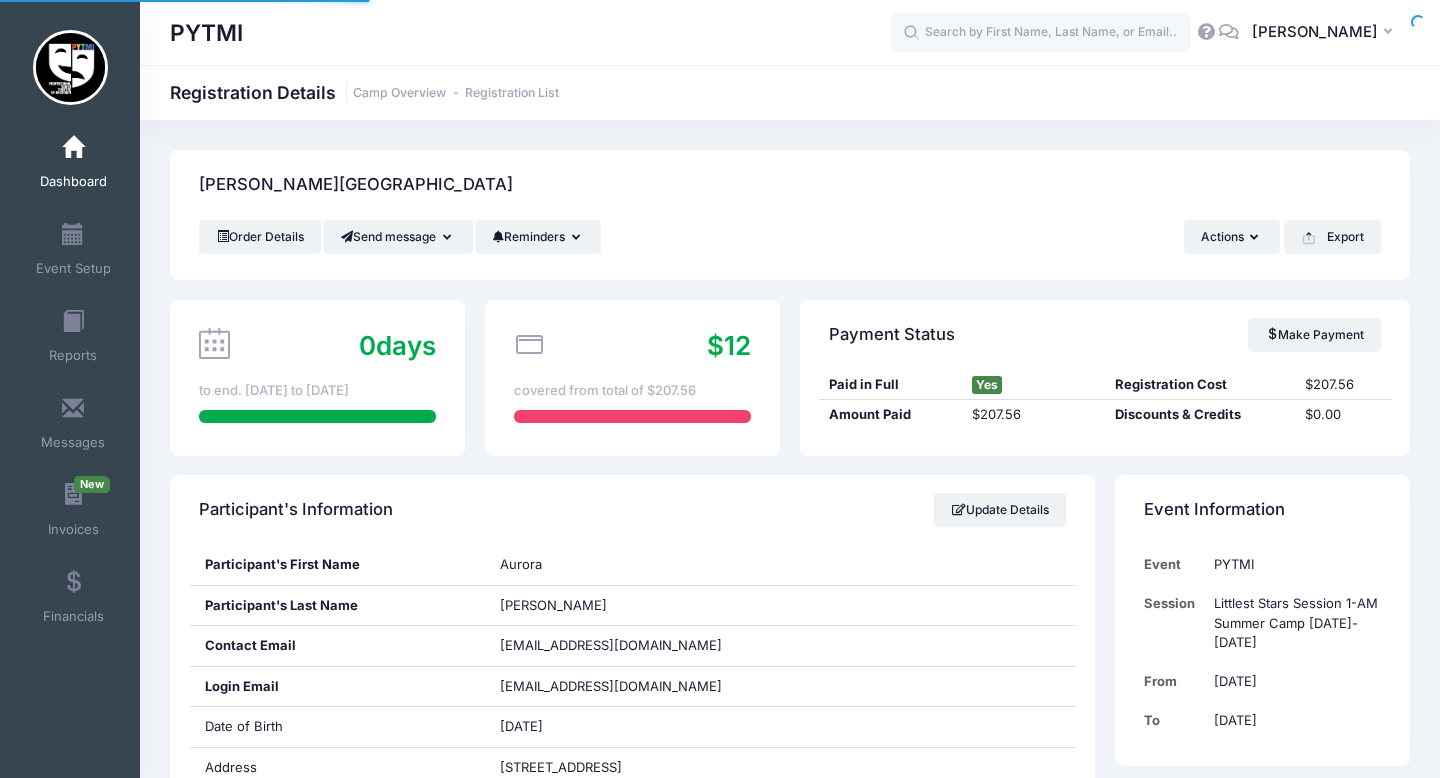 scroll, scrollTop: 0, scrollLeft: 0, axis: both 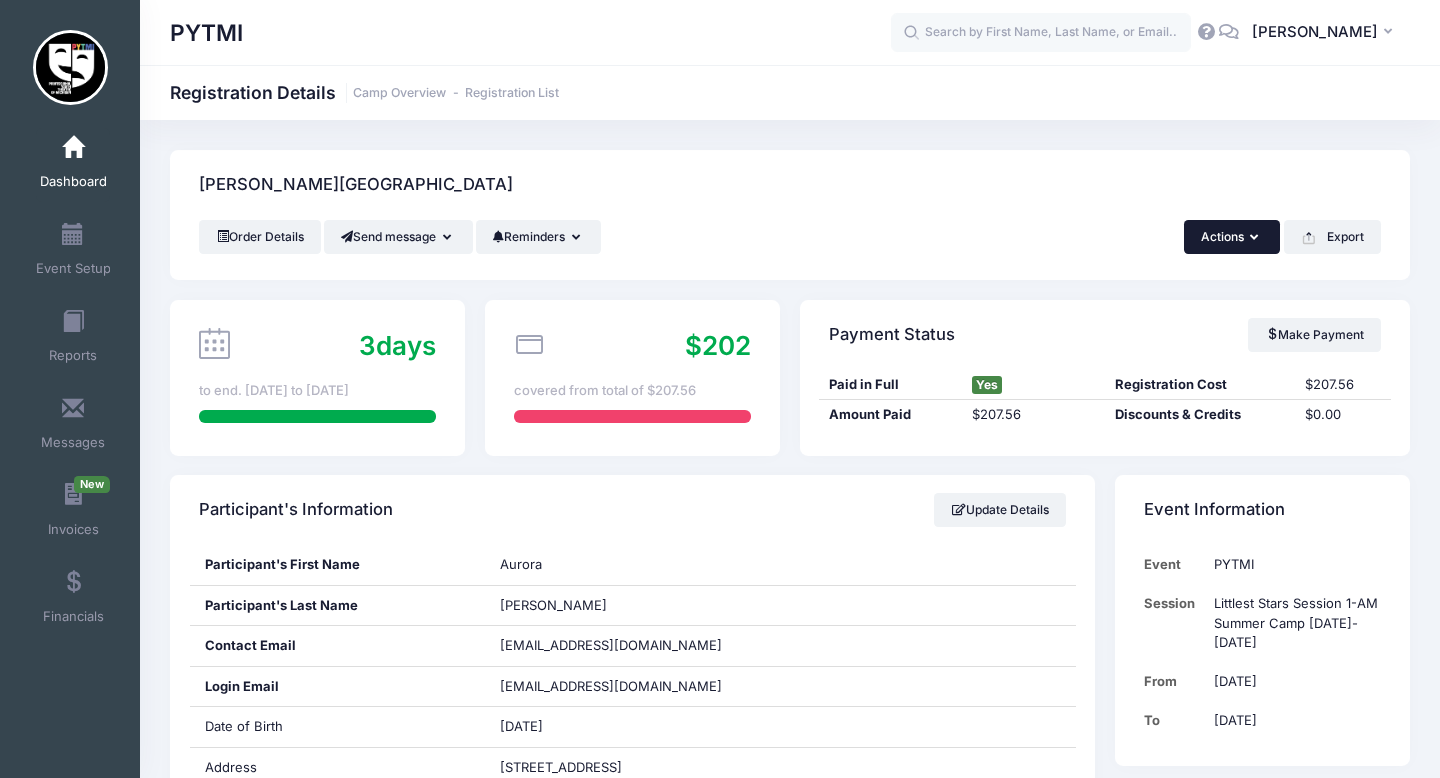 click on "Actions" at bounding box center [1232, 237] 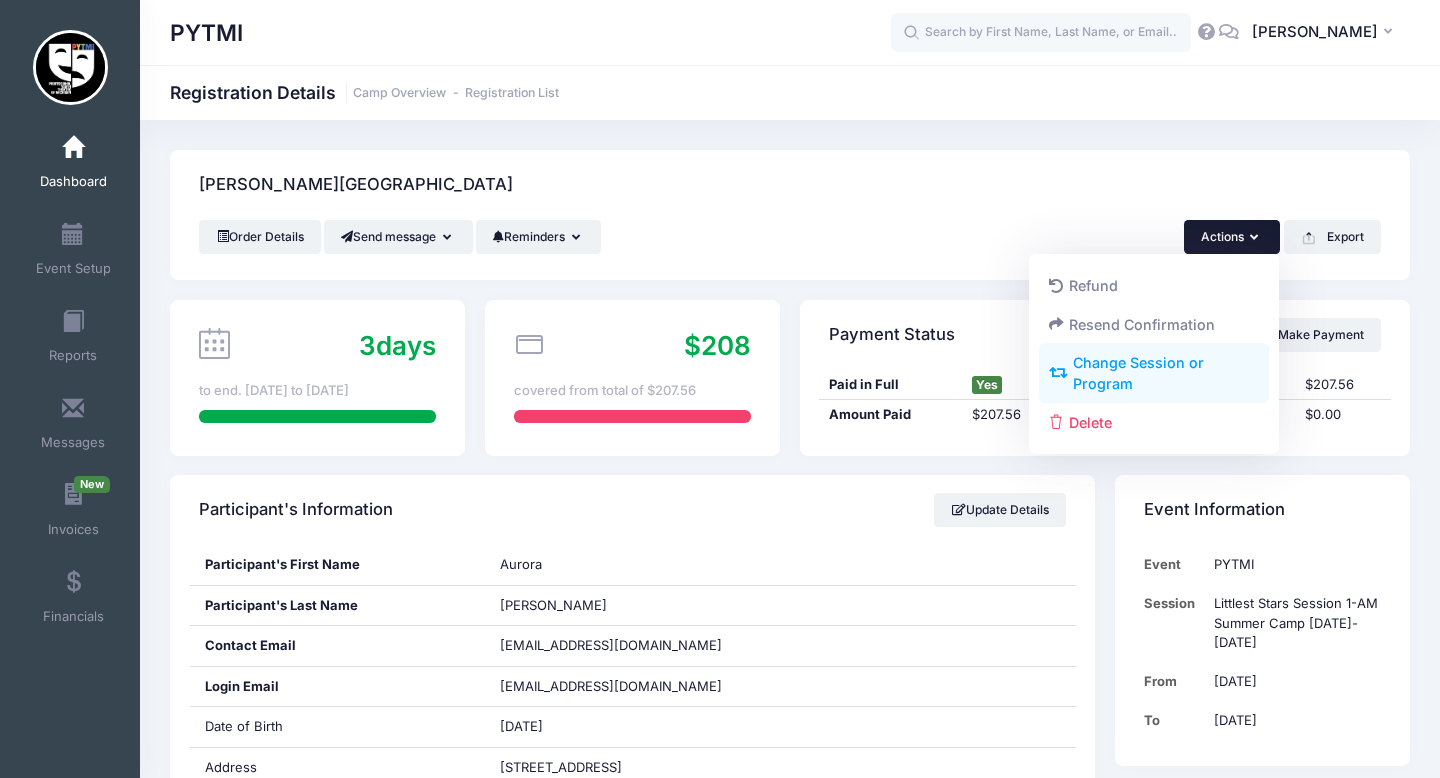 click on "Change Session or Program" at bounding box center [1154, 374] 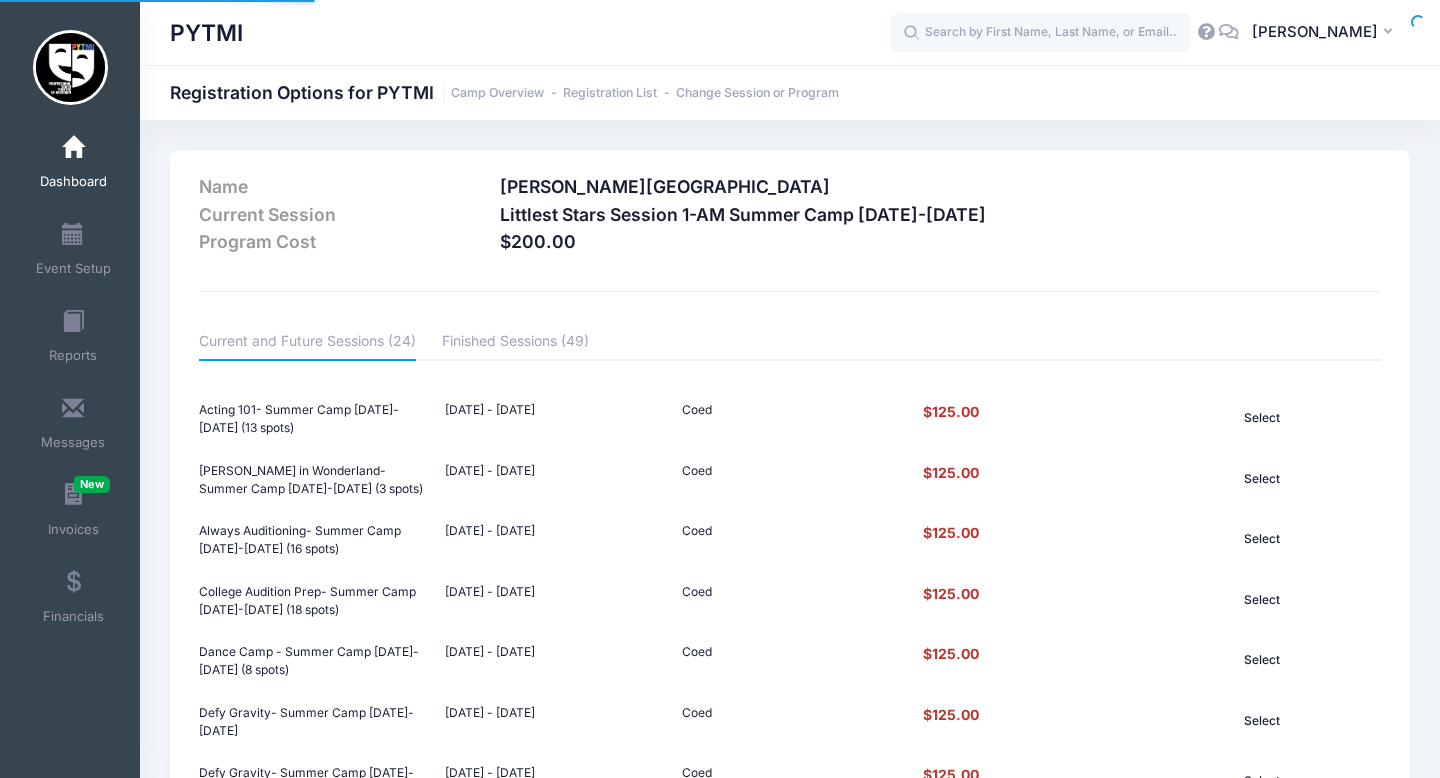 scroll, scrollTop: 0, scrollLeft: 0, axis: both 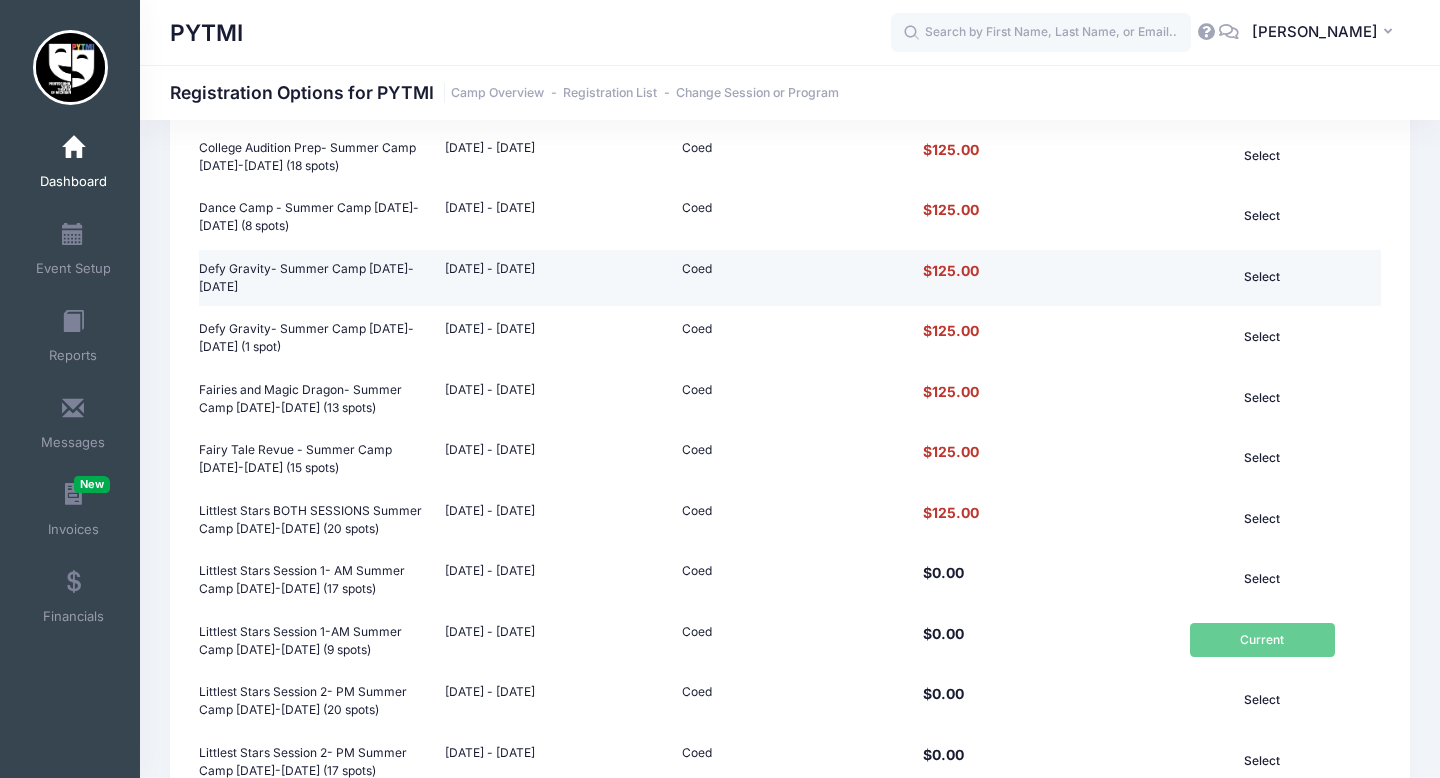 click on "Select" at bounding box center [1262, 277] 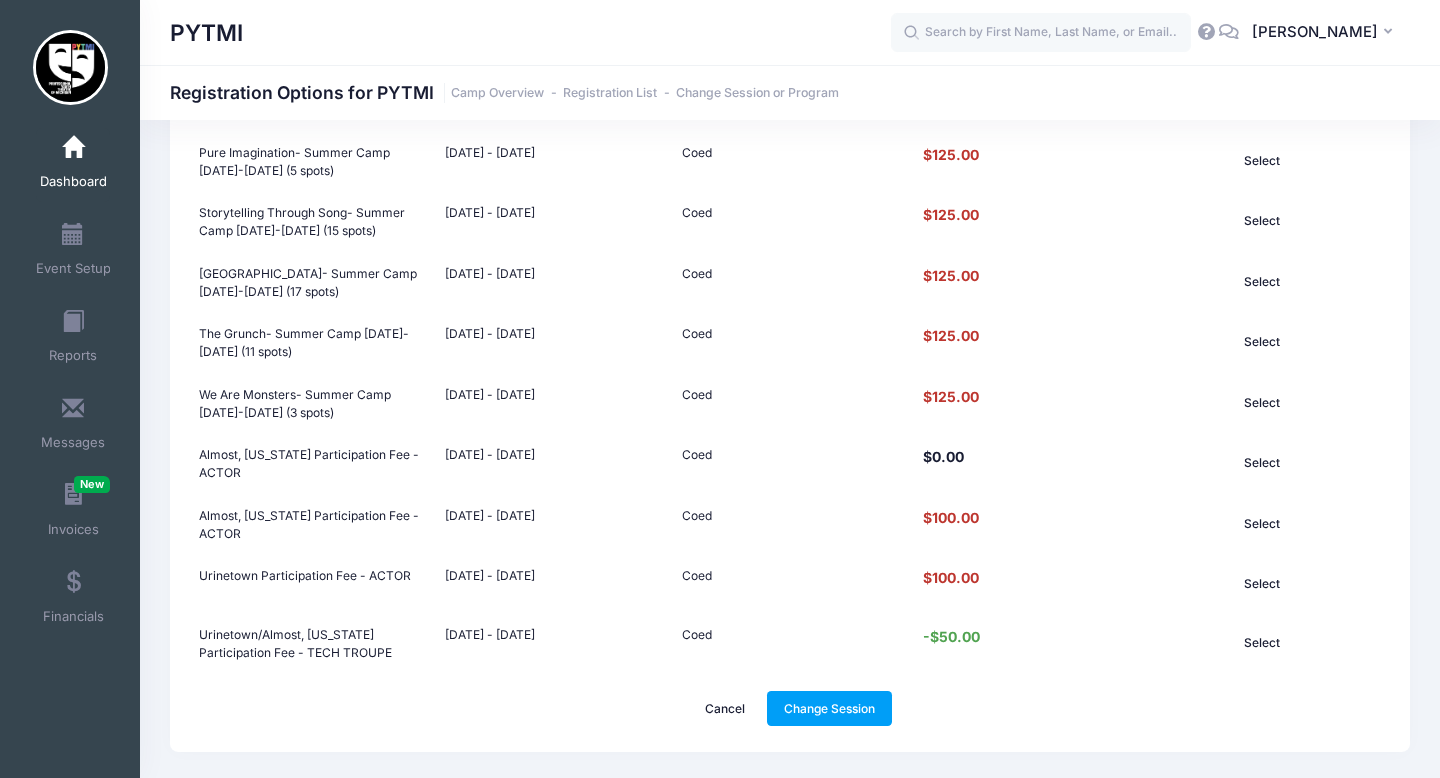 scroll, scrollTop: 1212, scrollLeft: 0, axis: vertical 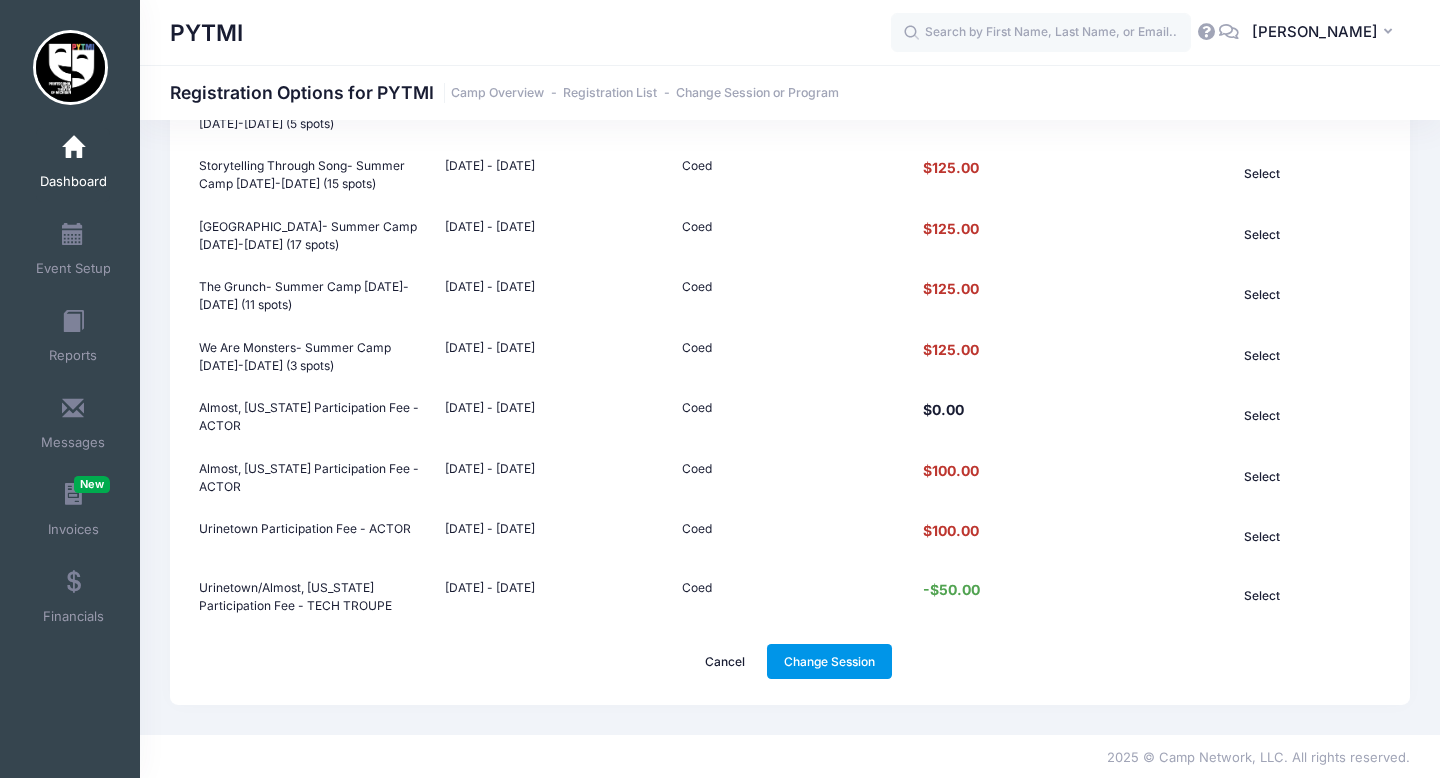click on "Change Session" at bounding box center [830, 661] 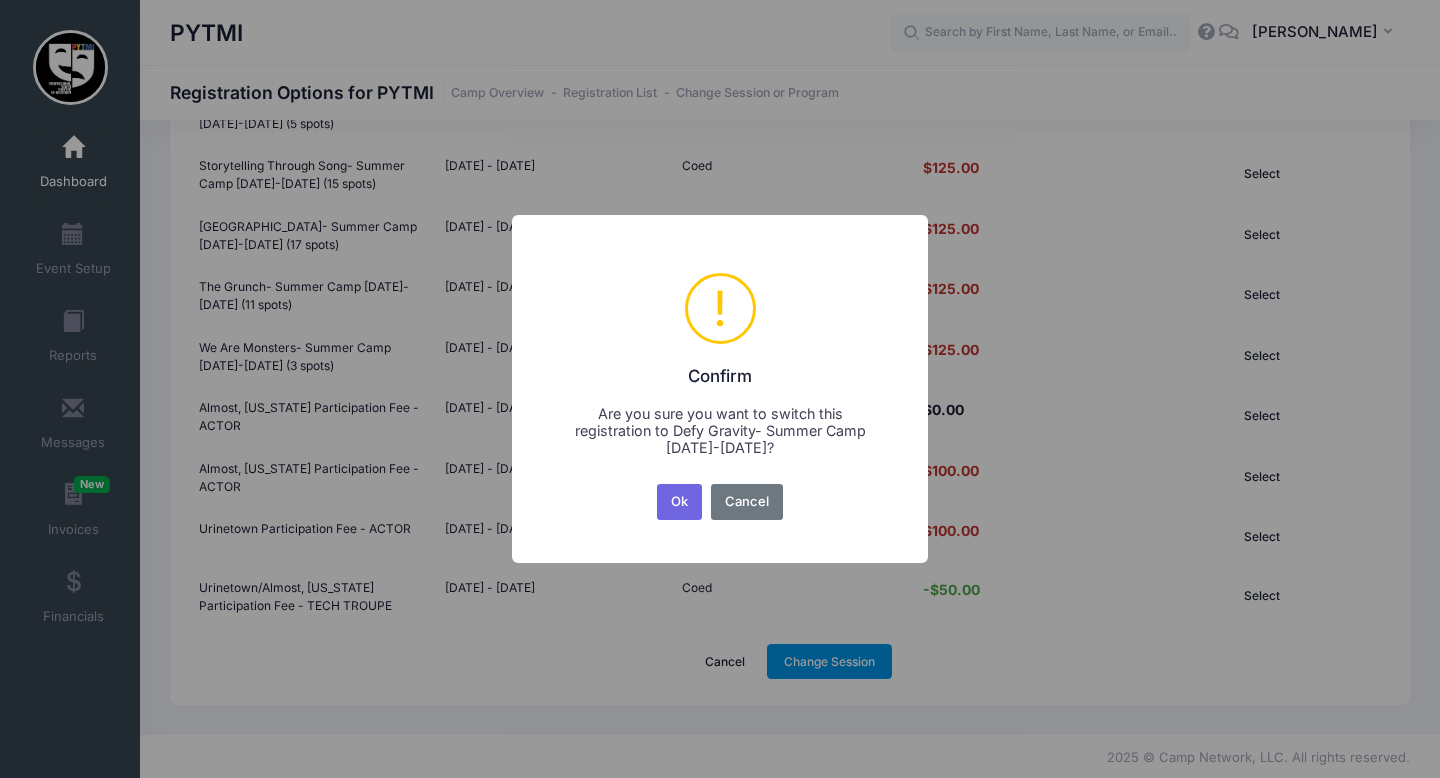 scroll, scrollTop: 0, scrollLeft: 0, axis: both 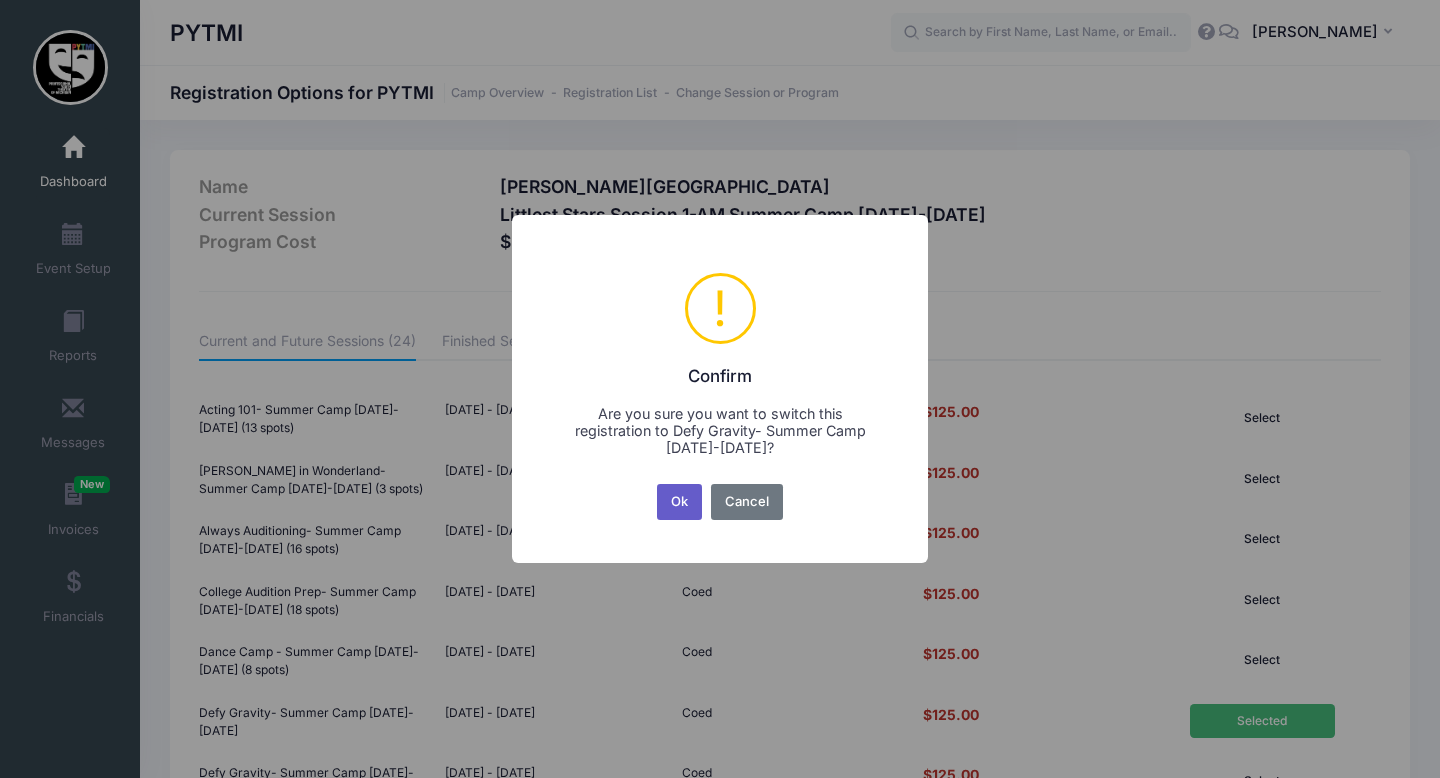 click on "Ok" at bounding box center [680, 502] 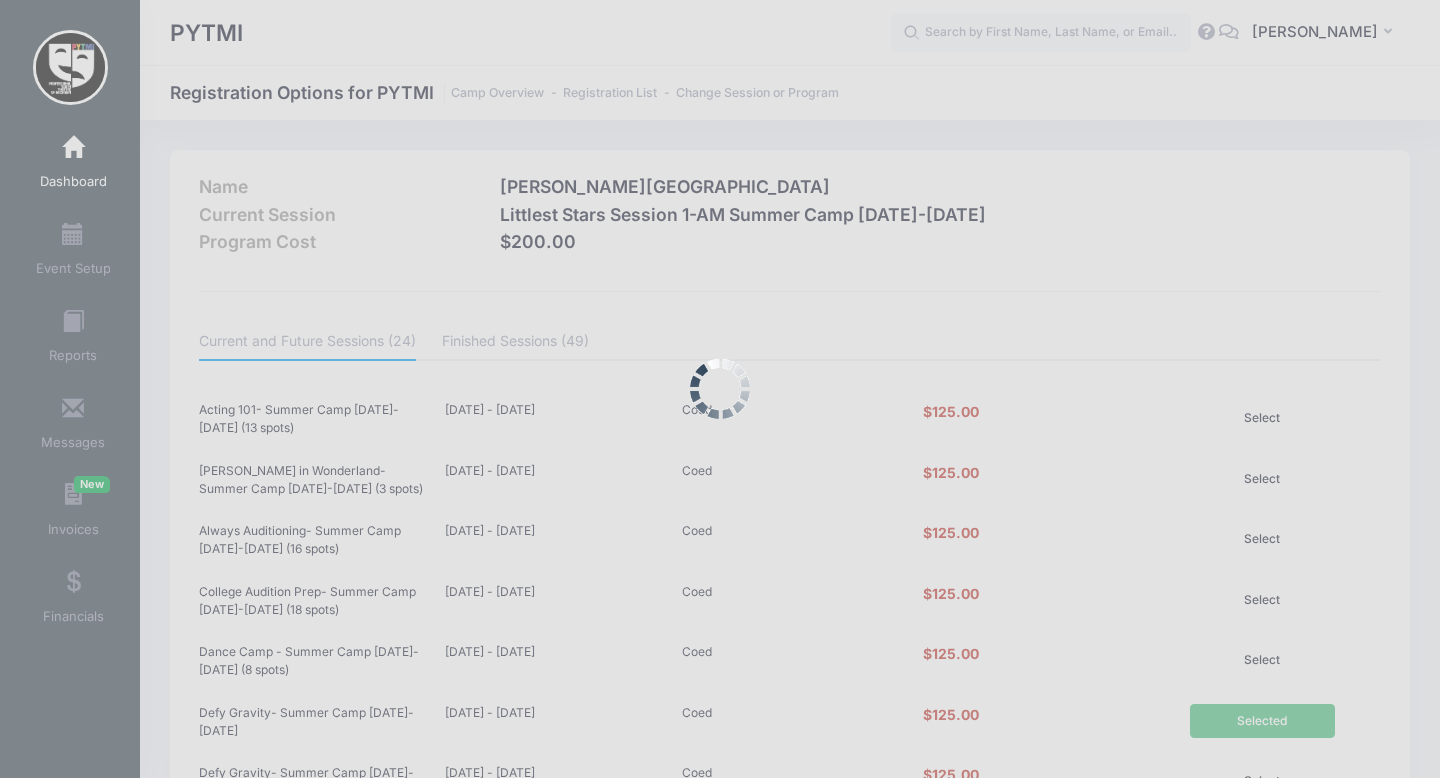 scroll, scrollTop: 1212, scrollLeft: 0, axis: vertical 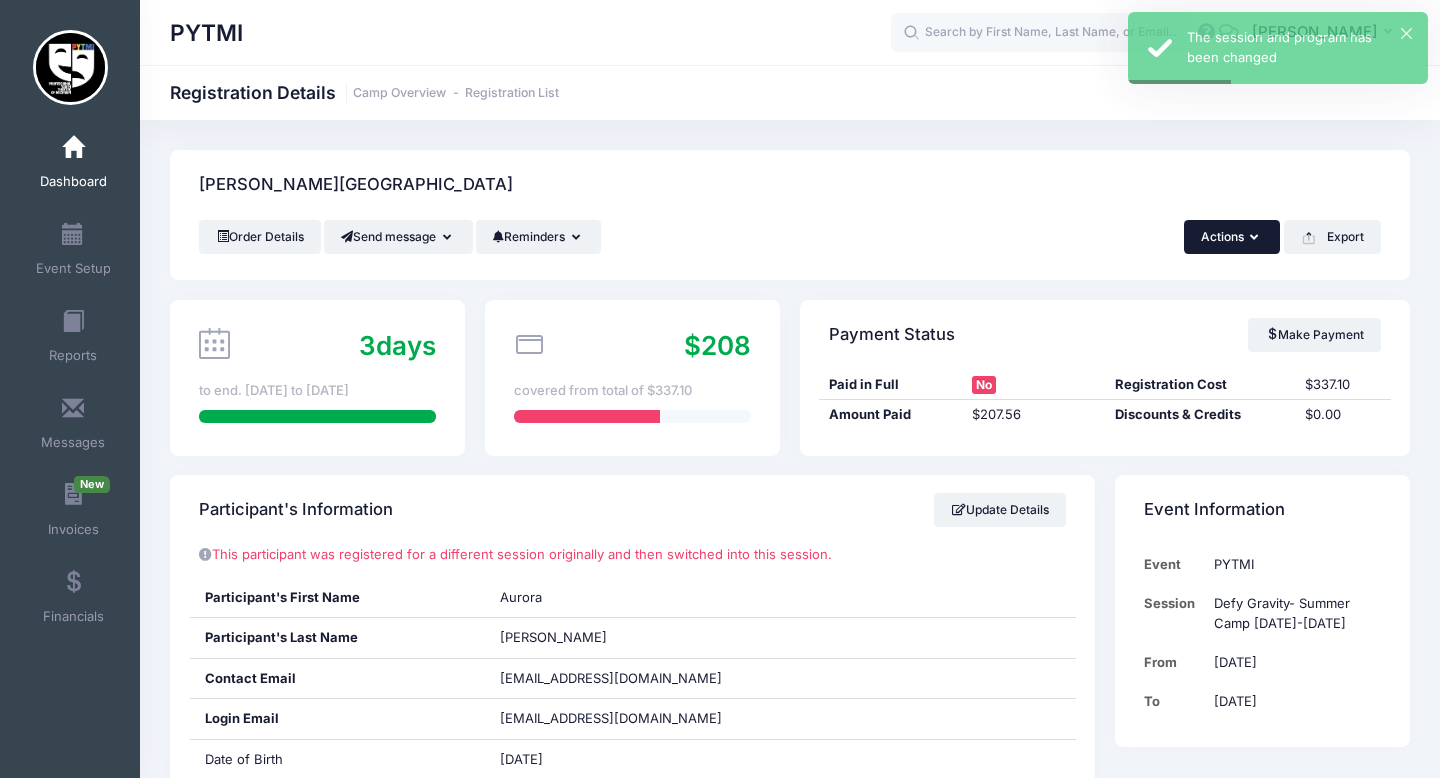 click on "Actions" at bounding box center (1232, 237) 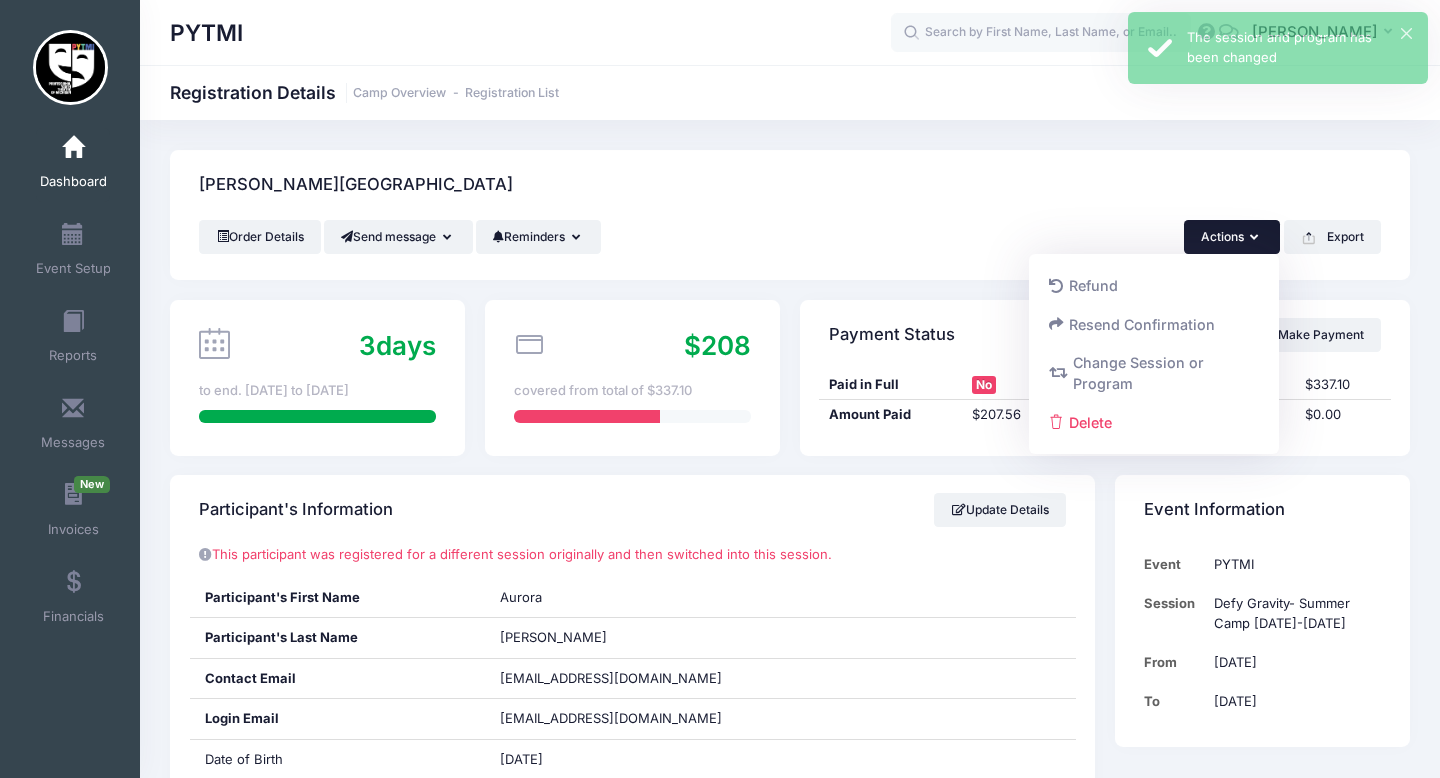 click on "Actions" at bounding box center (1232, 237) 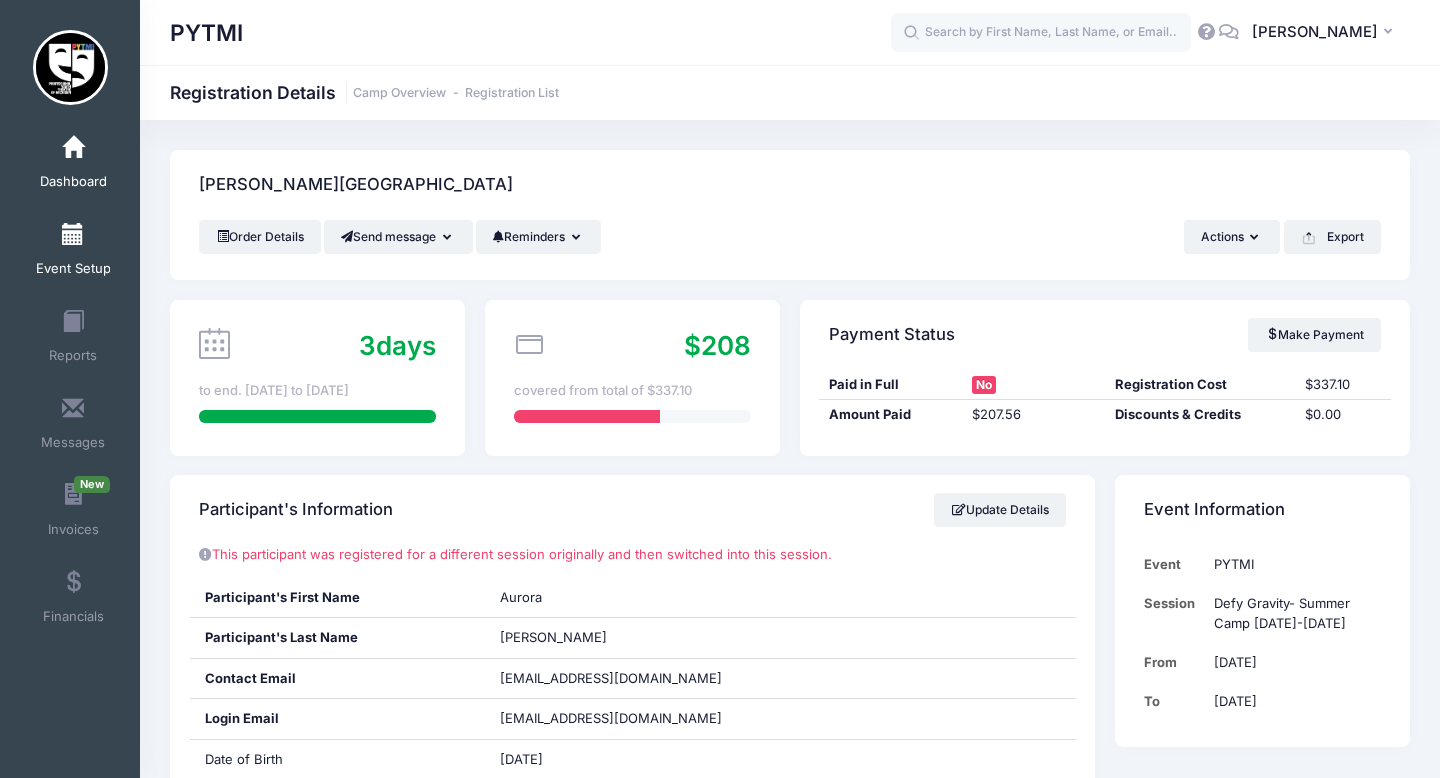 click at bounding box center (73, 235) 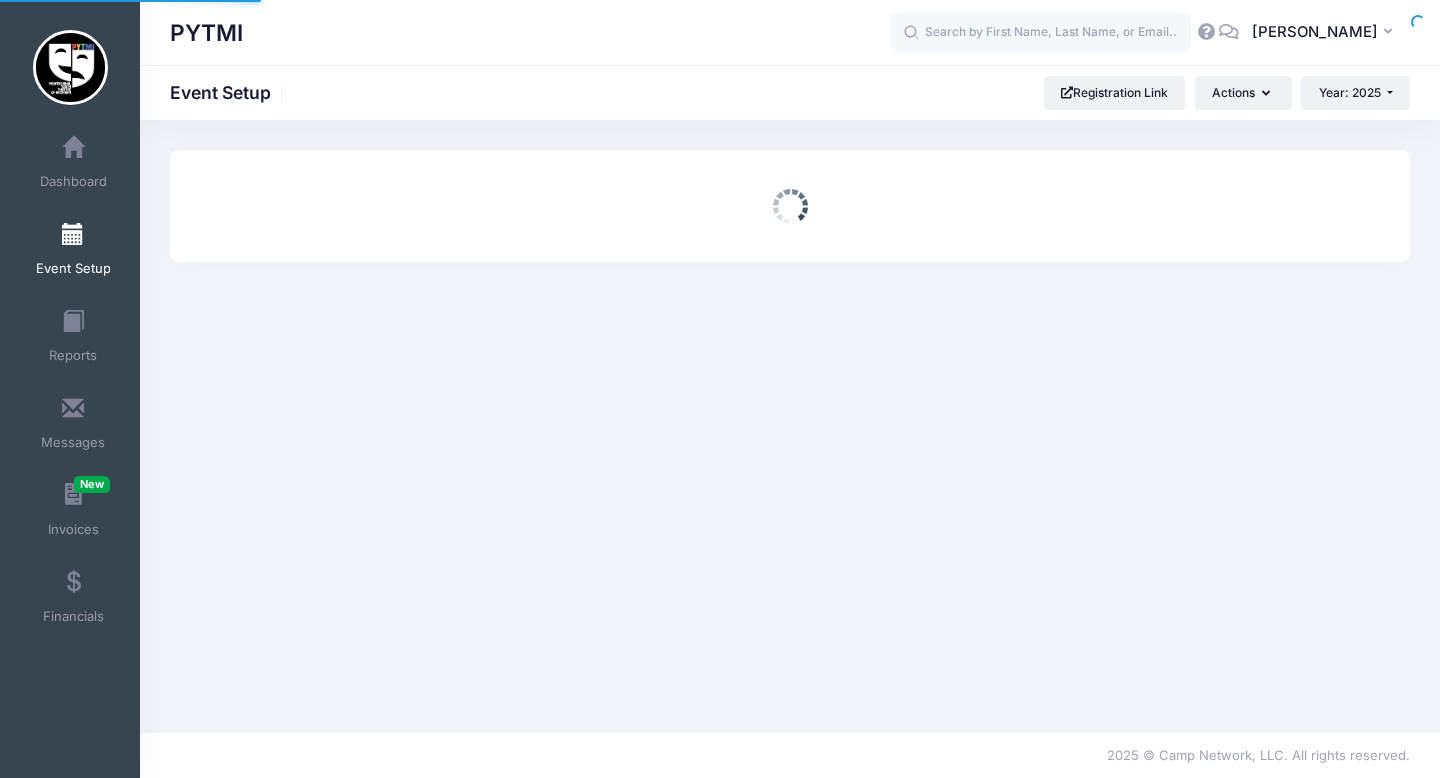 scroll, scrollTop: 0, scrollLeft: 0, axis: both 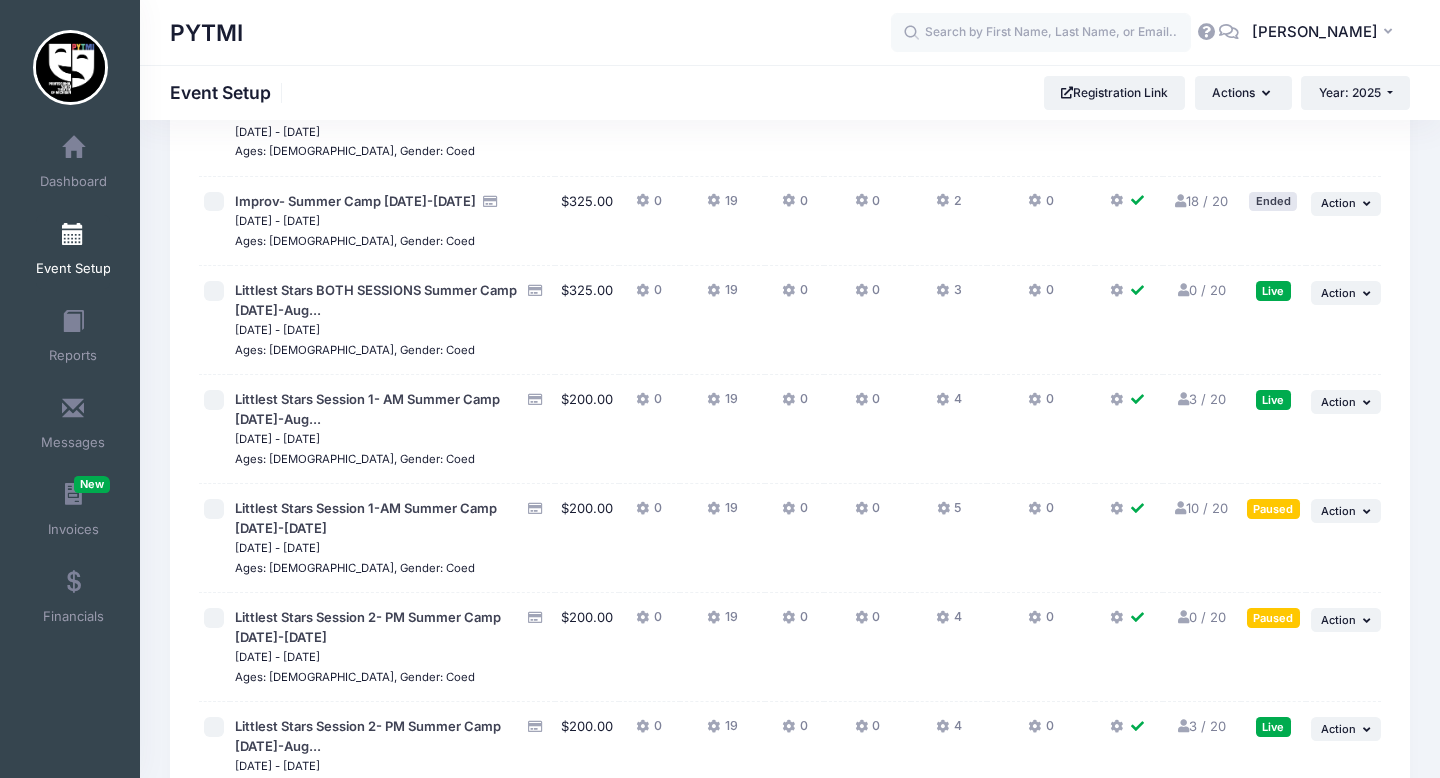 click on "Littlest Stars Session 1-AM  Summer Camp [DATE]-[DATE]" at bounding box center (378, 518) 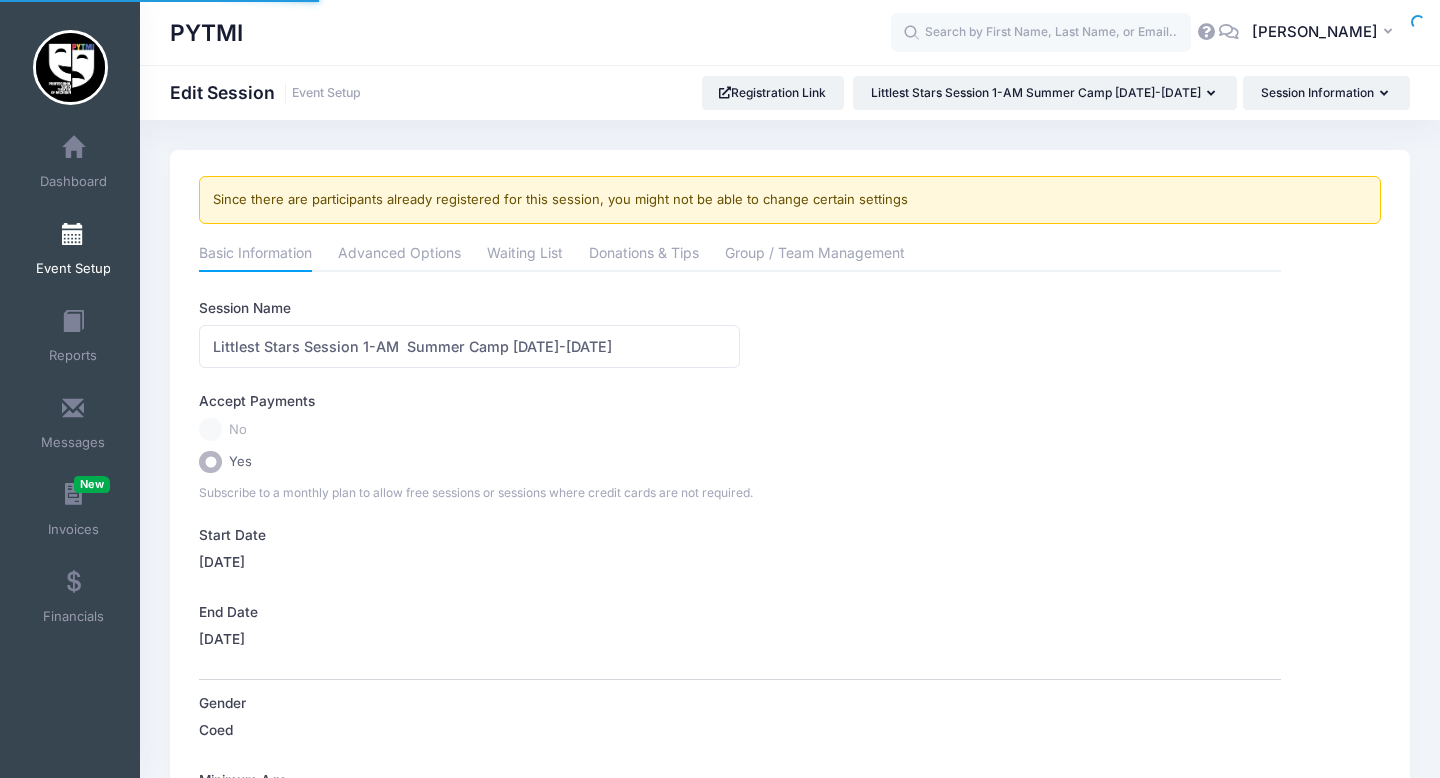 scroll, scrollTop: 0, scrollLeft: 0, axis: both 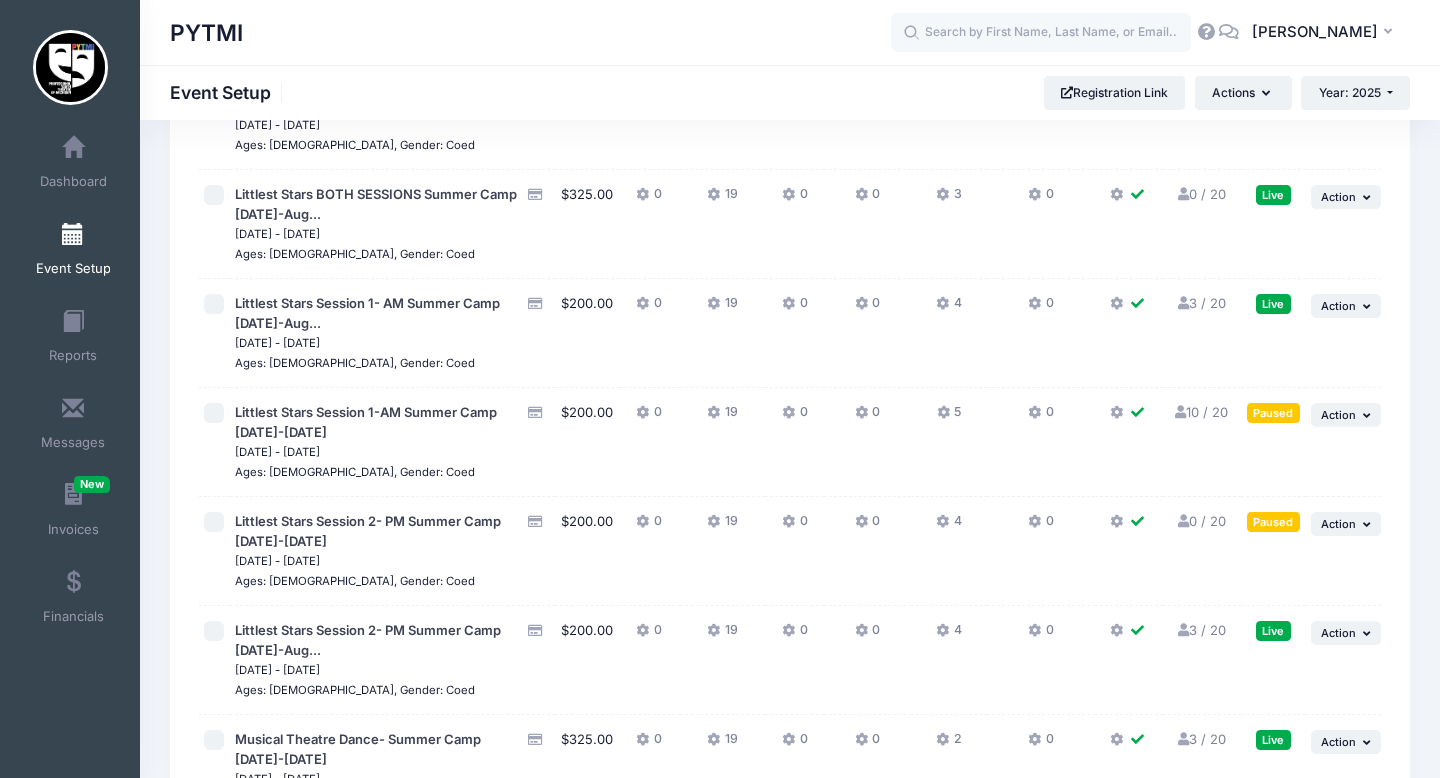 click on "10             / 20
Full" at bounding box center [1201, 412] 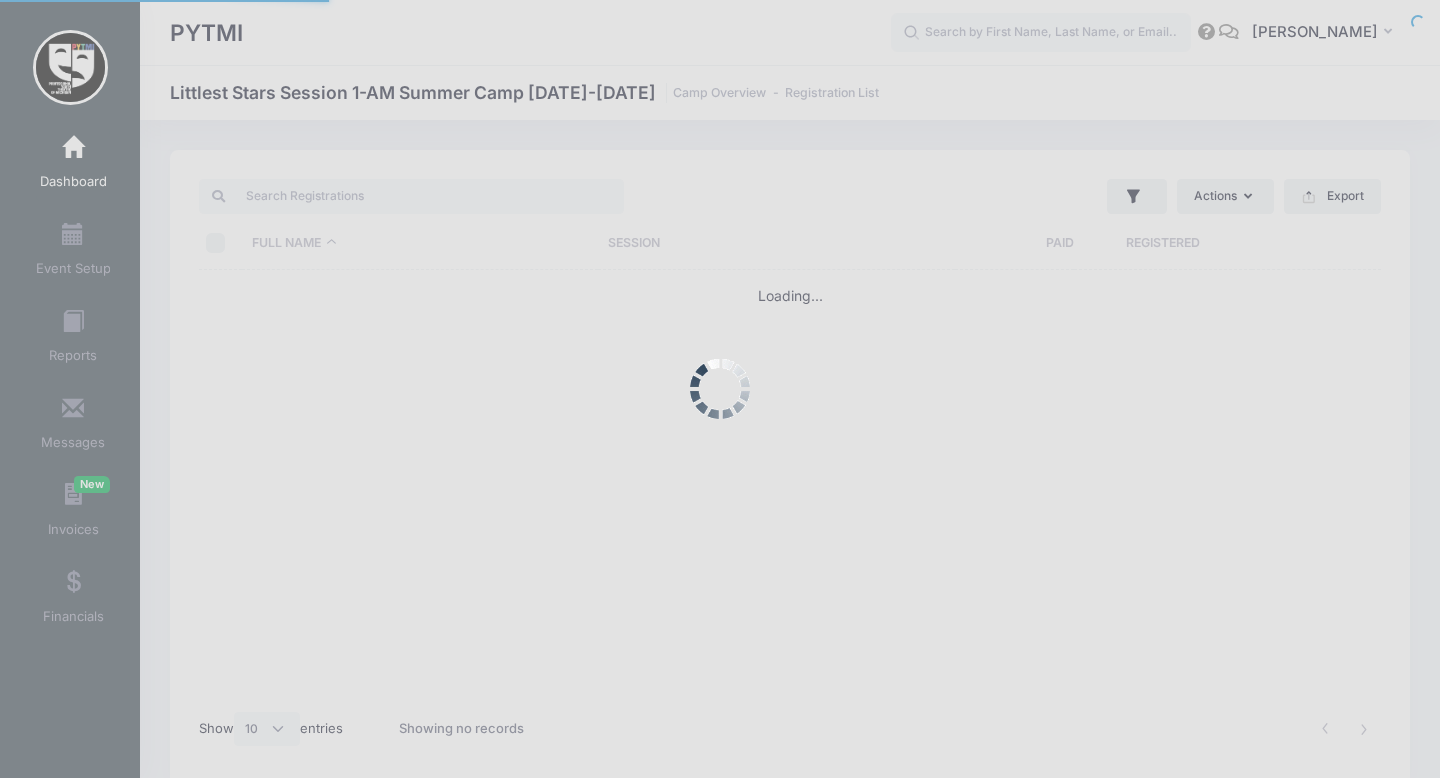 select on "10" 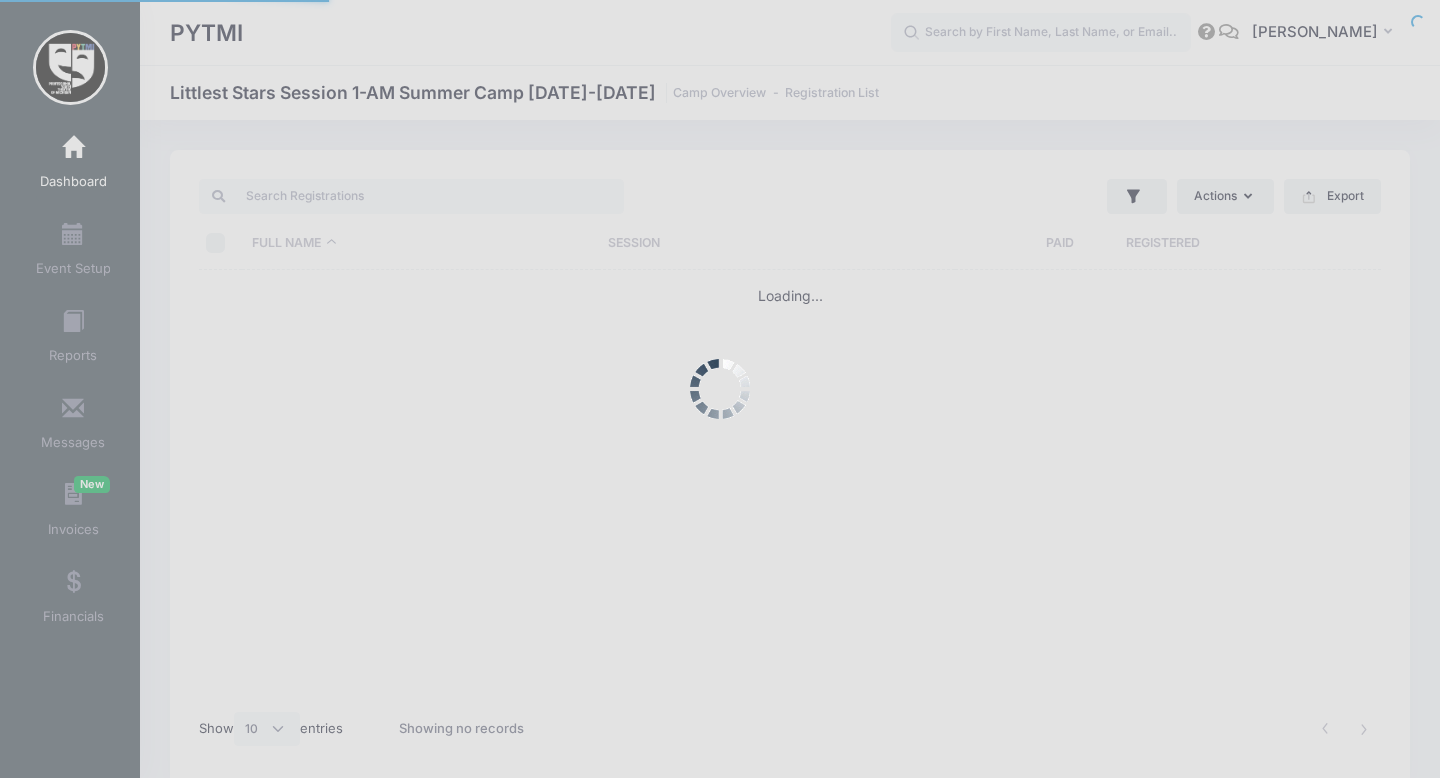 scroll, scrollTop: 0, scrollLeft: 0, axis: both 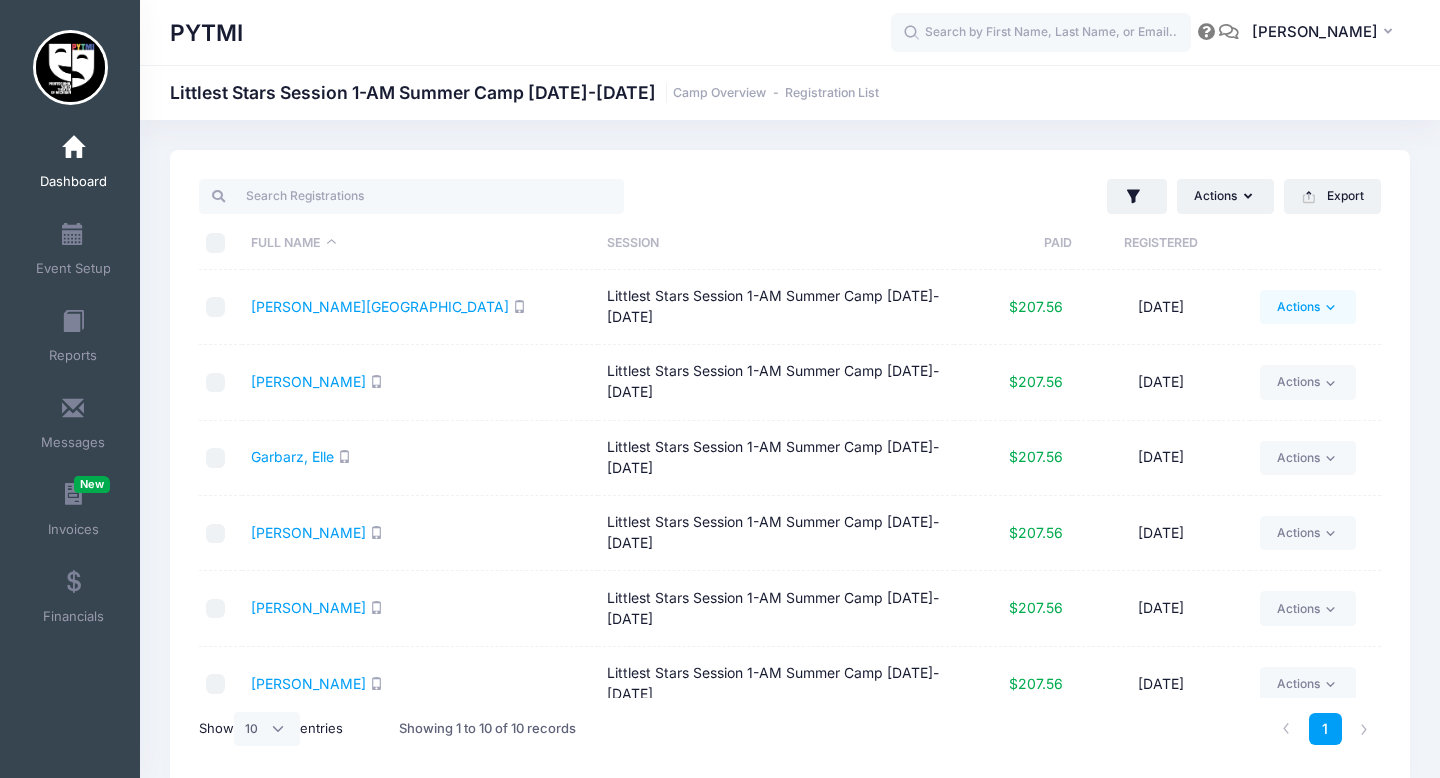 click on "Actions" at bounding box center [1307, 307] 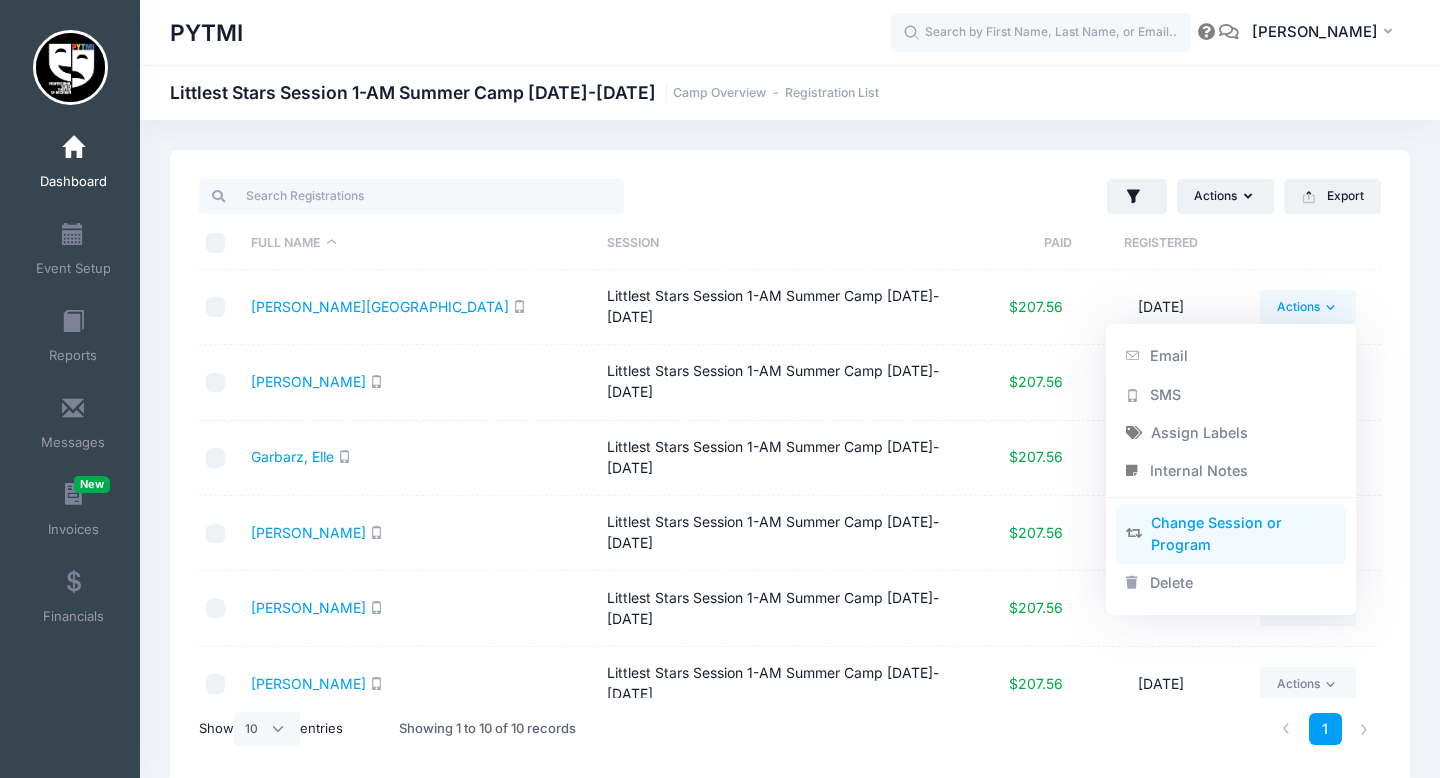 click on "Change Session or Program" at bounding box center (1231, 534) 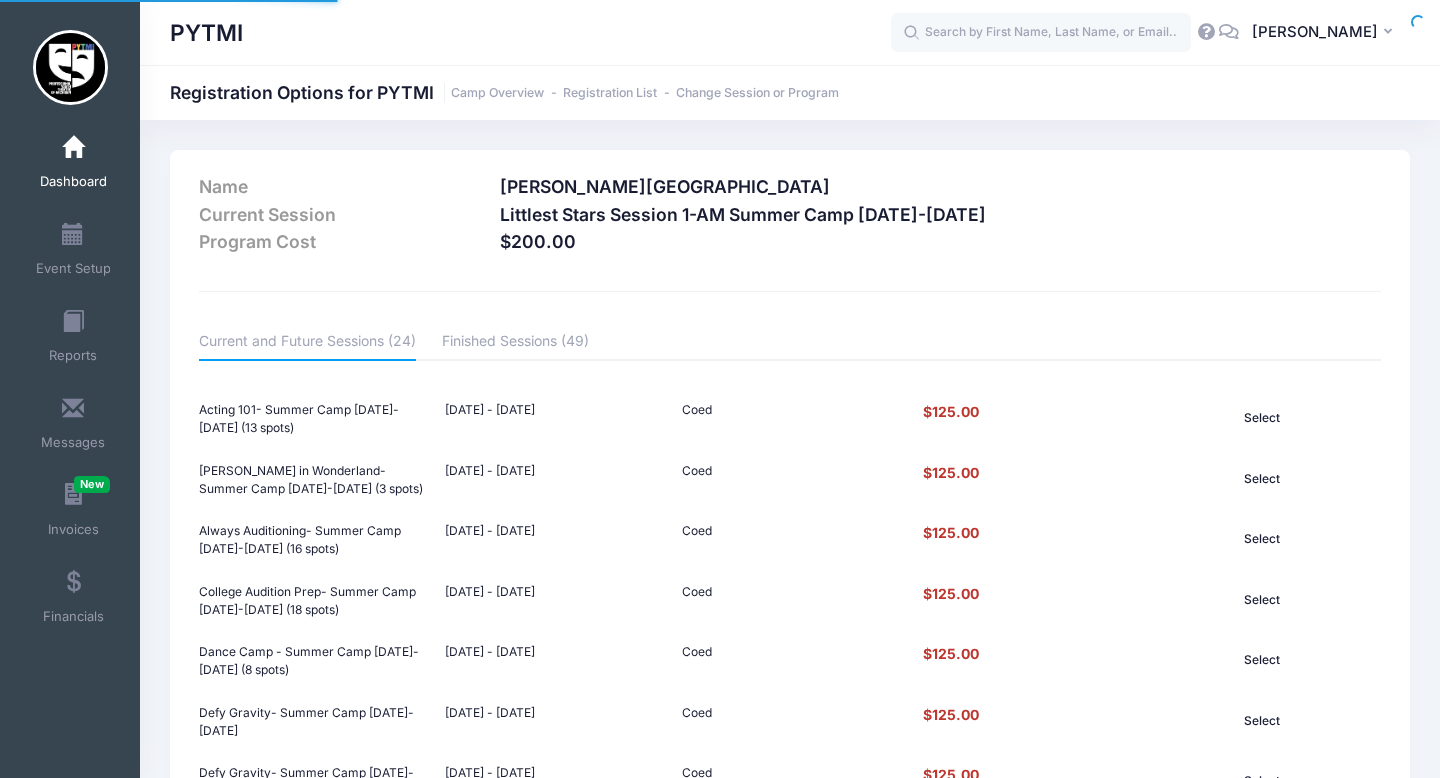 scroll, scrollTop: 0, scrollLeft: 0, axis: both 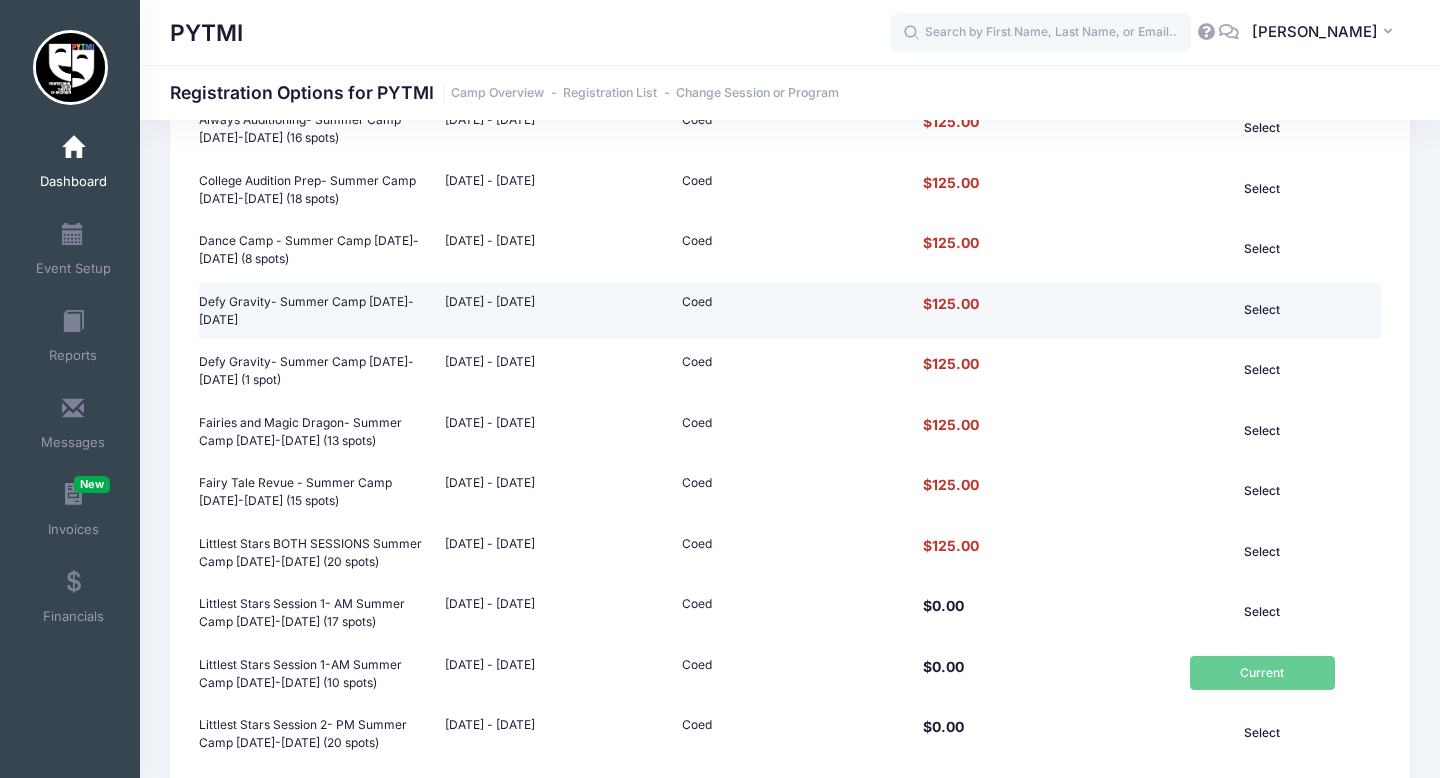 click on "Select" at bounding box center (1262, 310) 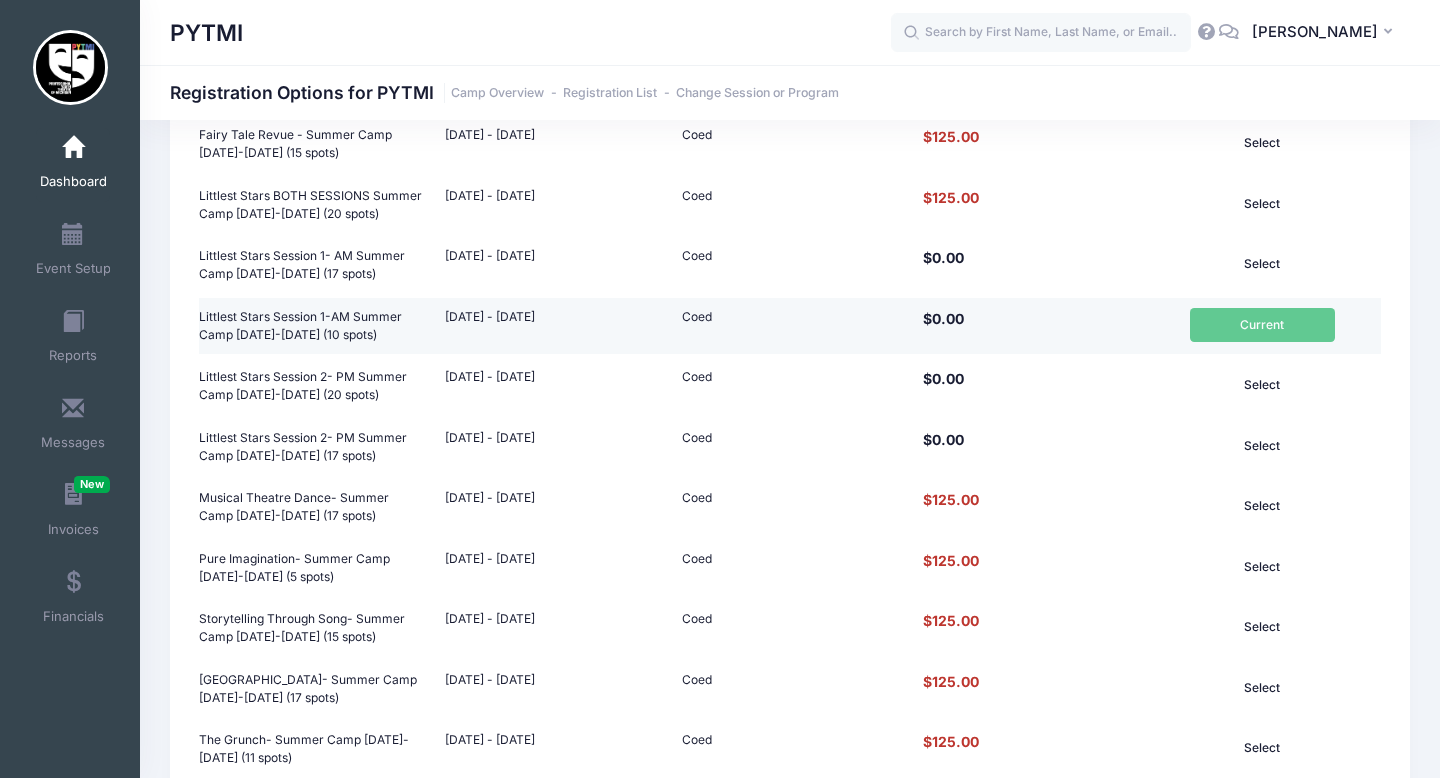 scroll, scrollTop: 1212, scrollLeft: 0, axis: vertical 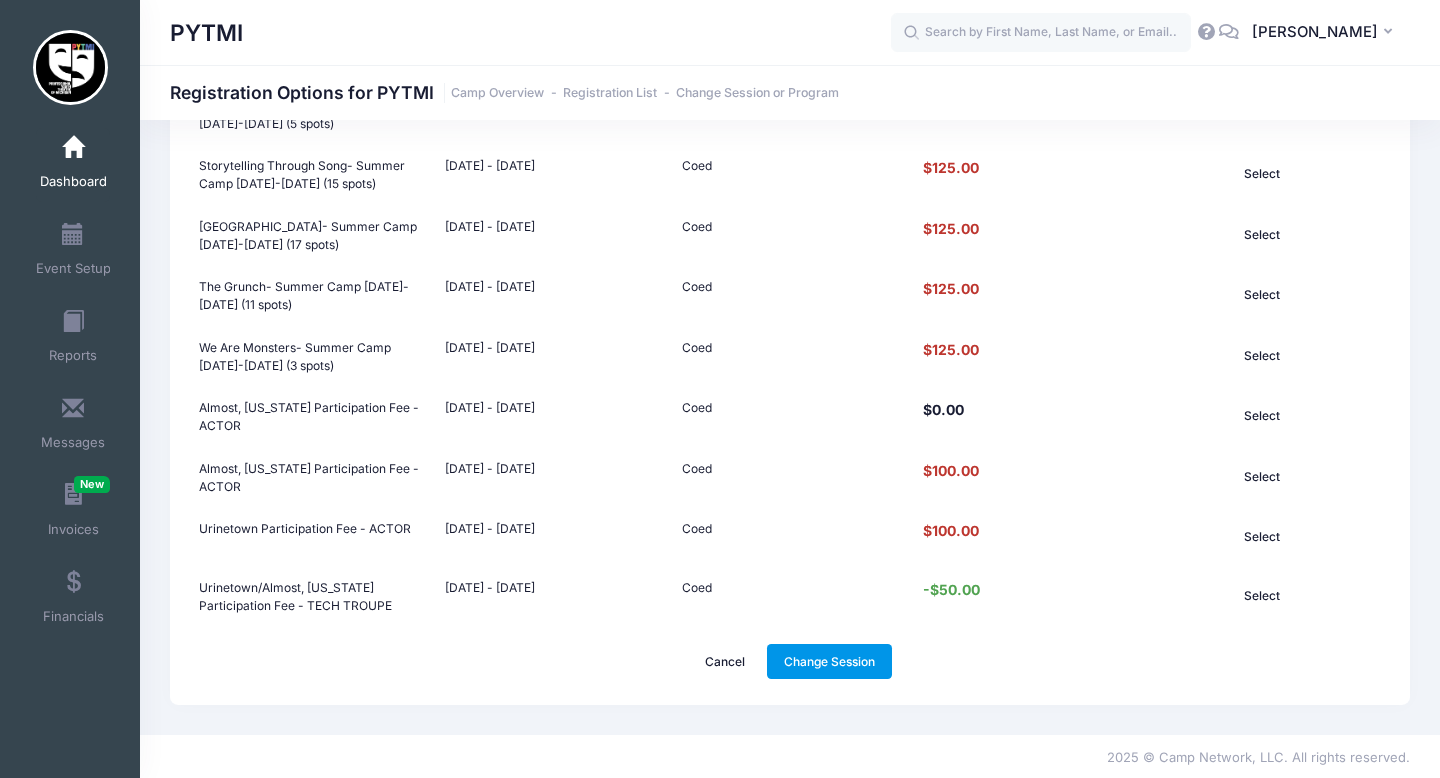 click on "Change Session" at bounding box center (830, 661) 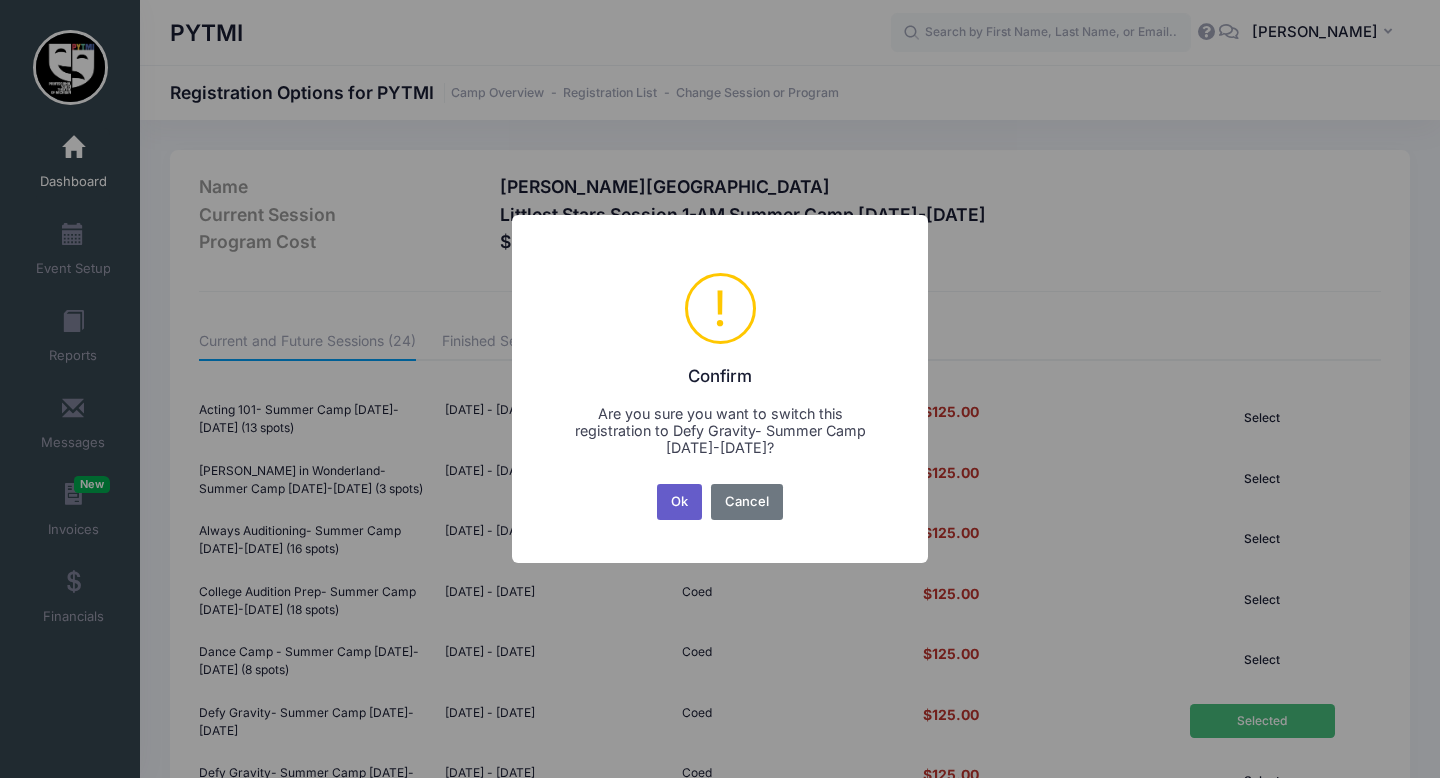 click on "Ok" at bounding box center (680, 502) 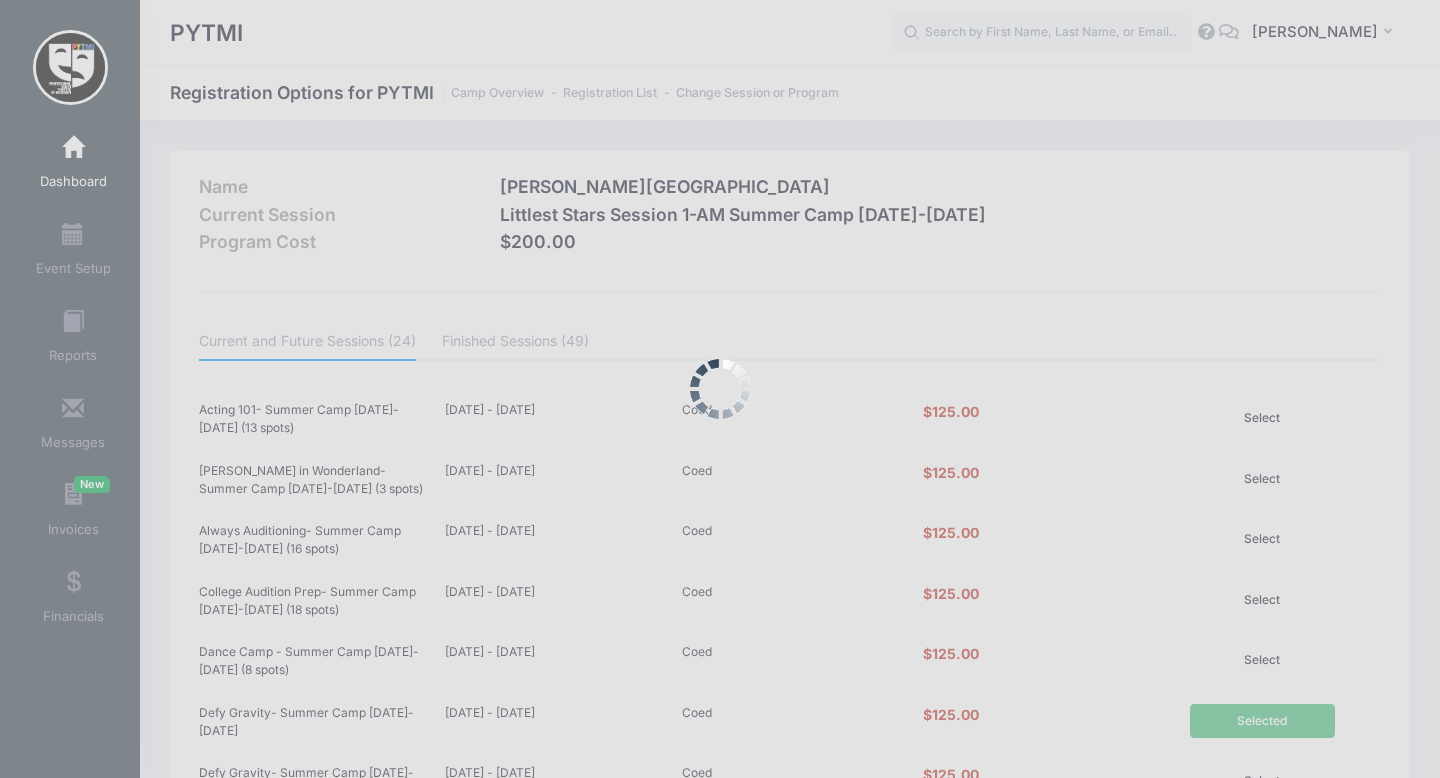 scroll, scrollTop: 1212, scrollLeft: 0, axis: vertical 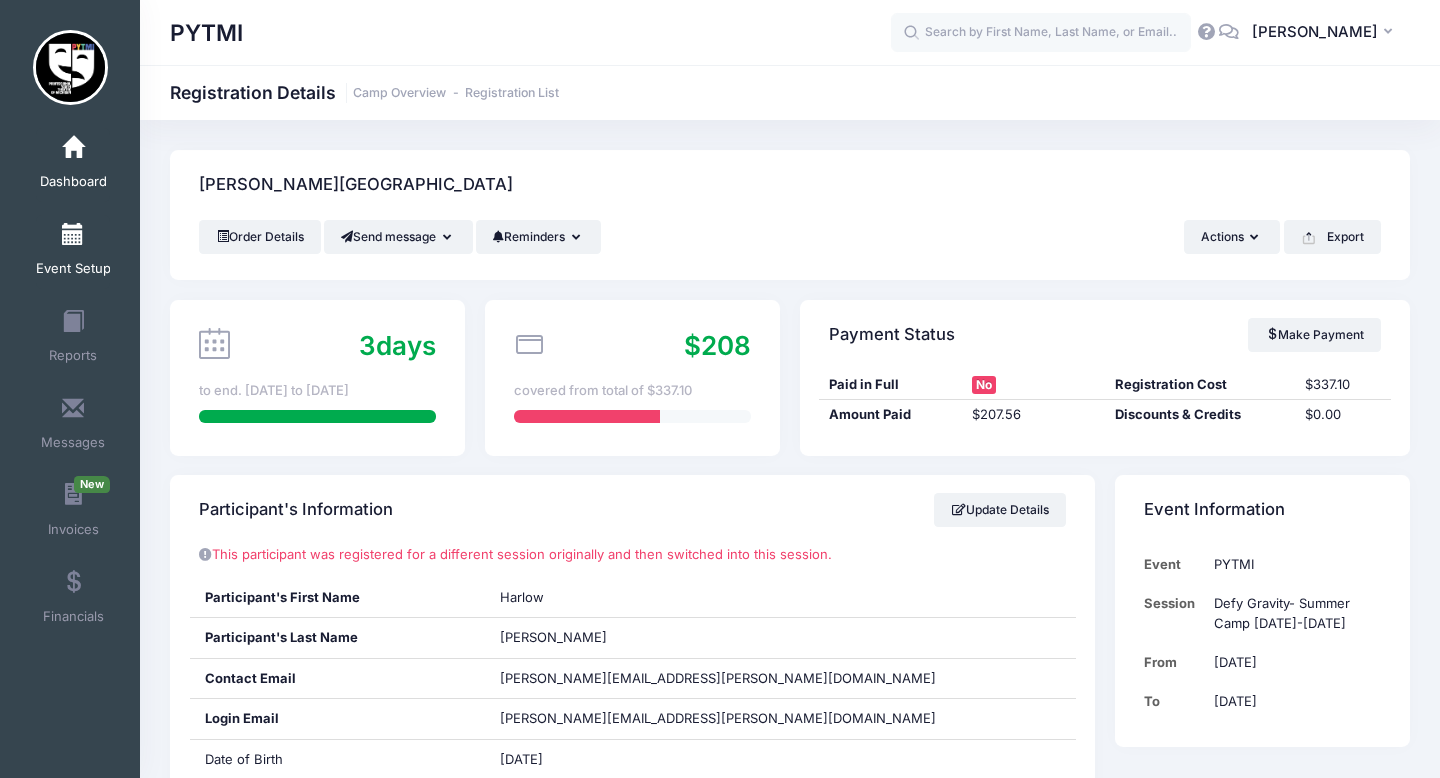 click on "Event Setup" at bounding box center [73, 252] 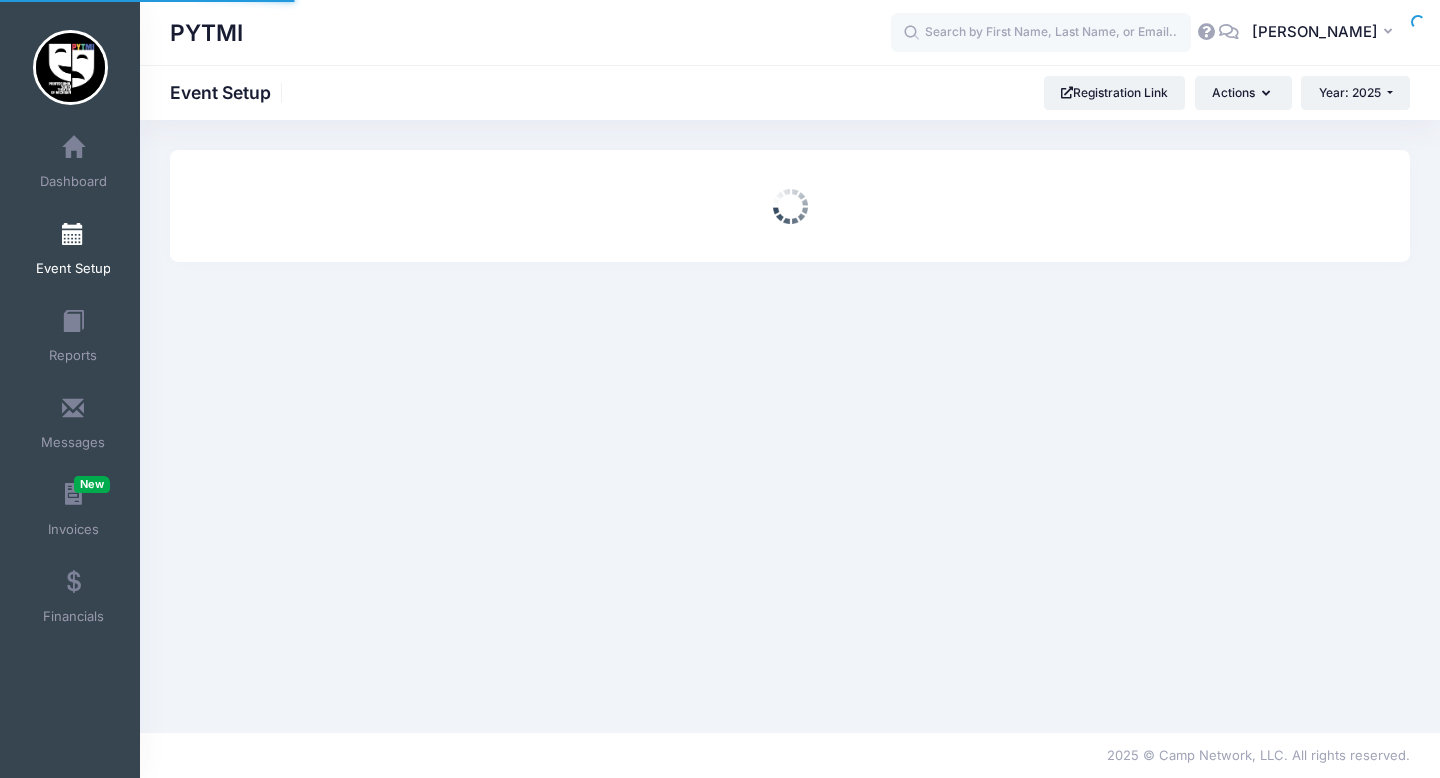 scroll, scrollTop: 0, scrollLeft: 0, axis: both 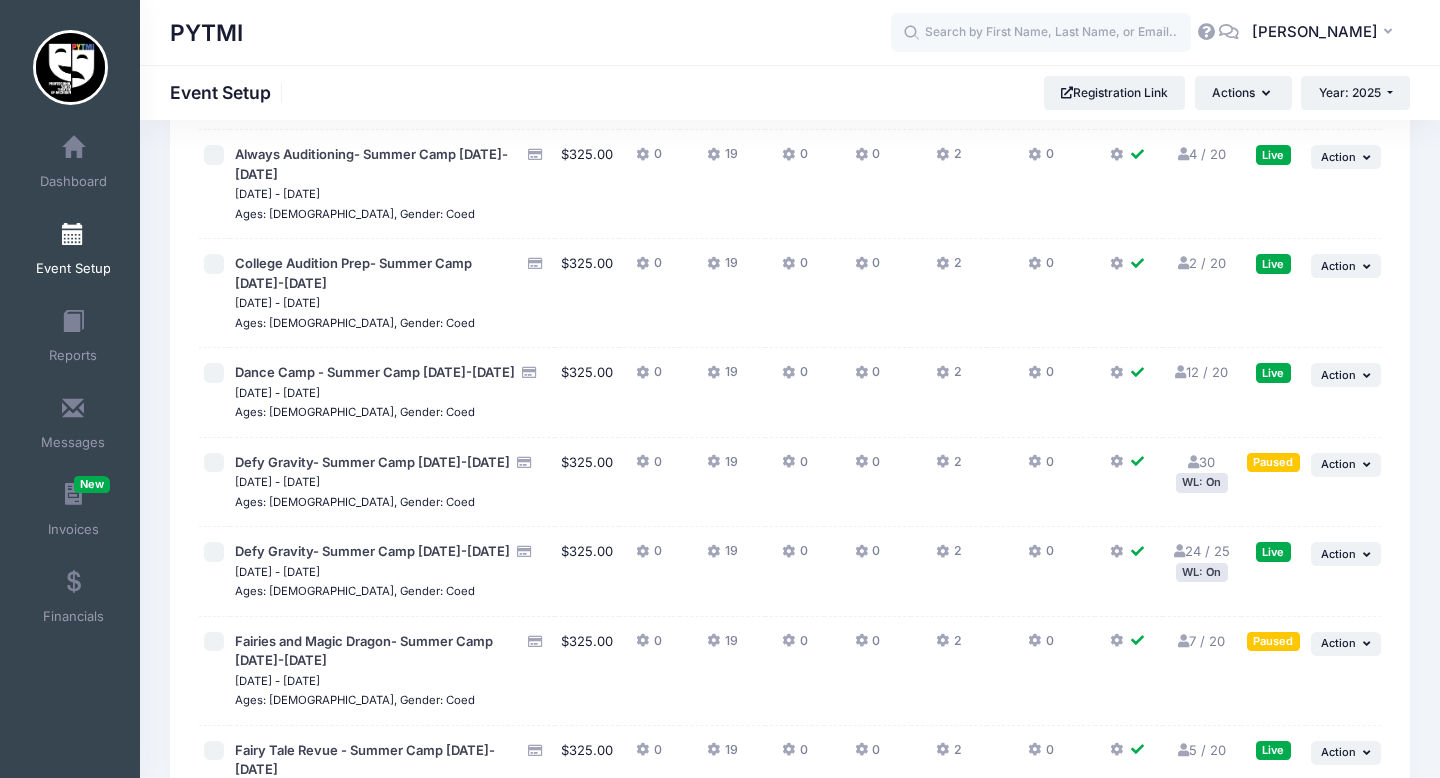 click on "30
Full" at bounding box center (1201, 462) 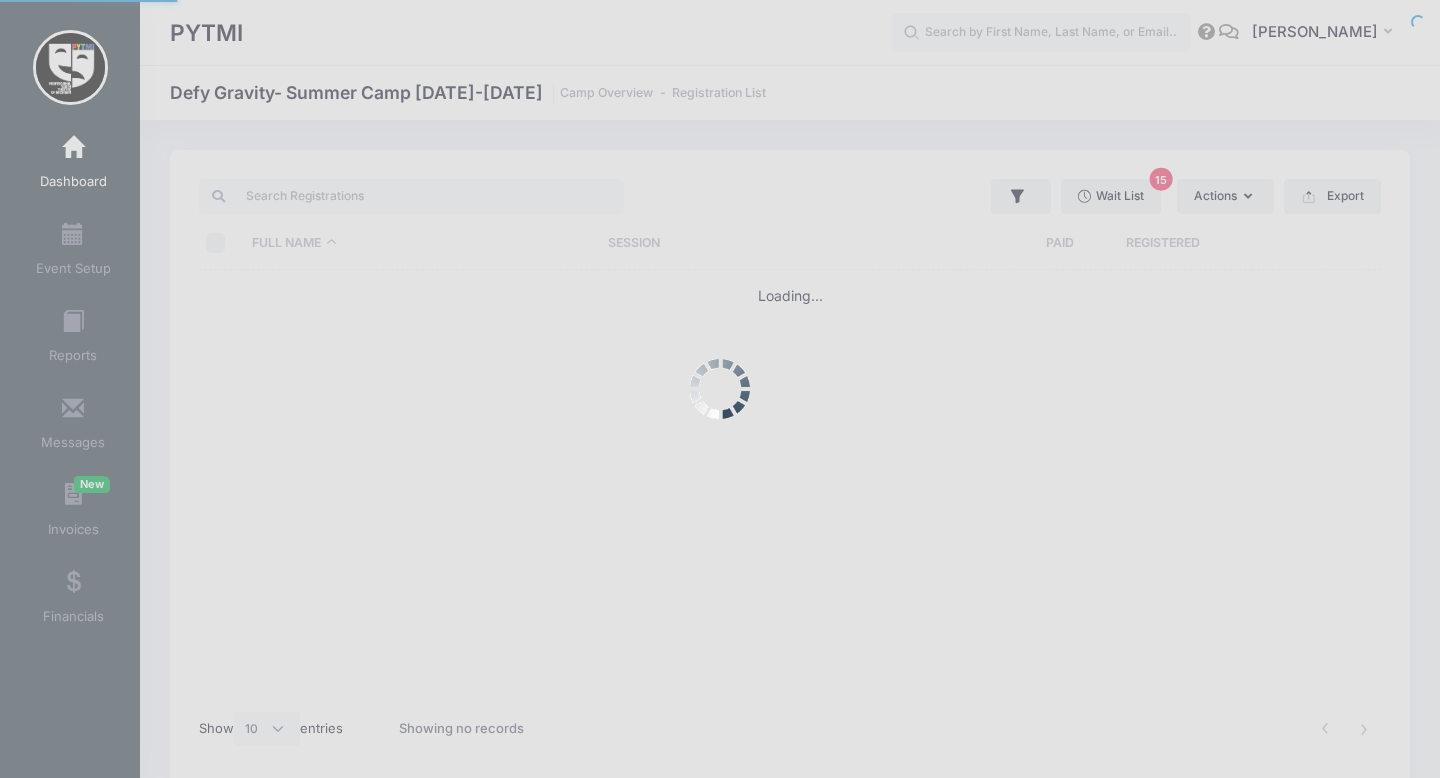 select on "10" 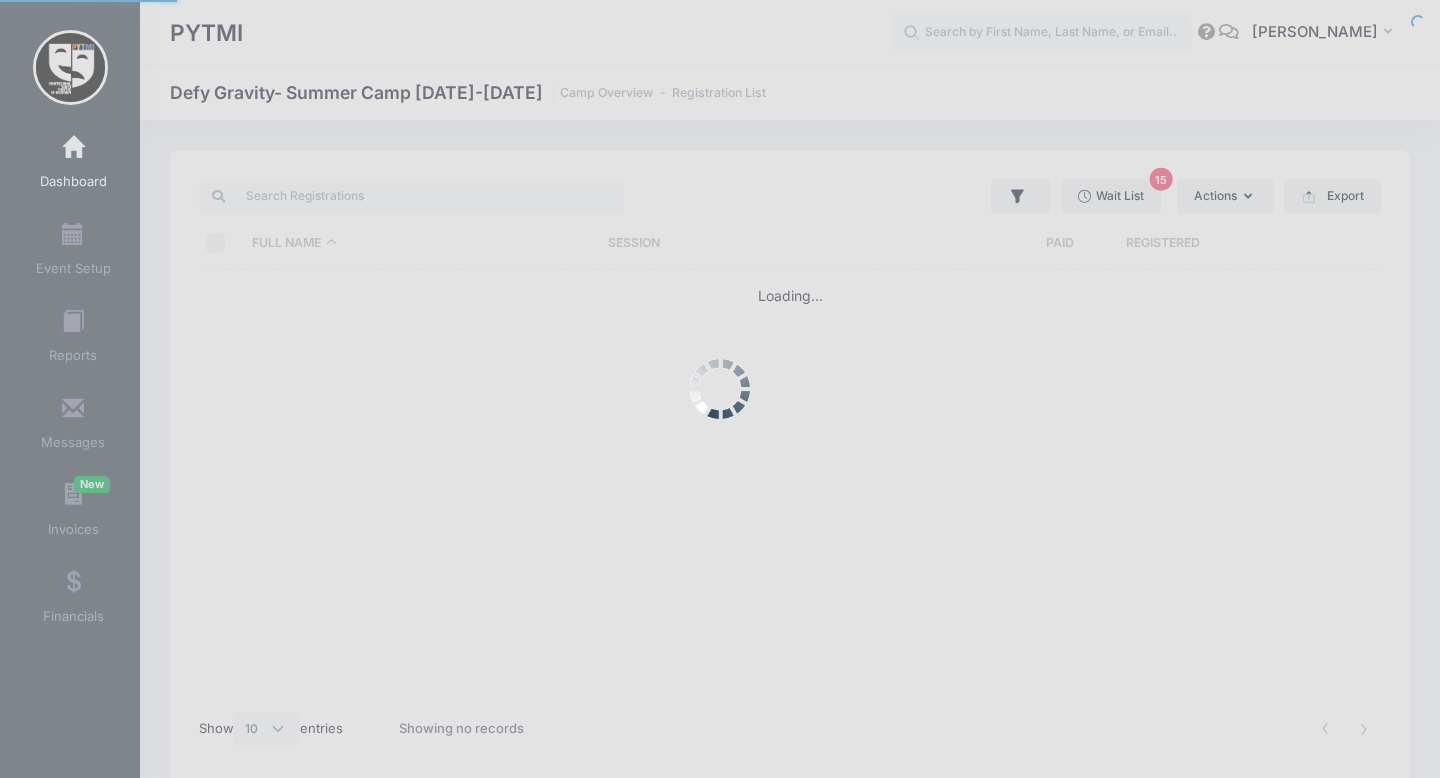 scroll, scrollTop: 0, scrollLeft: 0, axis: both 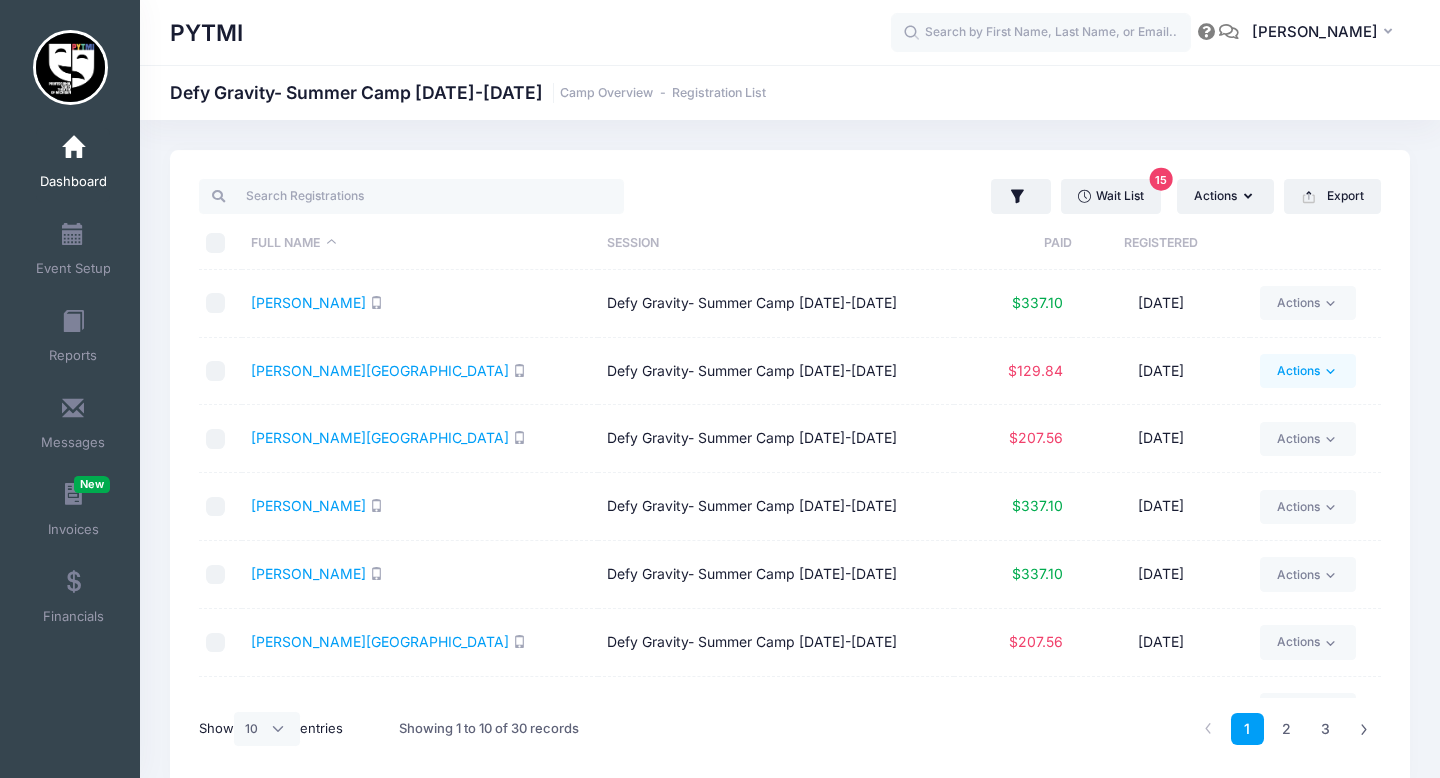 click on "Actions" at bounding box center (1307, 371) 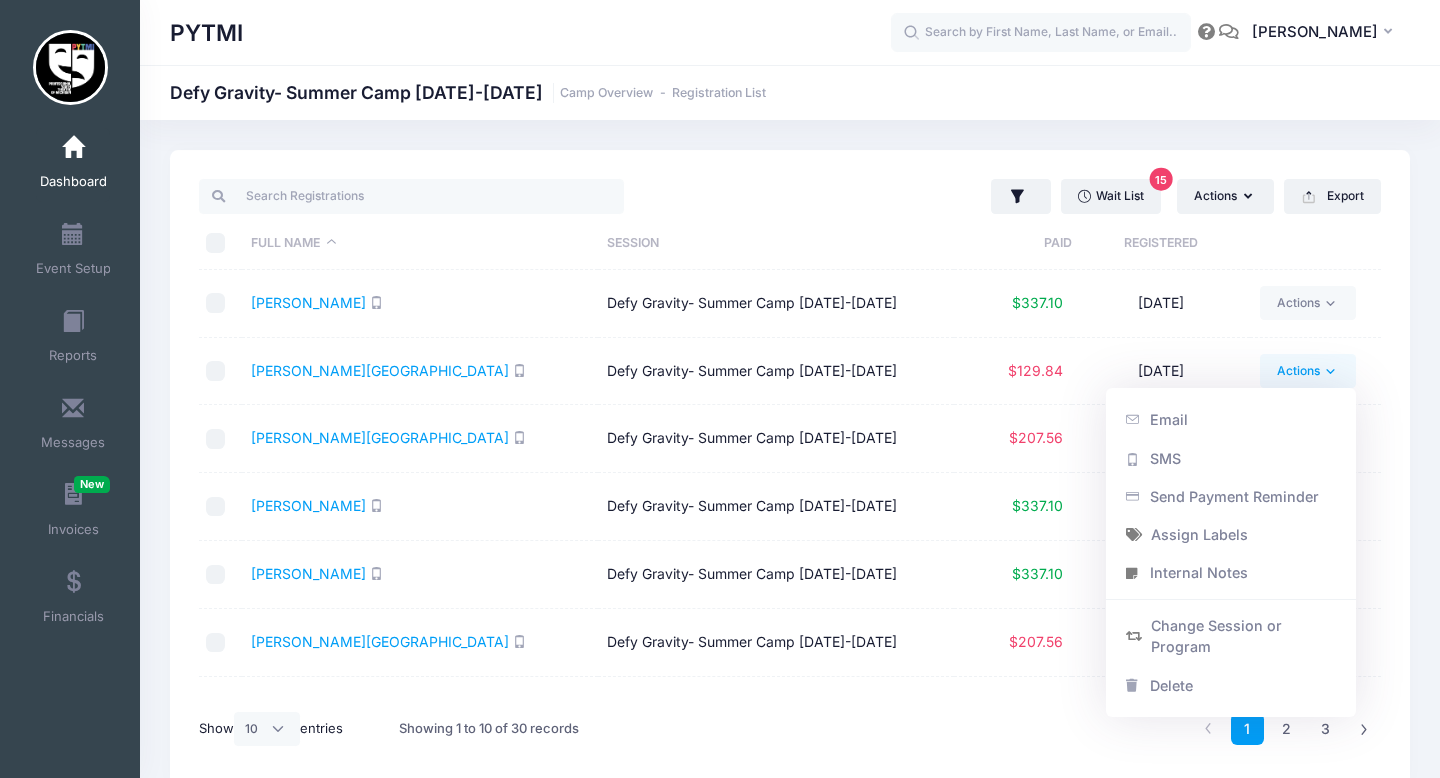 click on "Defy Gravity- Summer Camp [DATE]-[DATE]" at bounding box center (776, 439) 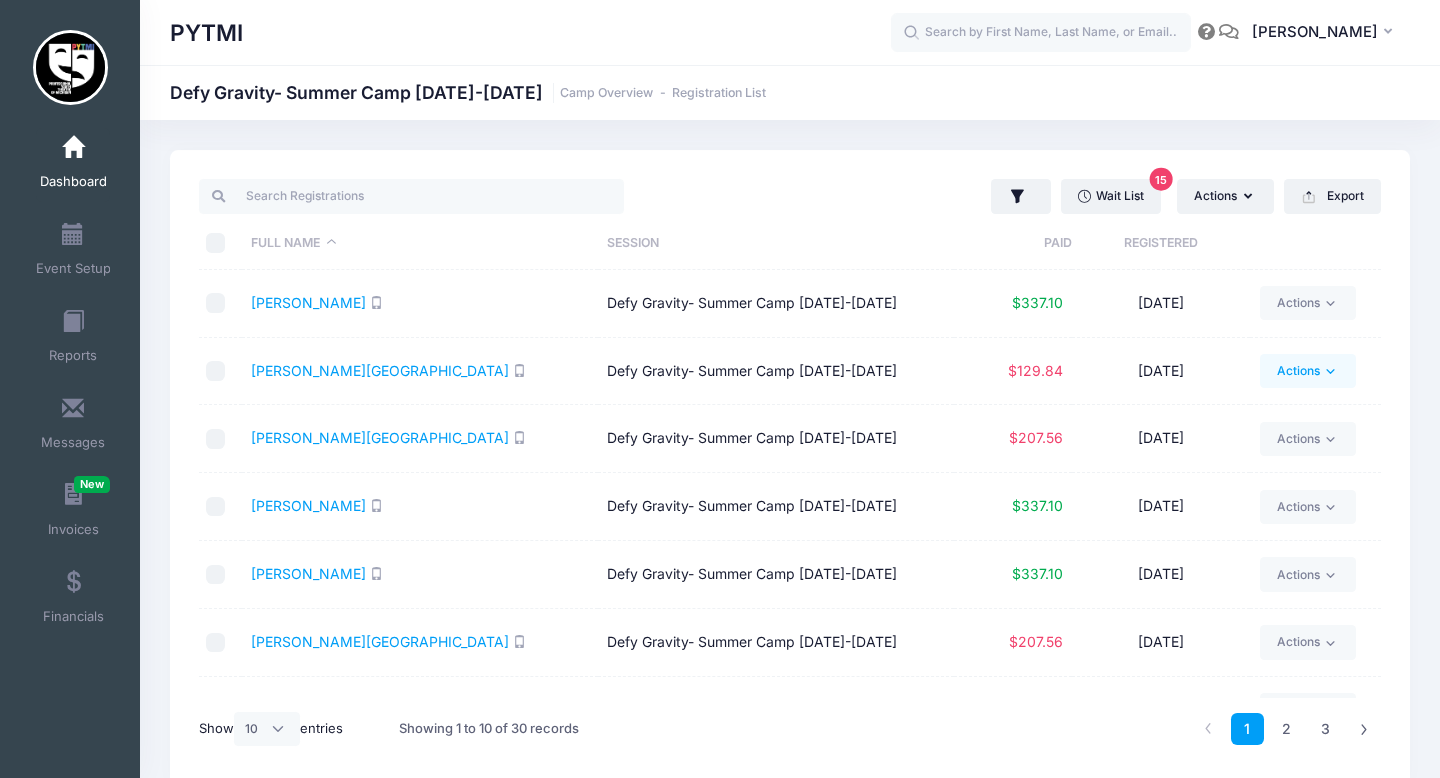 click on "Actions" at bounding box center [1307, 371] 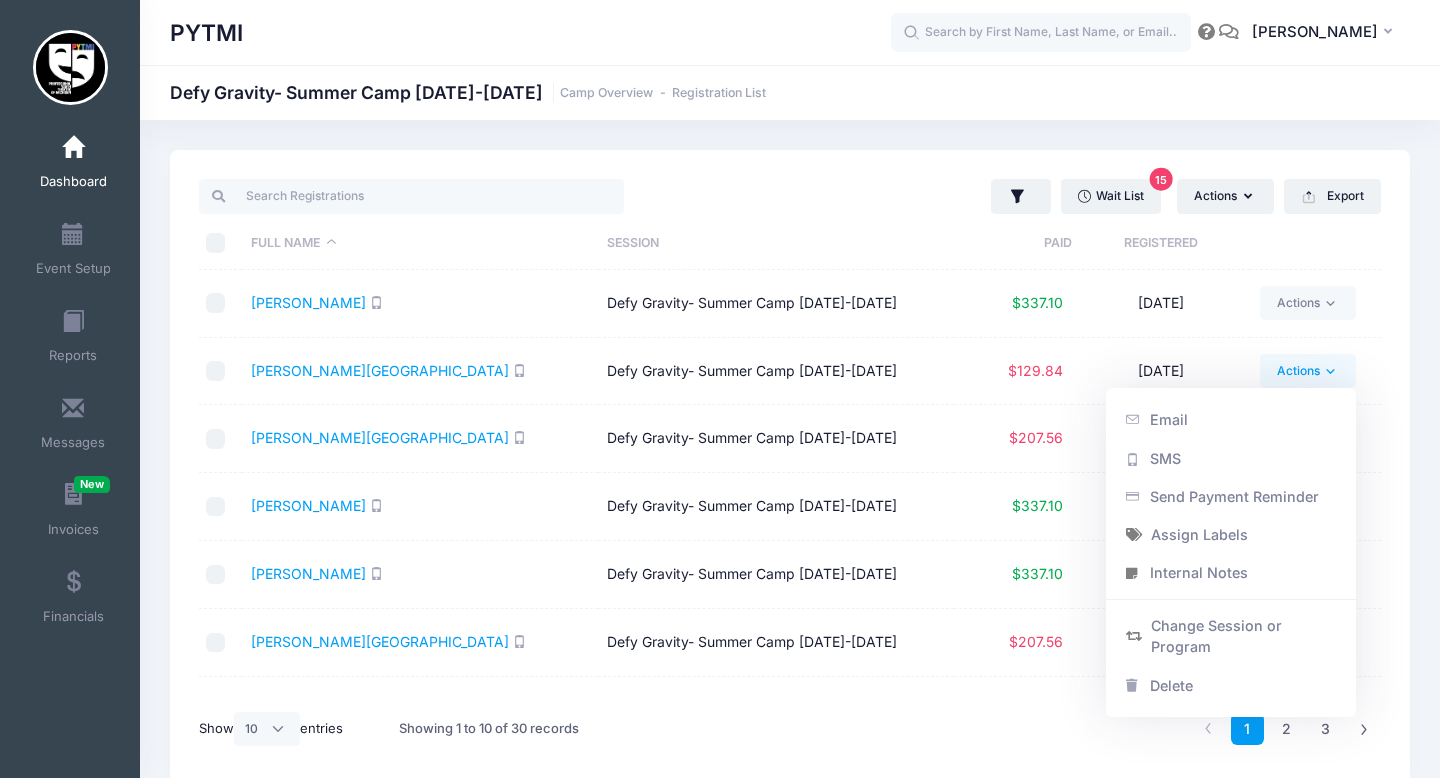 click on "Defy Gravity- Summer Camp [DATE]-[DATE]" at bounding box center (776, 372) 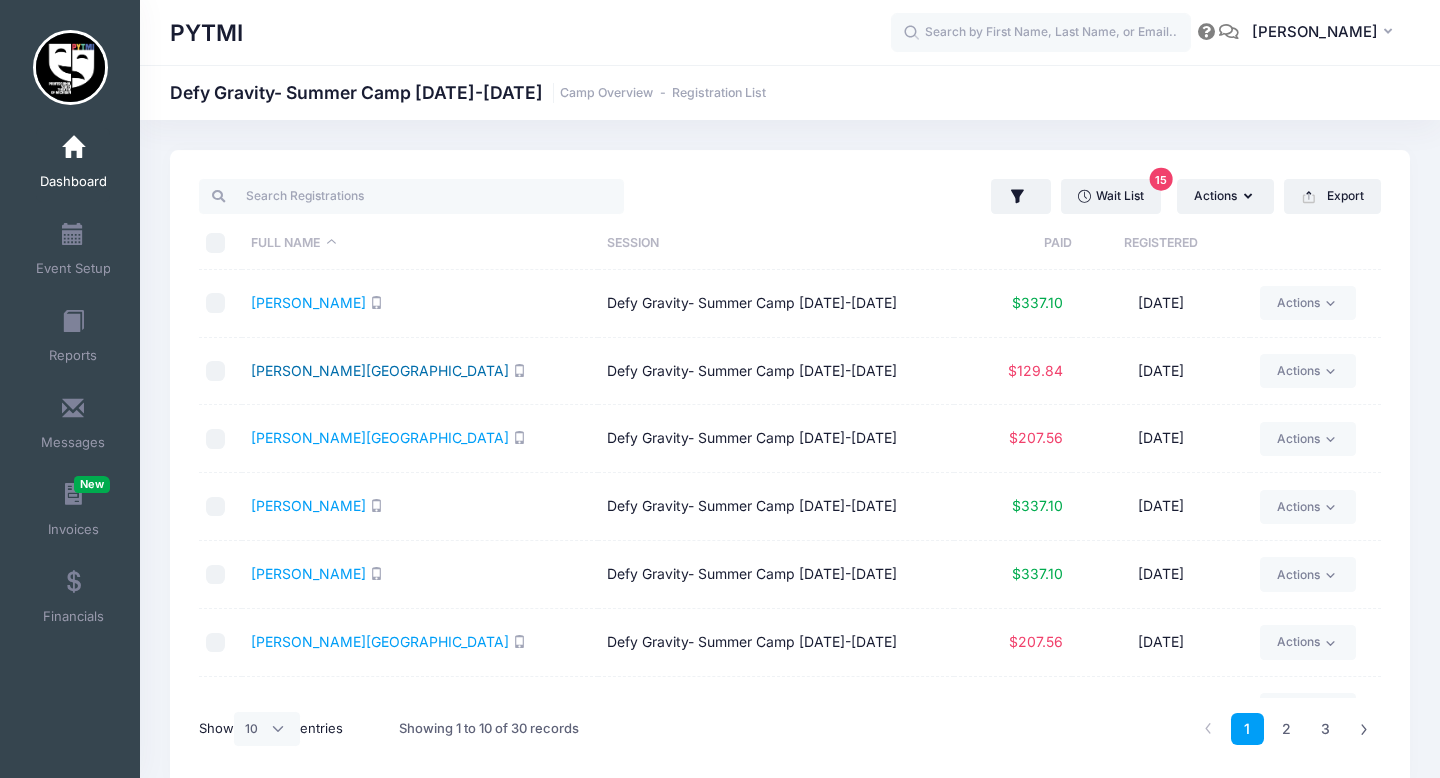 click on "[PERSON_NAME][GEOGRAPHIC_DATA]" at bounding box center (380, 370) 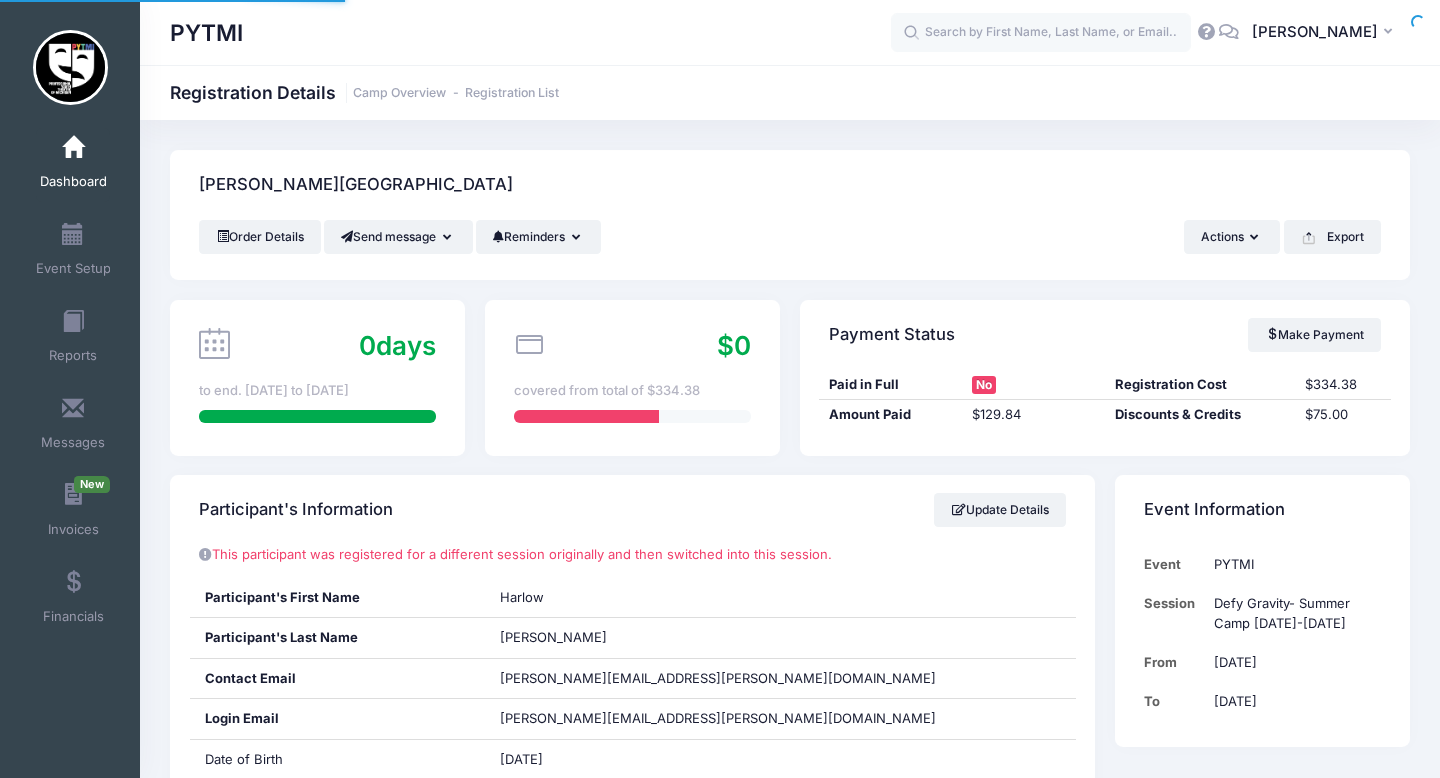 scroll, scrollTop: 0, scrollLeft: 0, axis: both 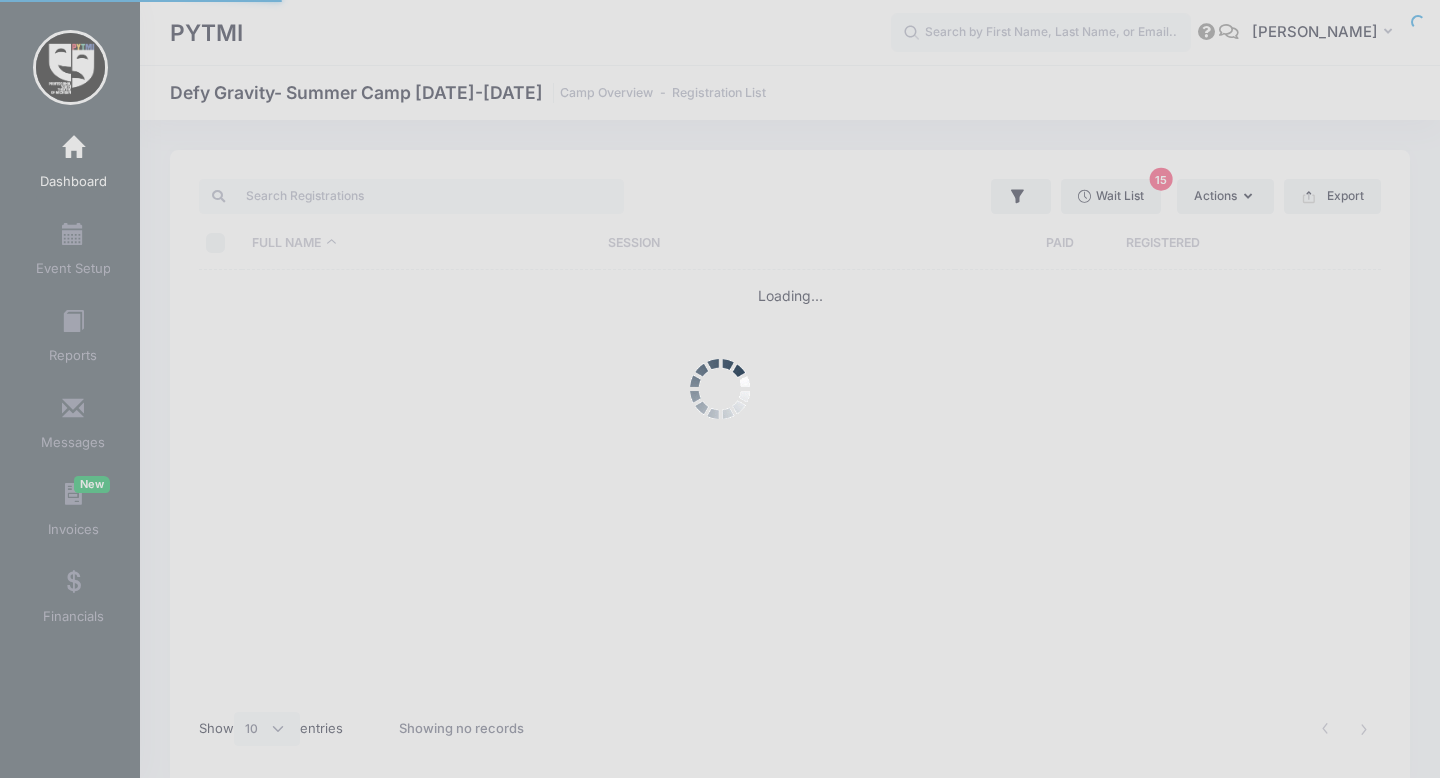 select on "10" 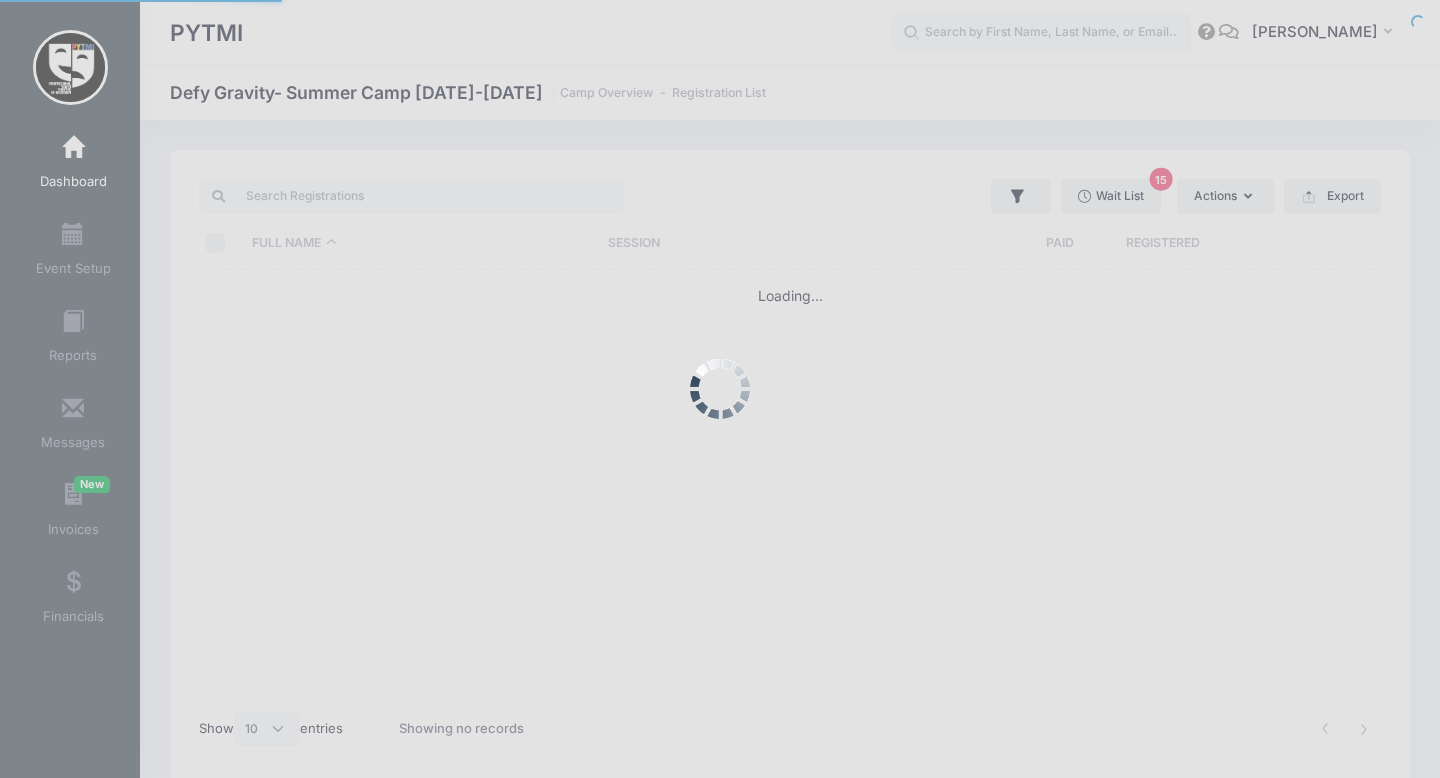 scroll, scrollTop: 0, scrollLeft: 0, axis: both 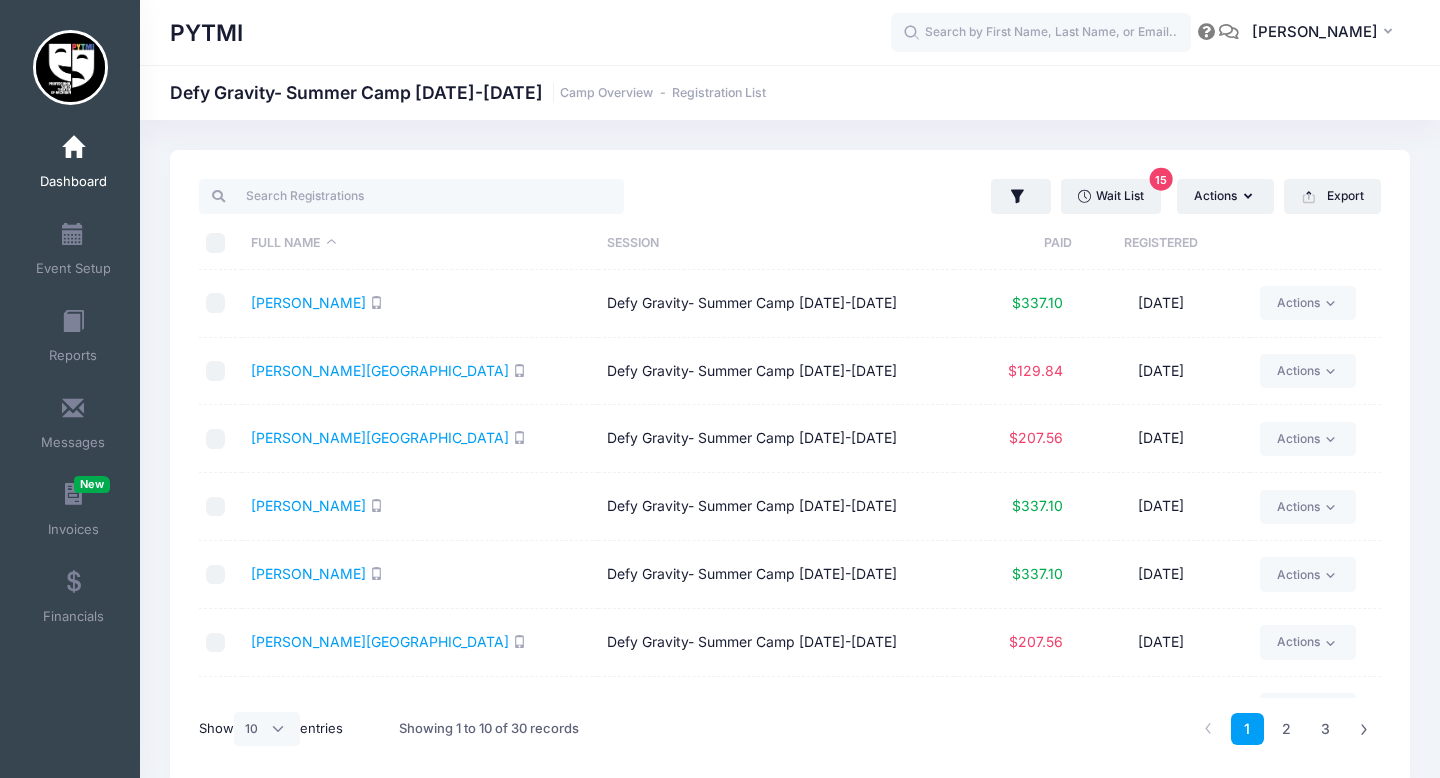 click on "Defy Gravity- Summer Camp [DATE]-[DATE]" at bounding box center [776, 439] 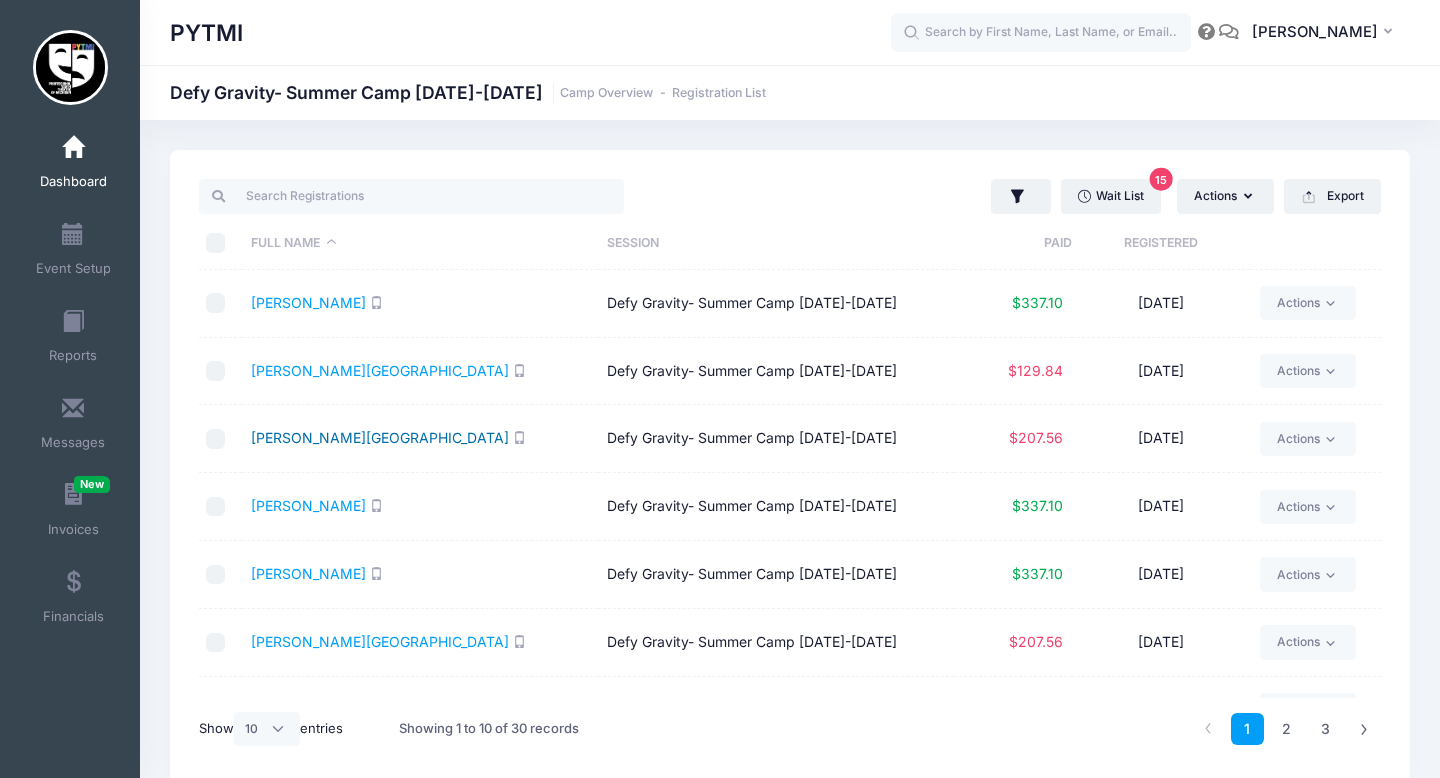 click on "[PERSON_NAME][GEOGRAPHIC_DATA]" at bounding box center (380, 437) 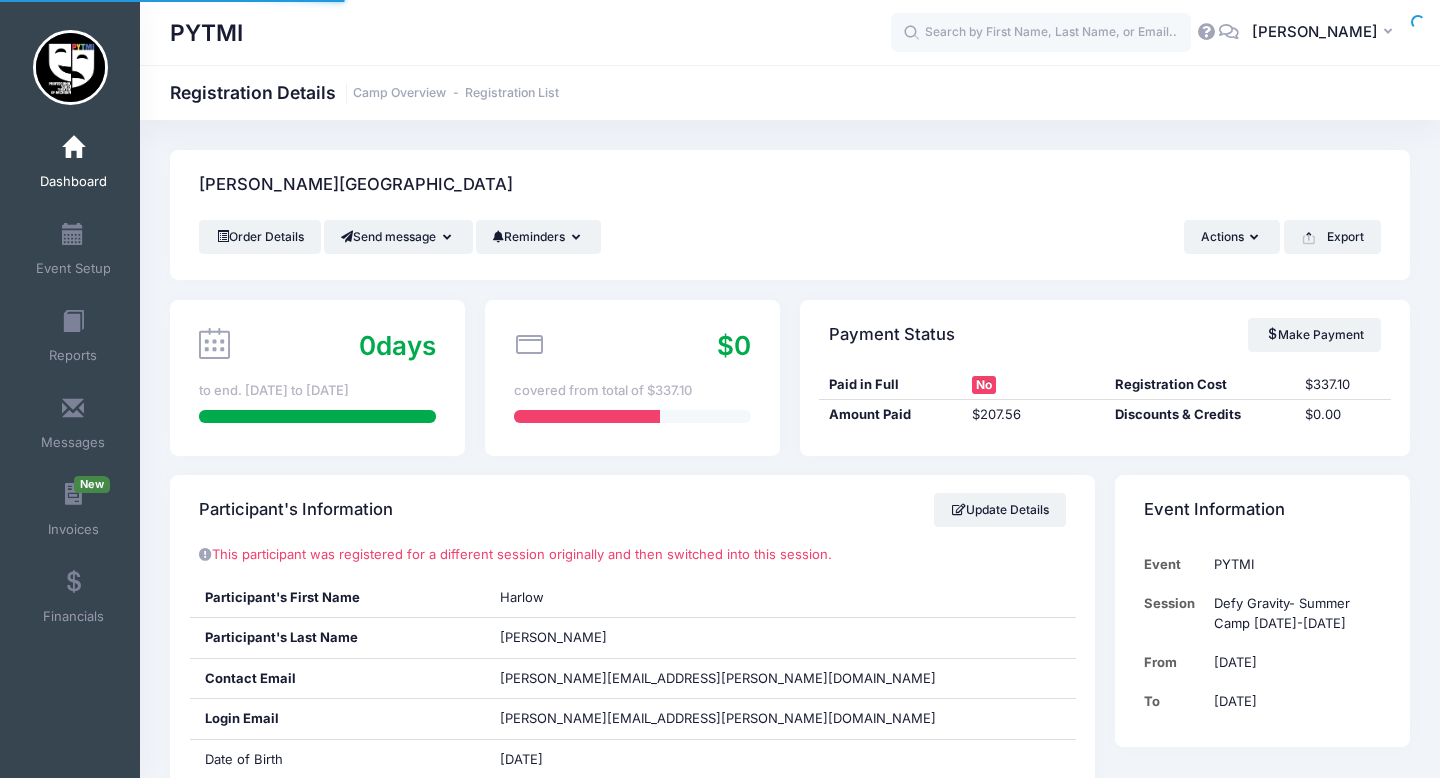 scroll, scrollTop: 0, scrollLeft: 0, axis: both 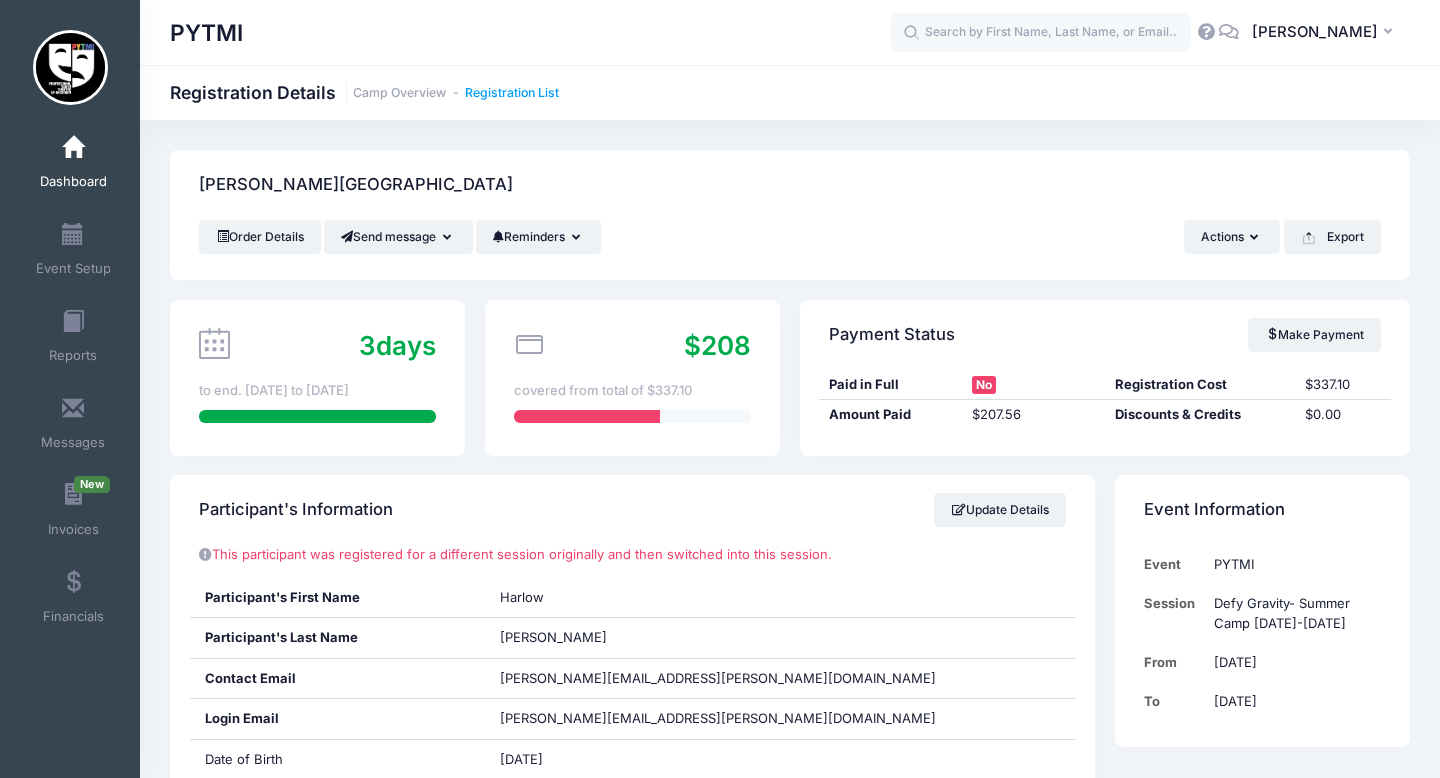 click on "Registration List" at bounding box center (512, 93) 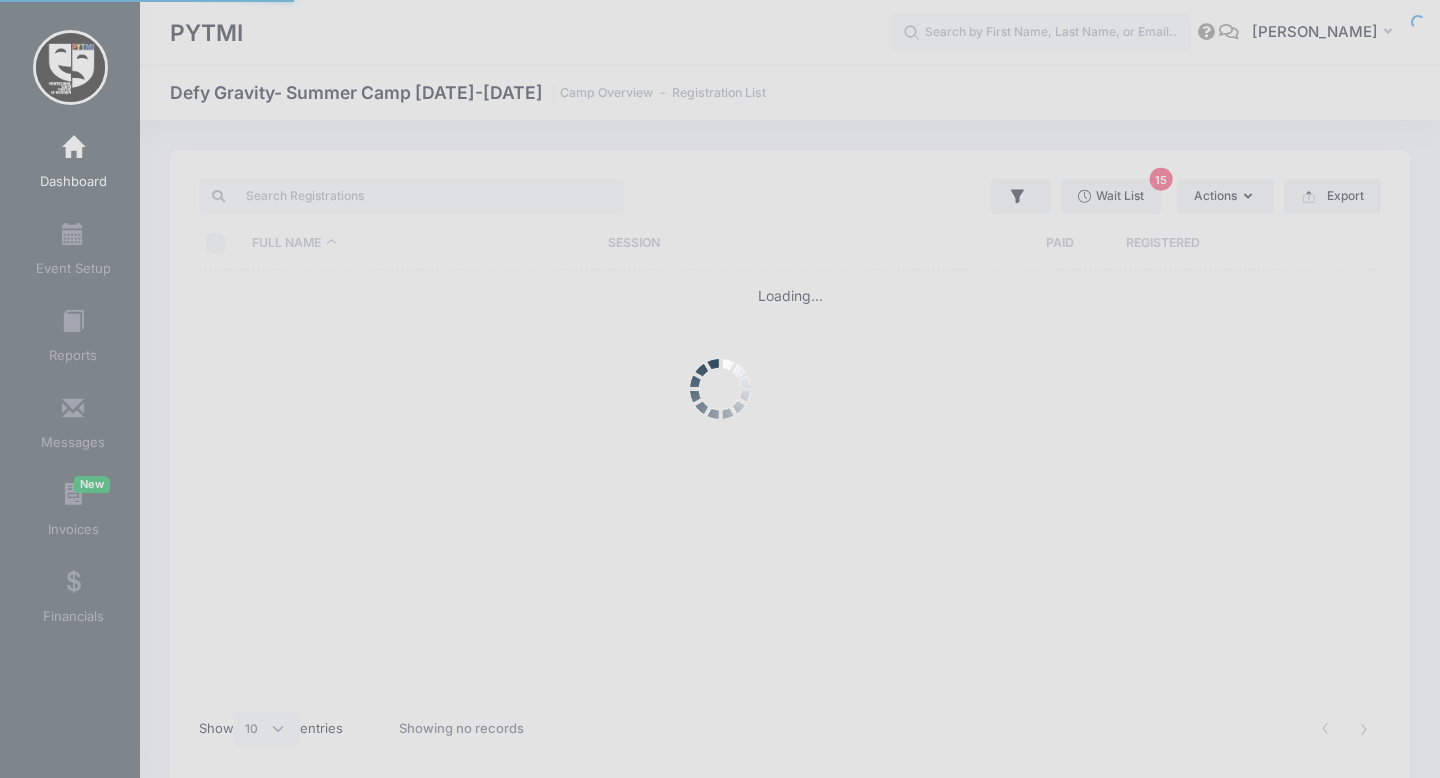 scroll, scrollTop: 0, scrollLeft: 0, axis: both 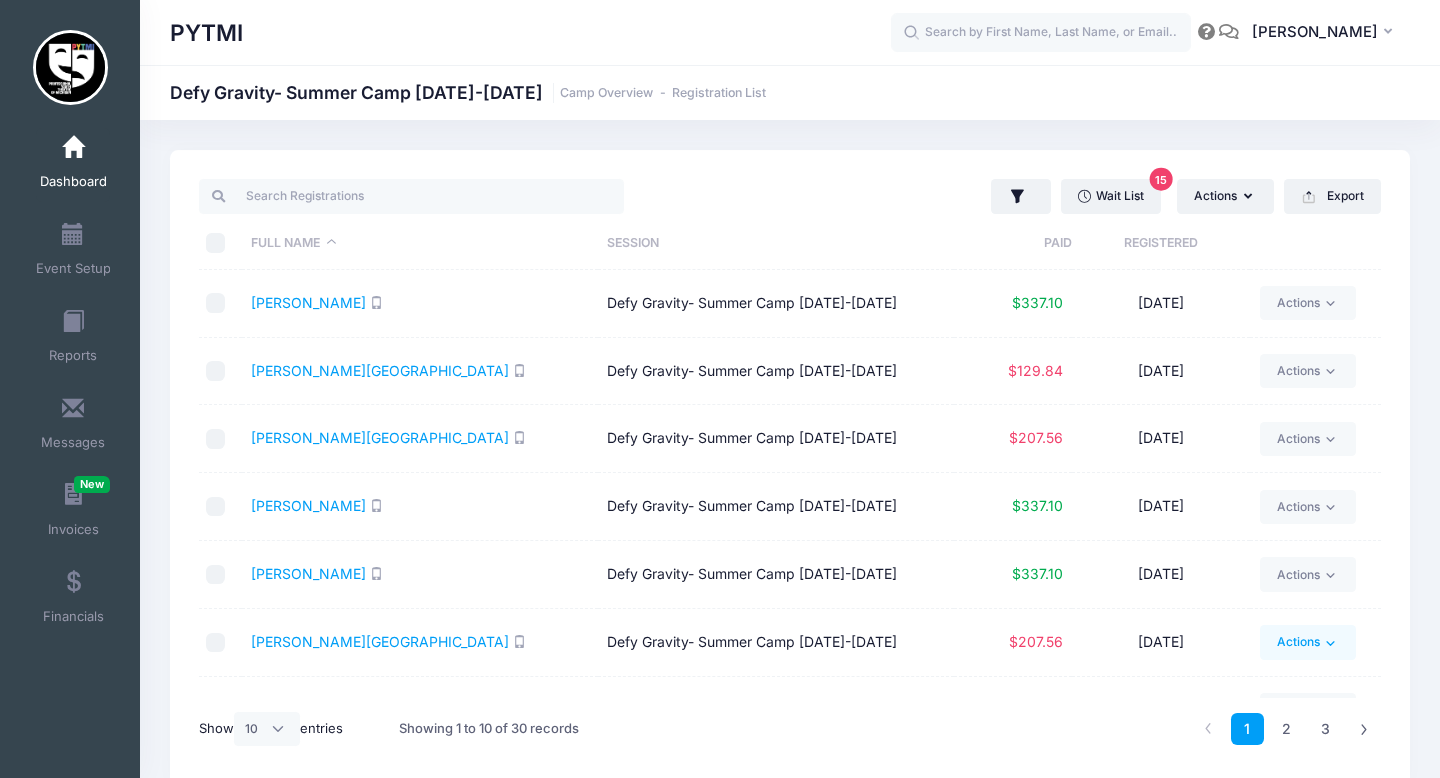 click on "Actions" at bounding box center (1307, 642) 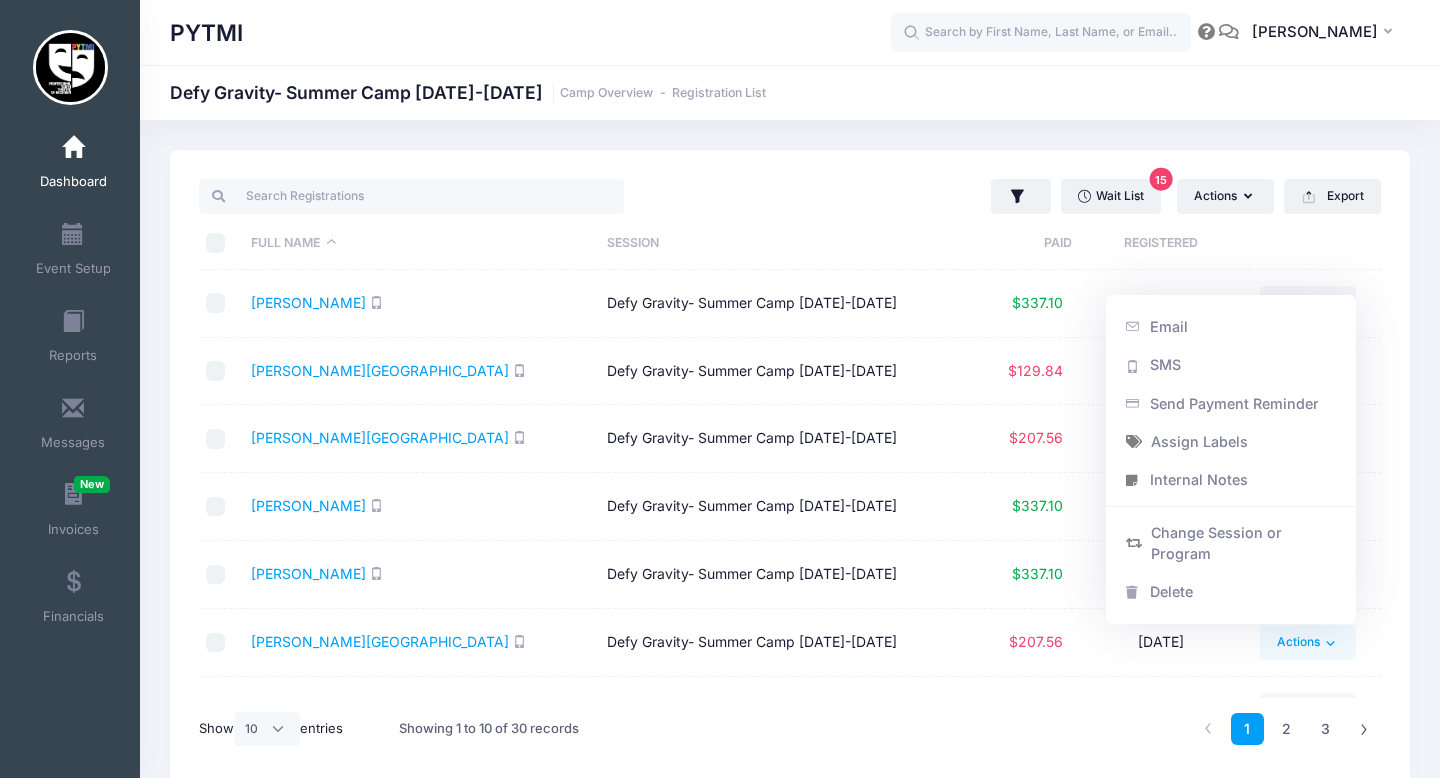 click on "Defy Gravity- Summer Camp [DATE]-[DATE]" at bounding box center (776, 643) 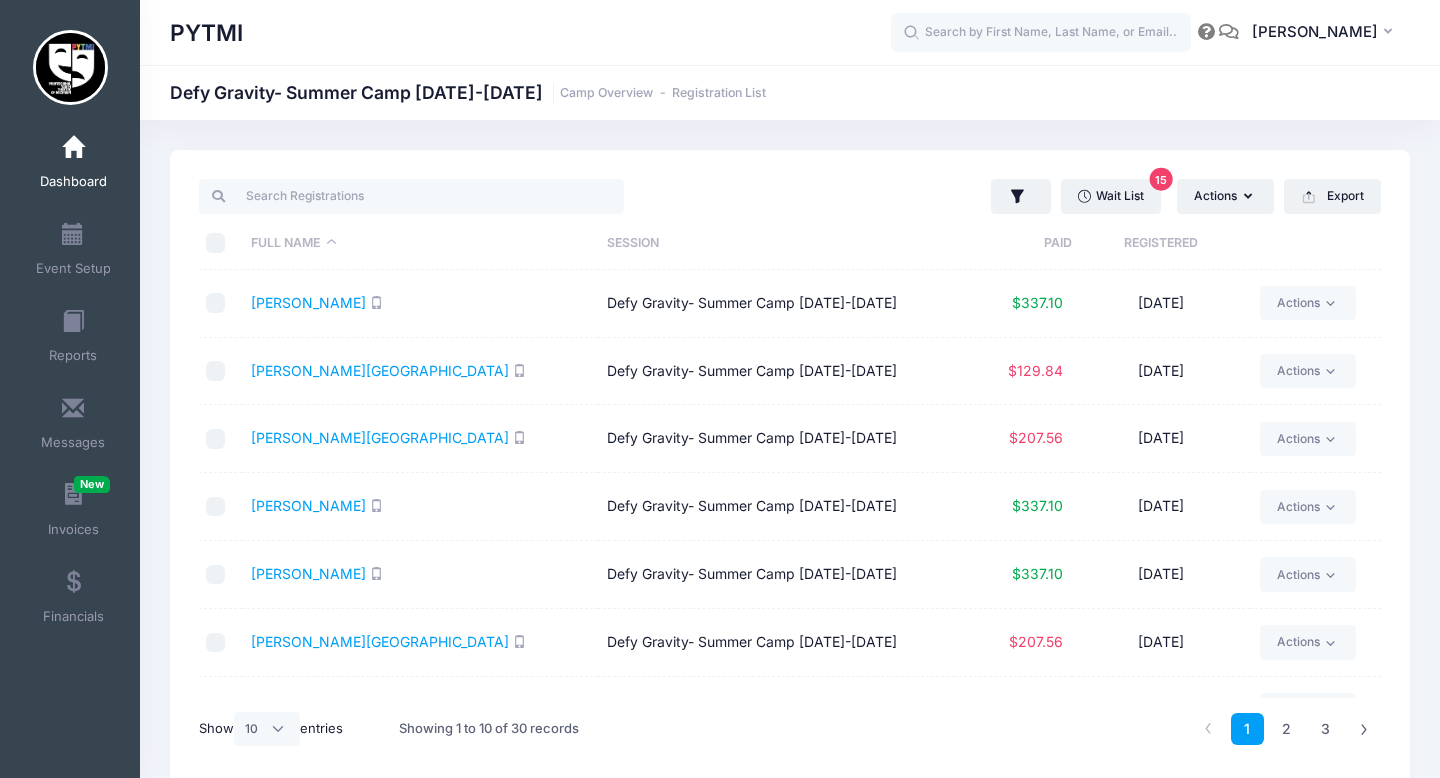 scroll, scrollTop: 84, scrollLeft: 0, axis: vertical 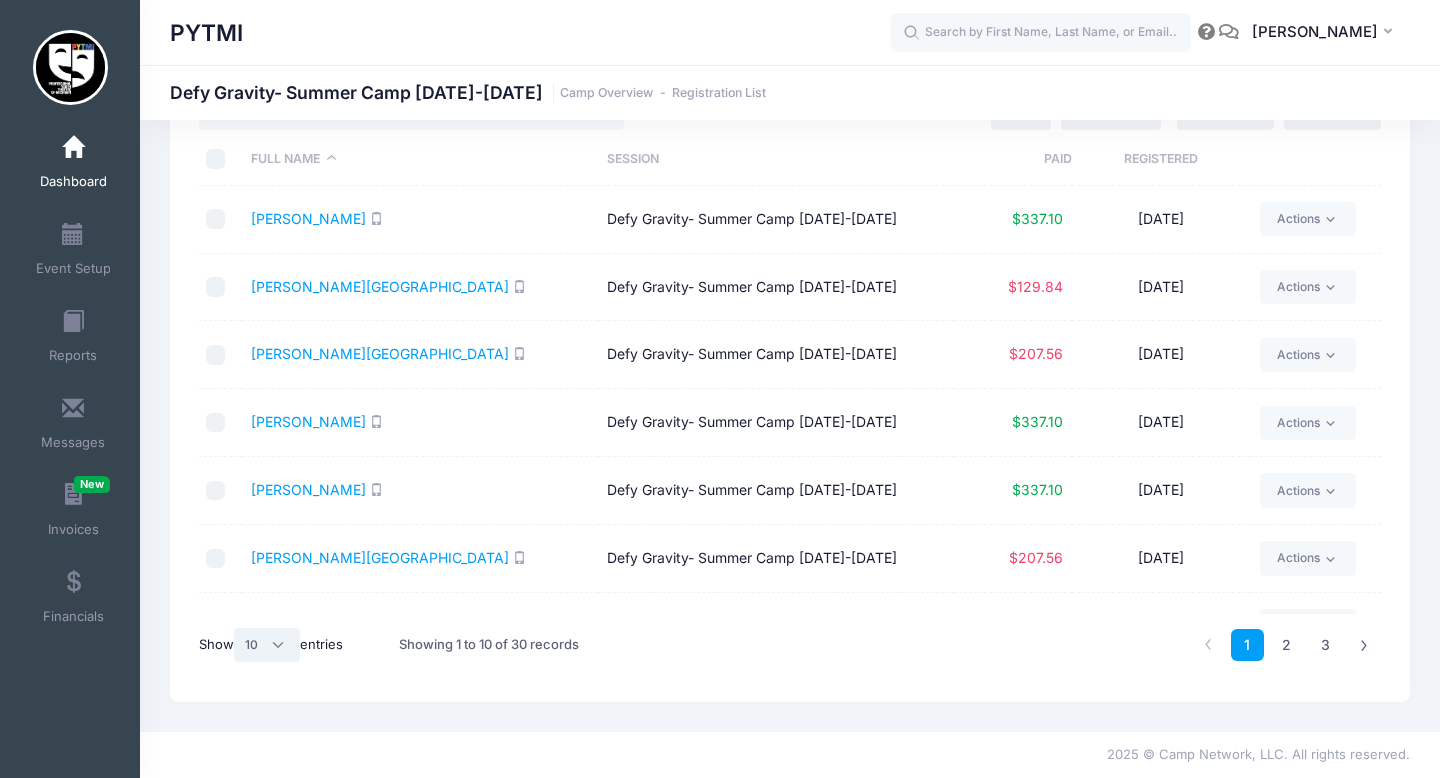 click on "All 10 25 50" at bounding box center [267, 645] 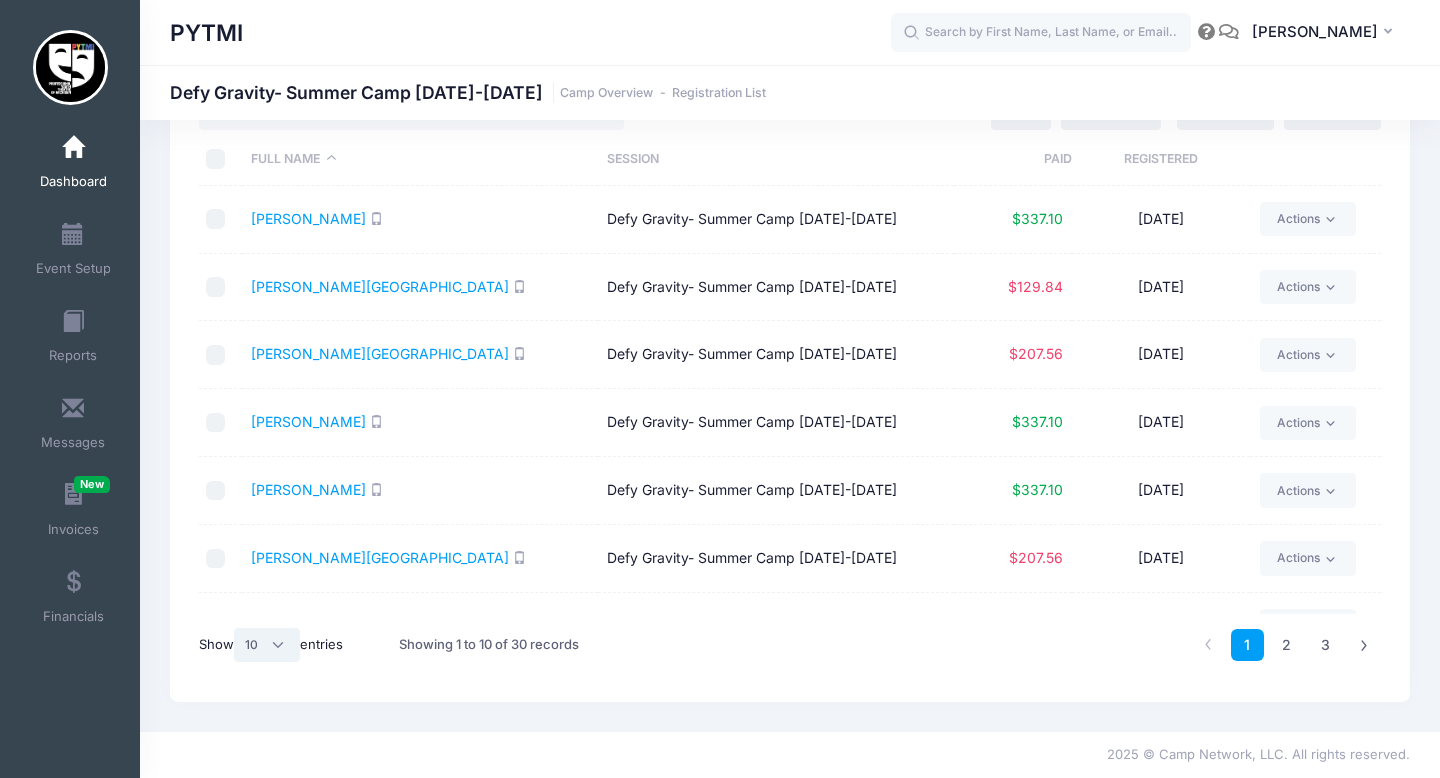 click on "All 10 25 50" at bounding box center (267, 645) 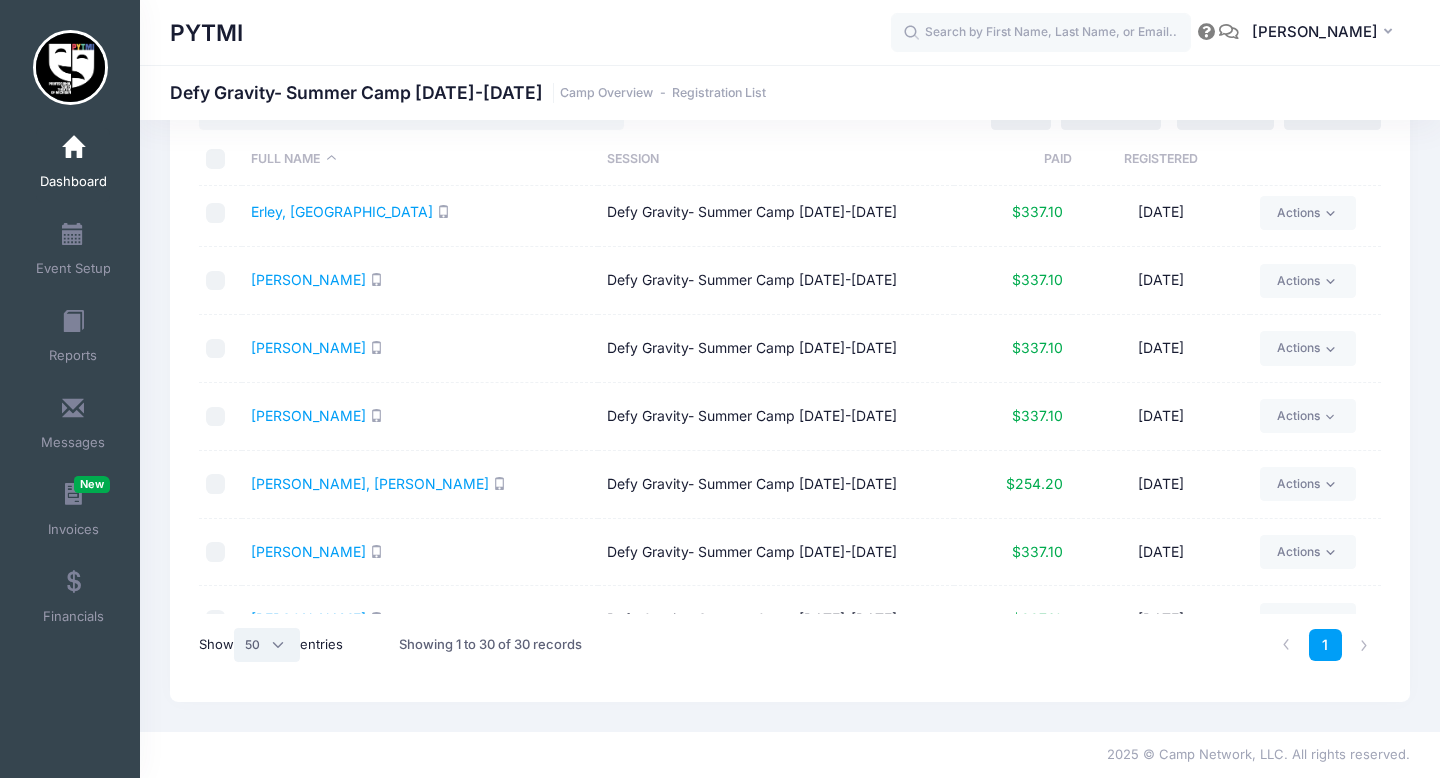 scroll, scrollTop: 954, scrollLeft: 0, axis: vertical 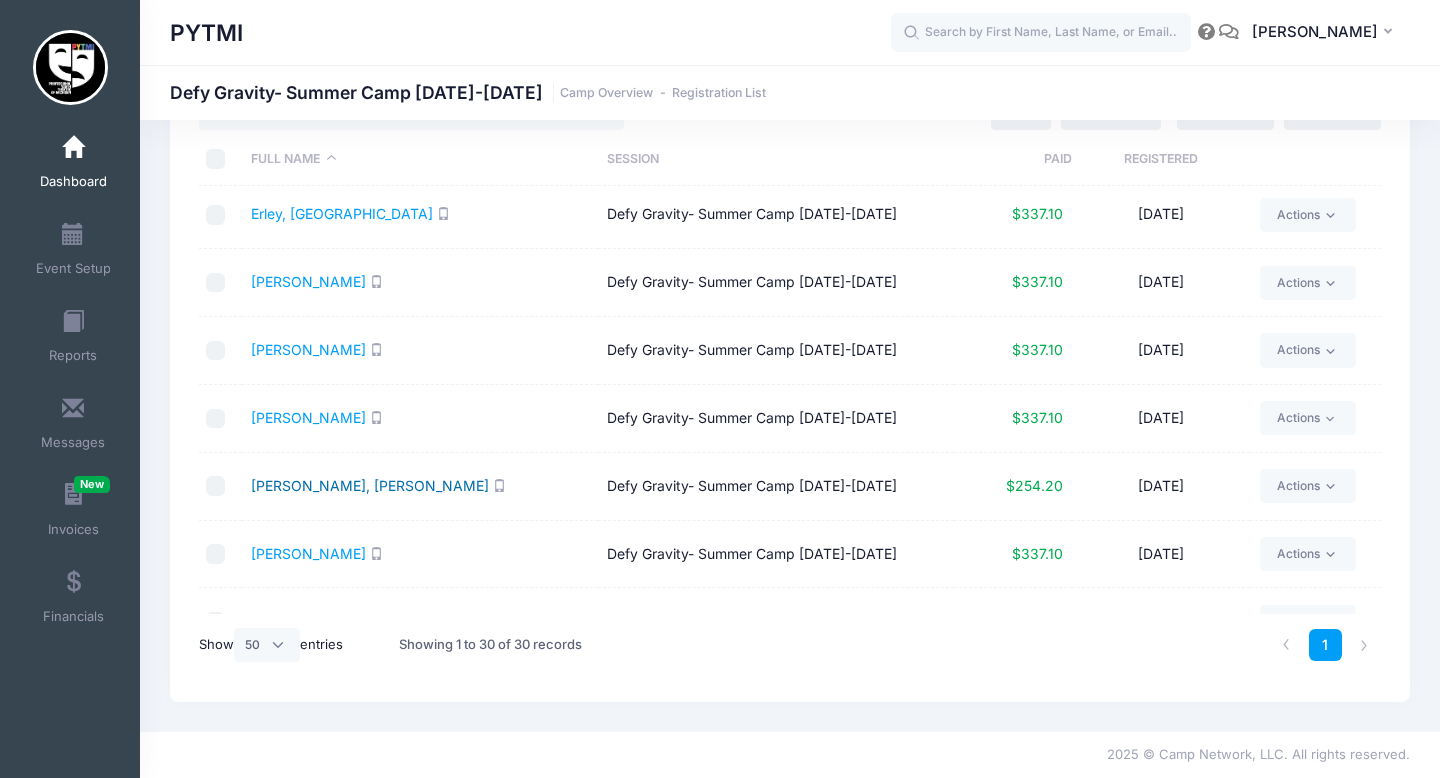 click on "Mangi-Lee, Azari" at bounding box center [370, 485] 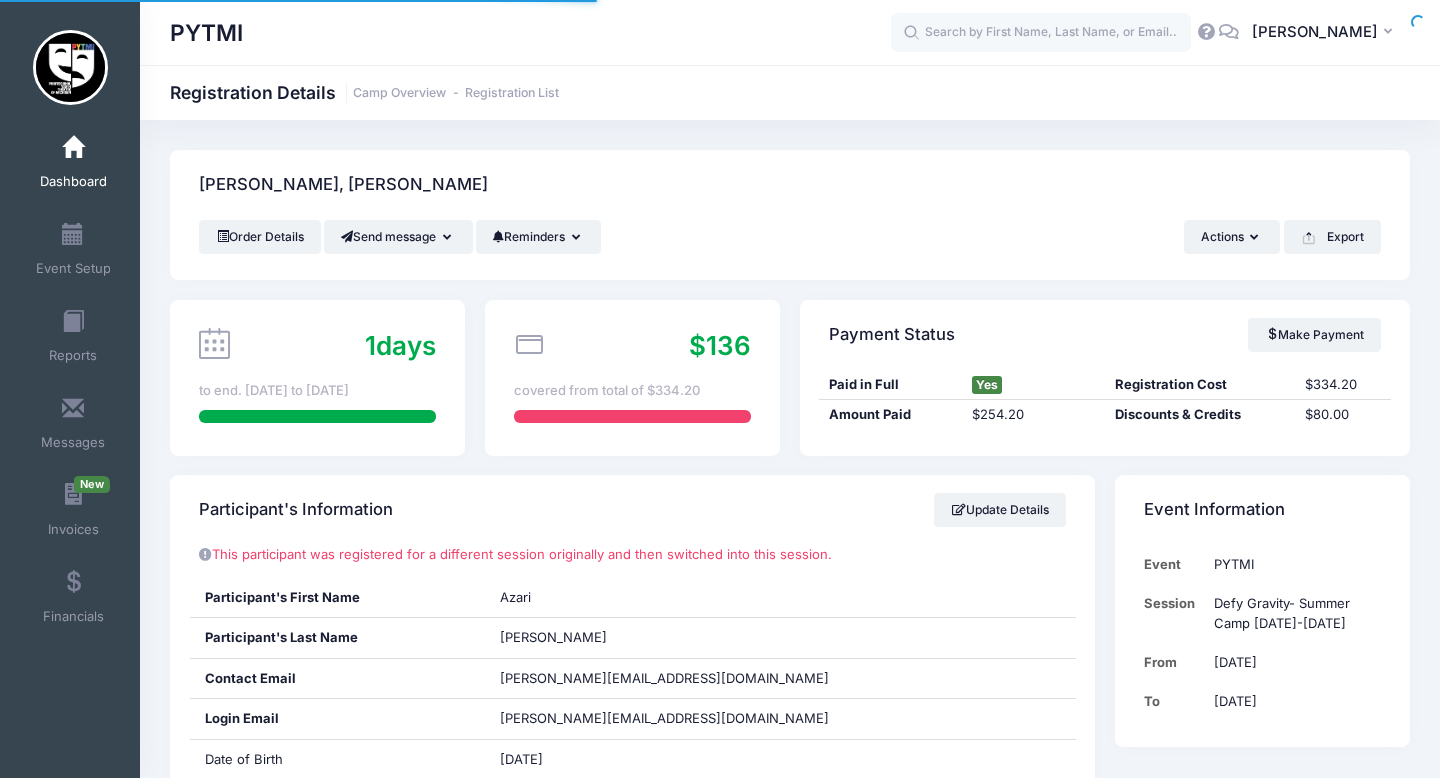 scroll, scrollTop: 0, scrollLeft: 0, axis: both 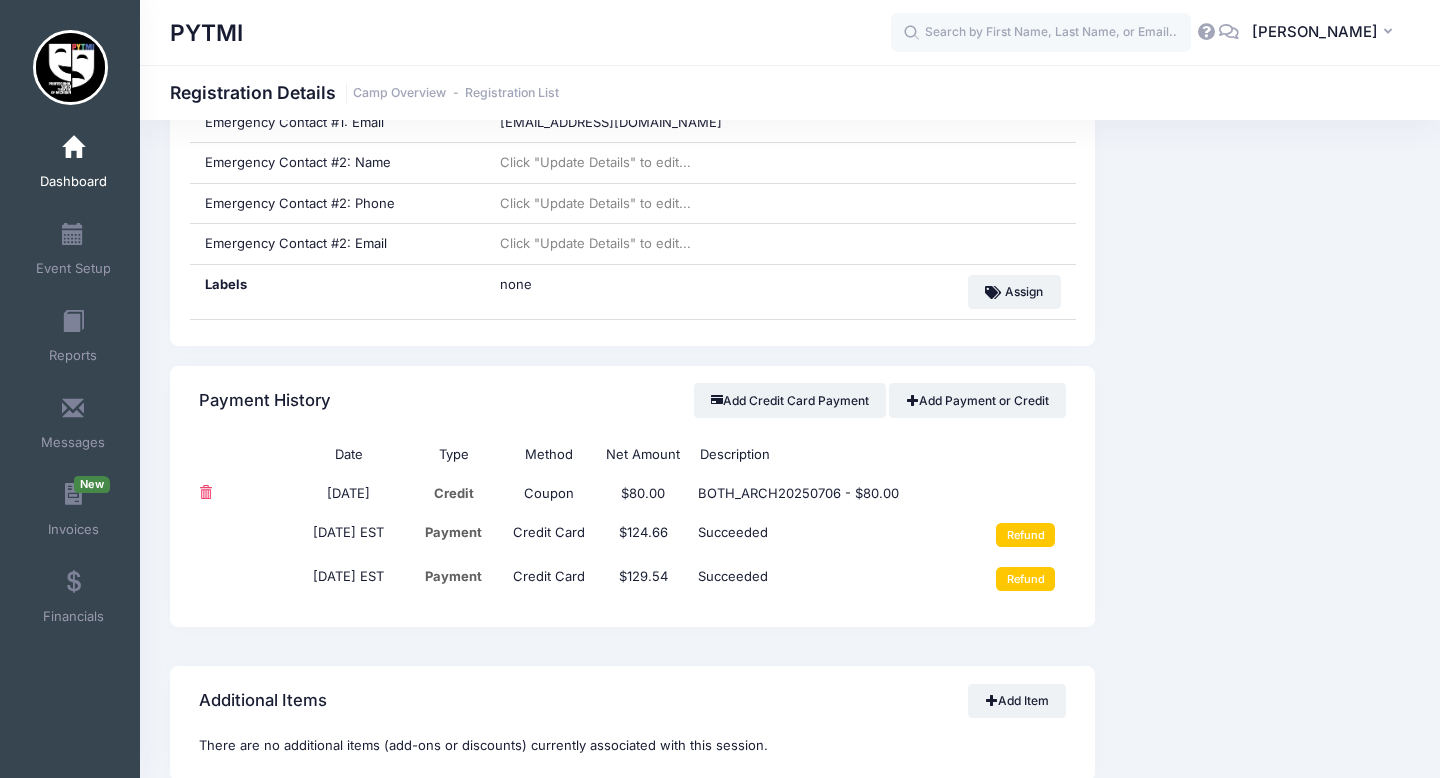 click at bounding box center (205, 492) 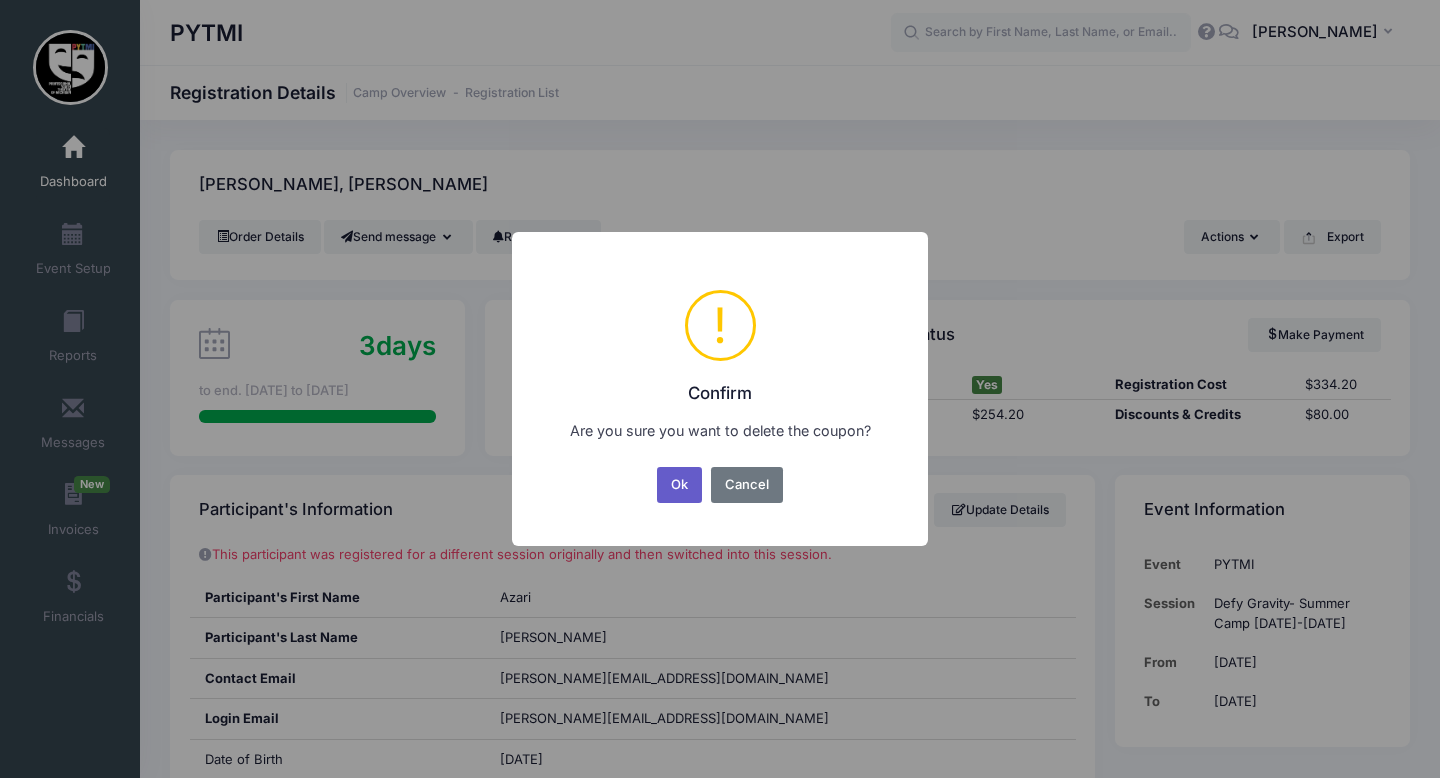 click on "Ok" at bounding box center (680, 485) 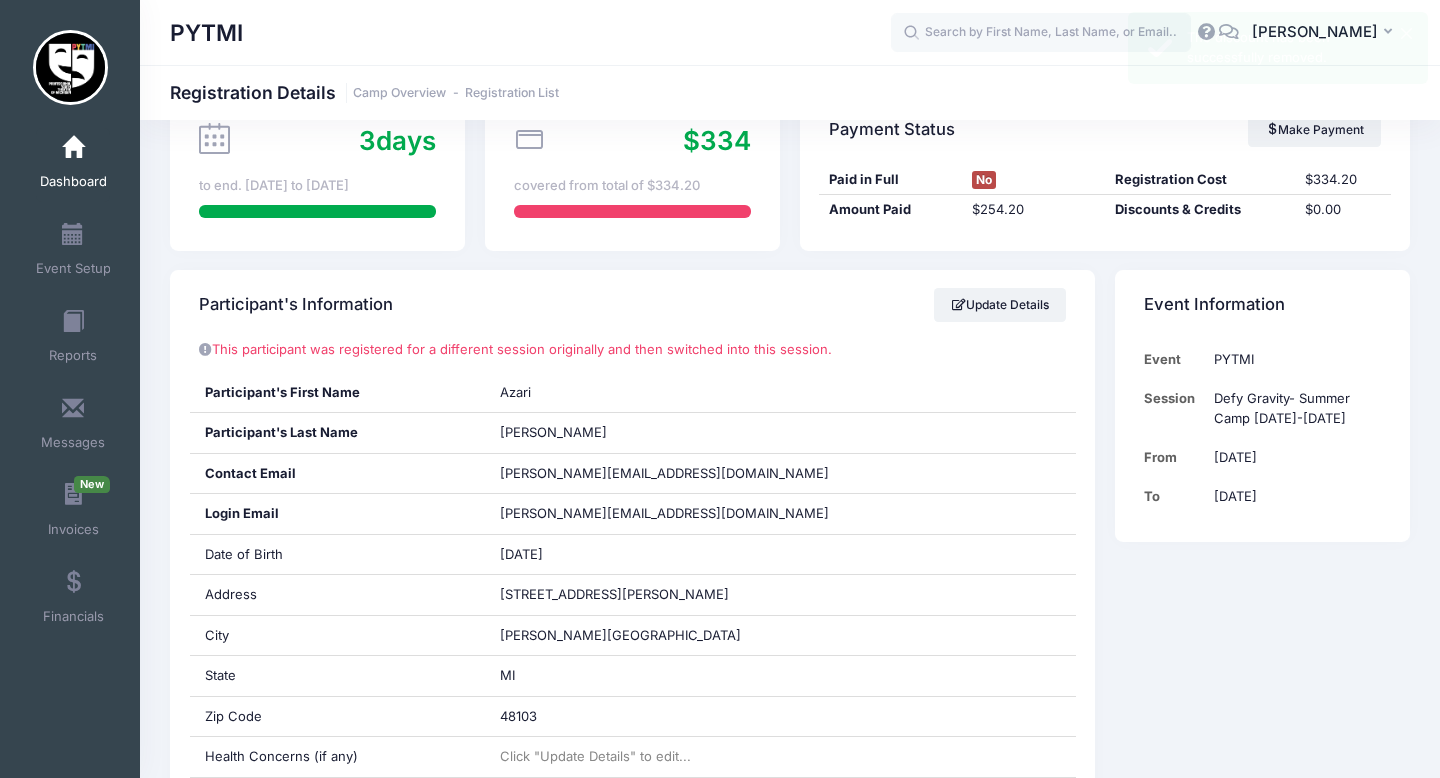 scroll, scrollTop: 0, scrollLeft: 0, axis: both 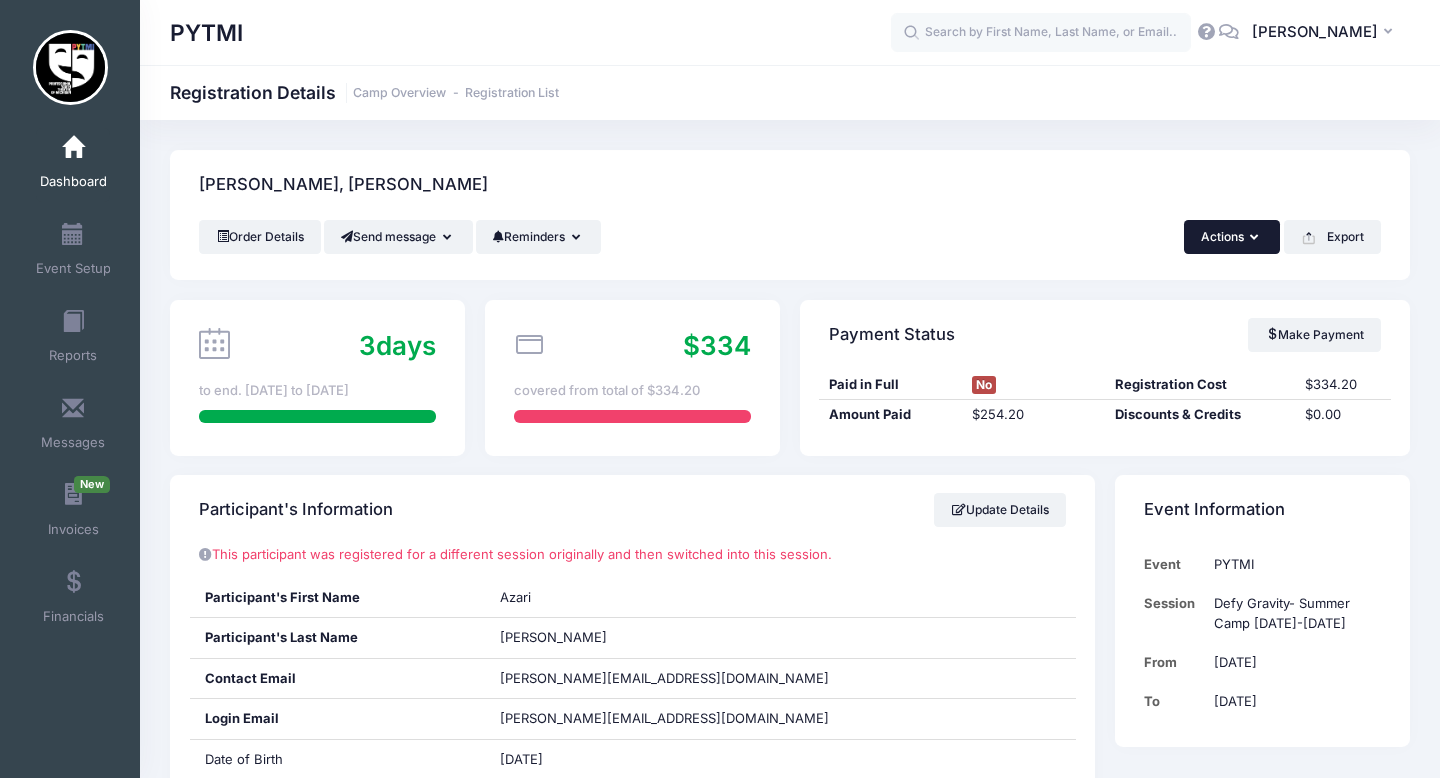 click on "Actions" at bounding box center [1232, 237] 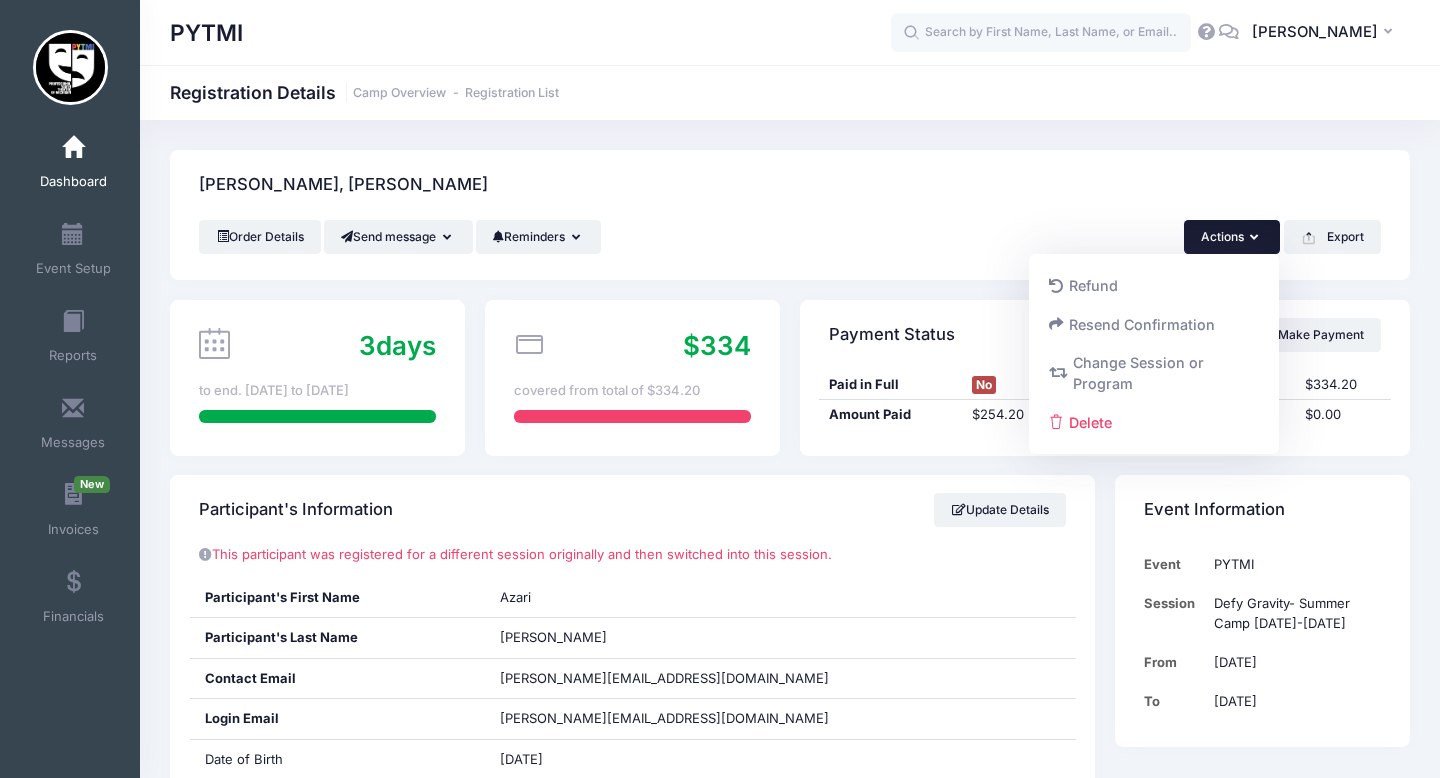 click on "Mangi-Lee, Azari" at bounding box center (790, 185) 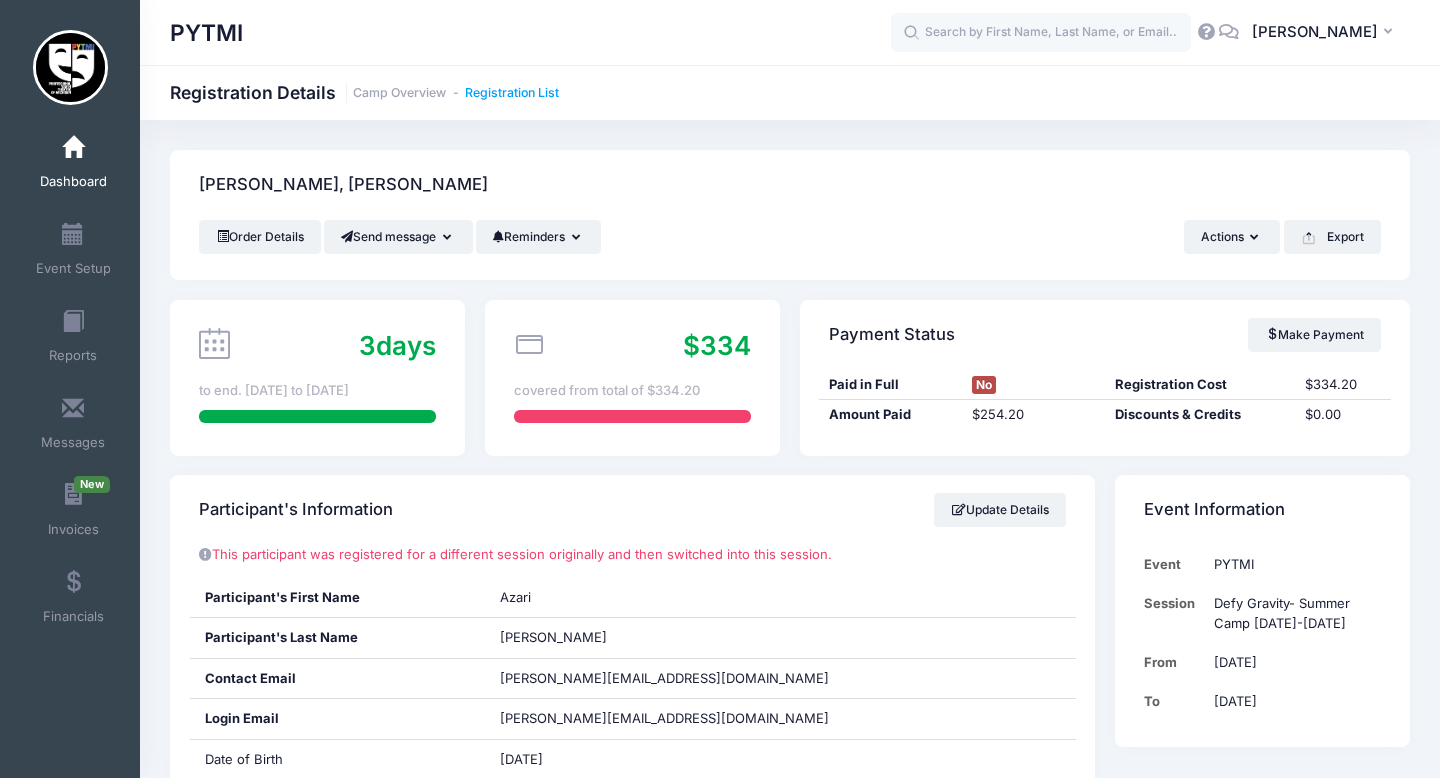 click on "Registration List" at bounding box center [512, 93] 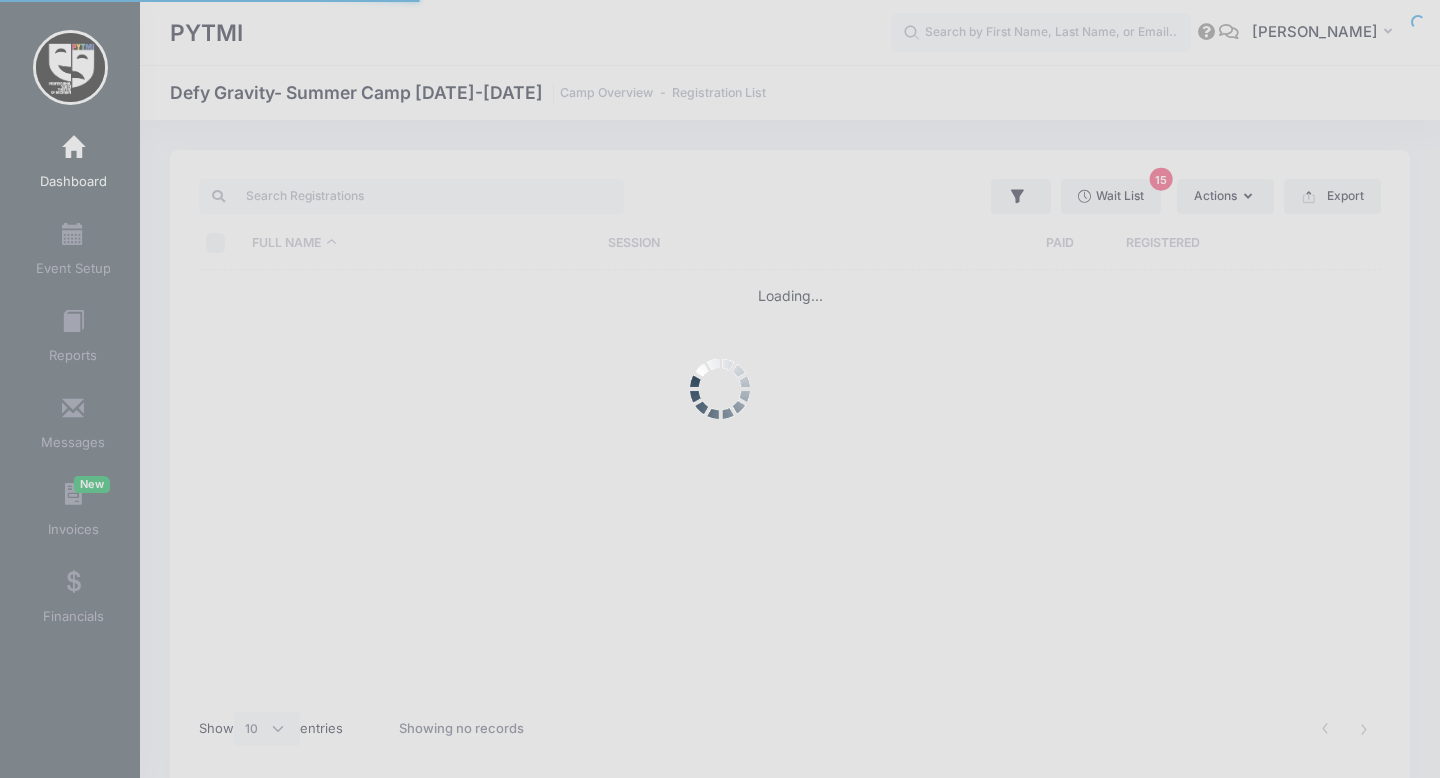 select on "10" 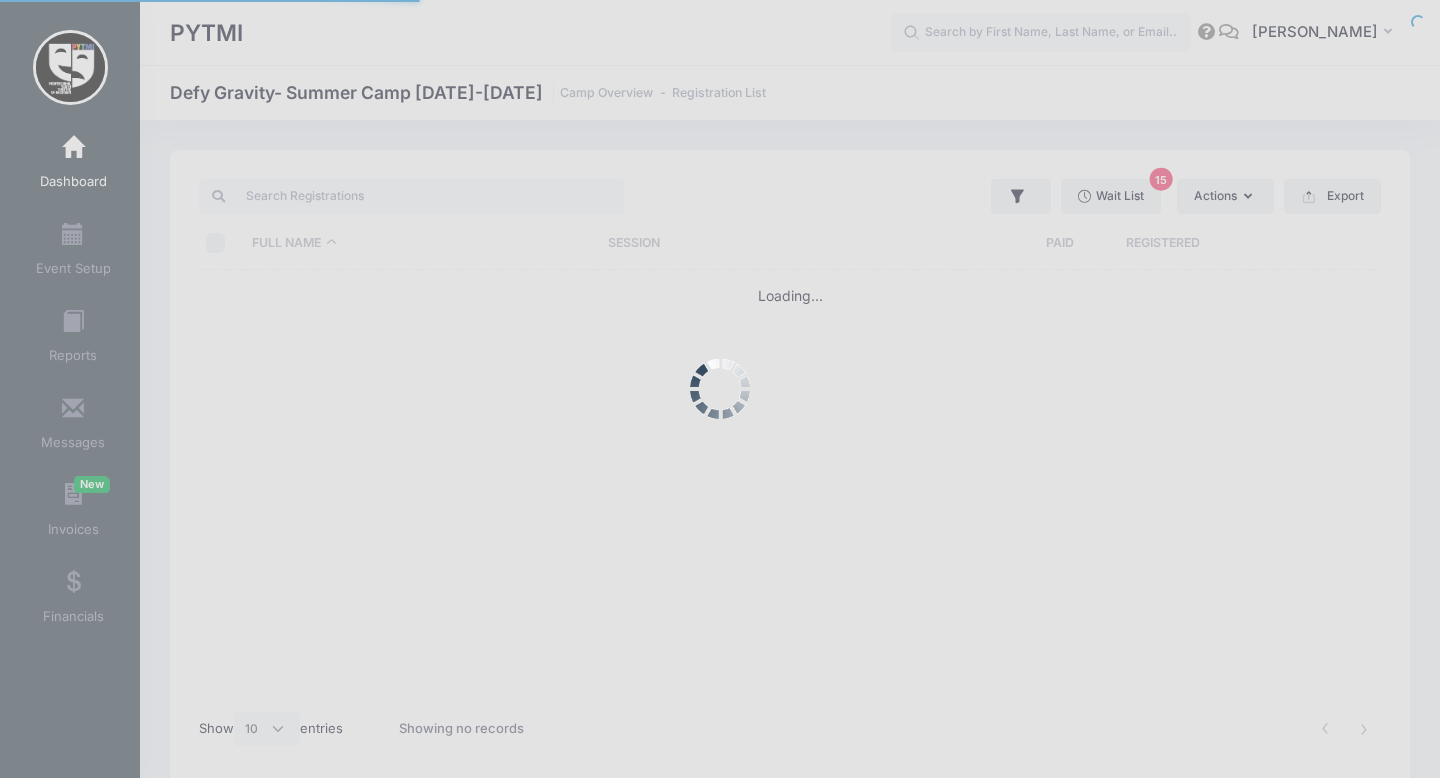 scroll, scrollTop: 0, scrollLeft: 0, axis: both 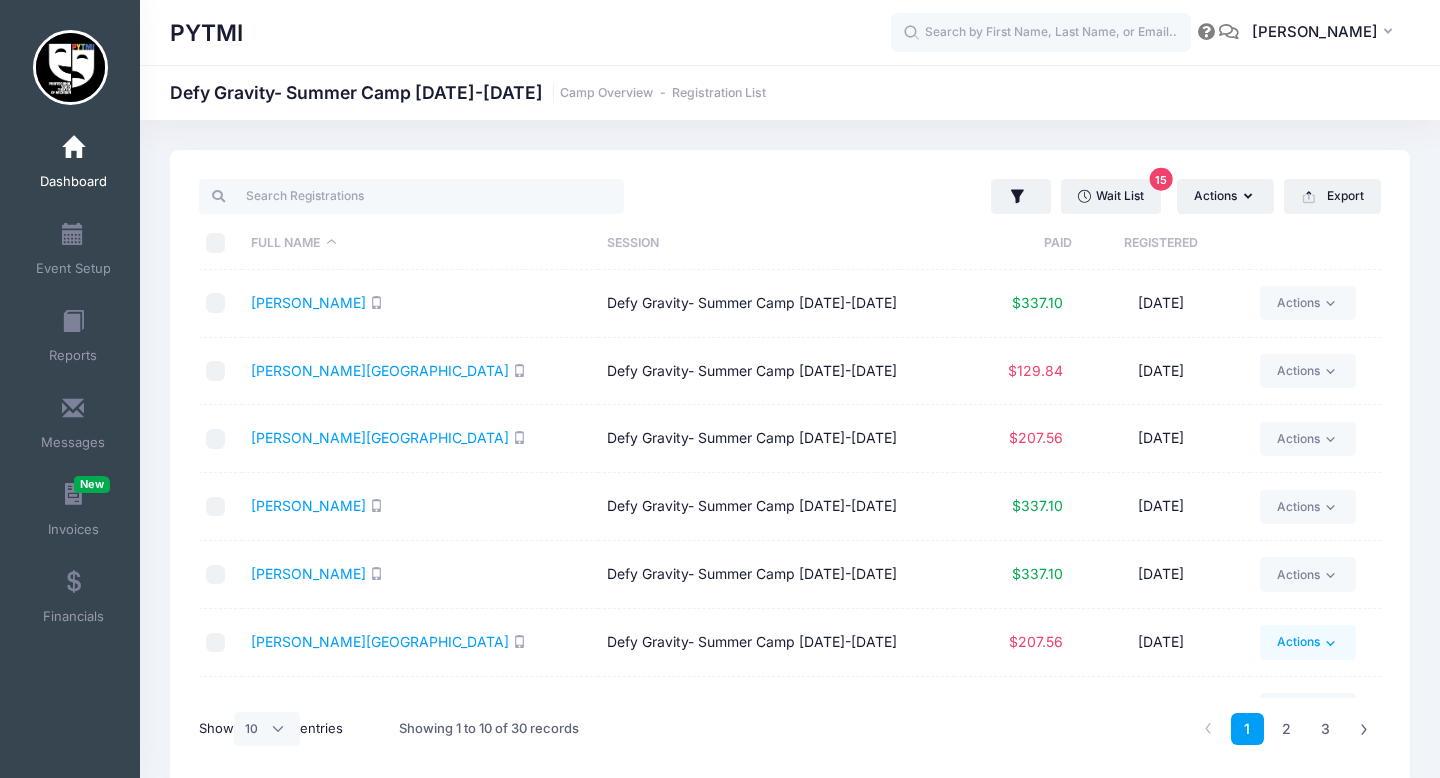 click on "Actions" at bounding box center [1307, 642] 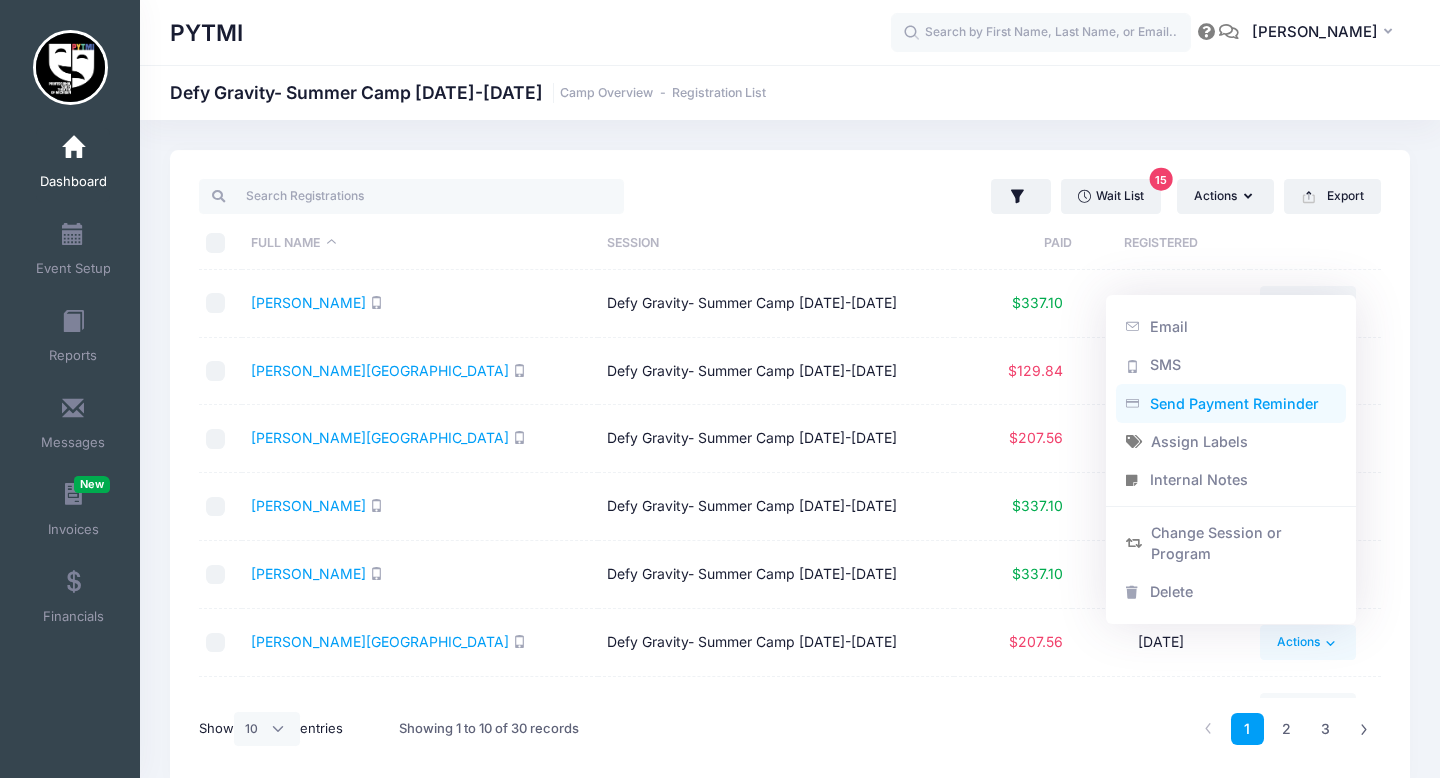 click on "Send Payment Reminder" at bounding box center [1231, 404] 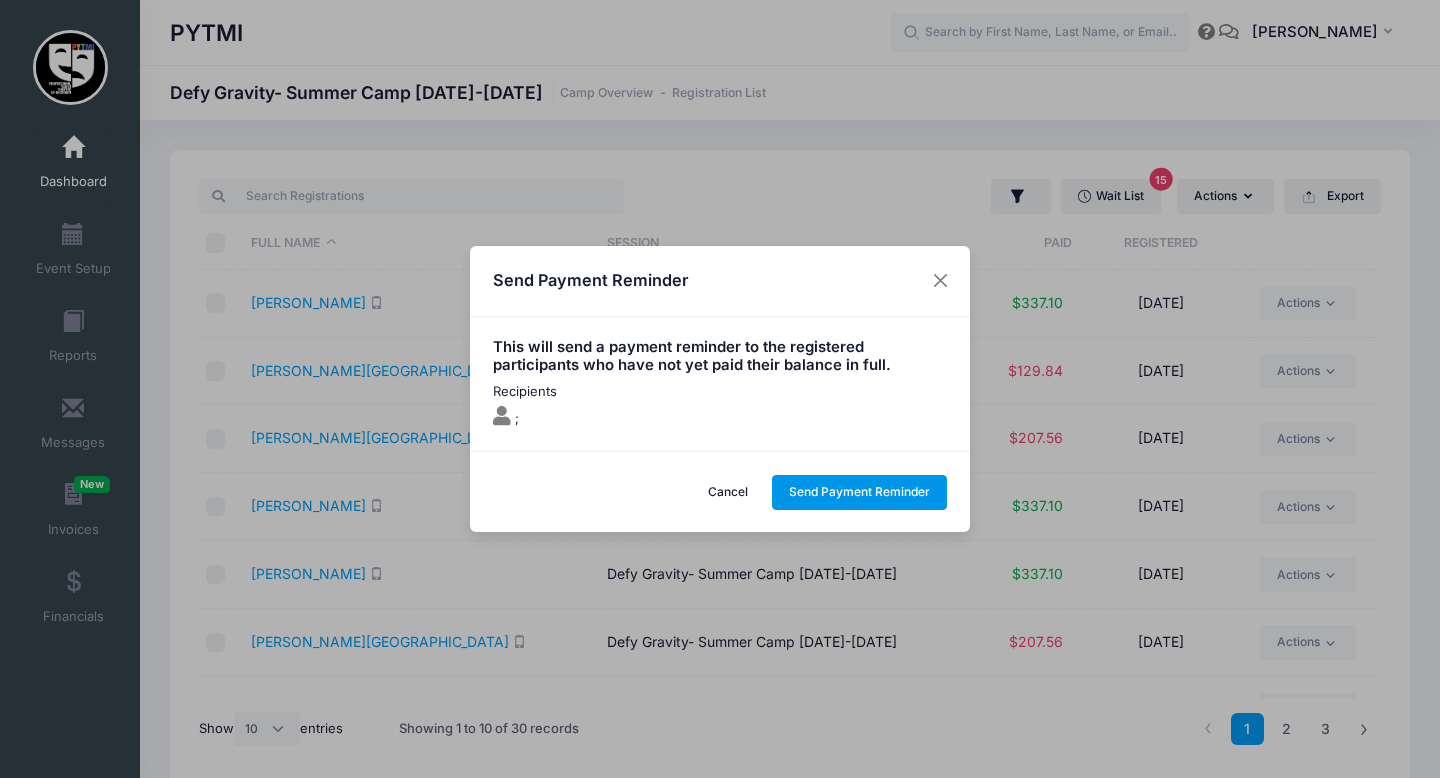 click on "Send Payment Reminder" at bounding box center [860, 492] 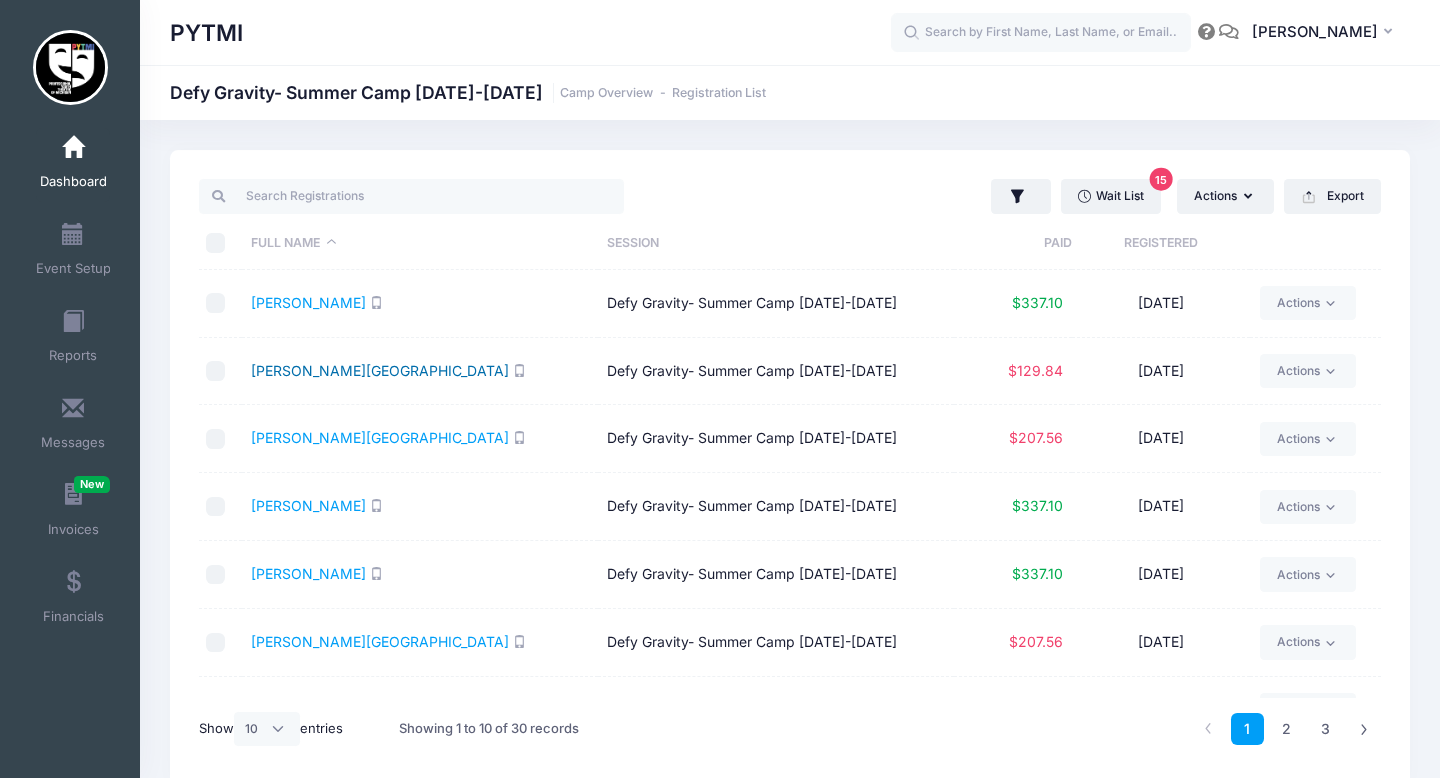 click on "[PERSON_NAME][GEOGRAPHIC_DATA]" at bounding box center [380, 370] 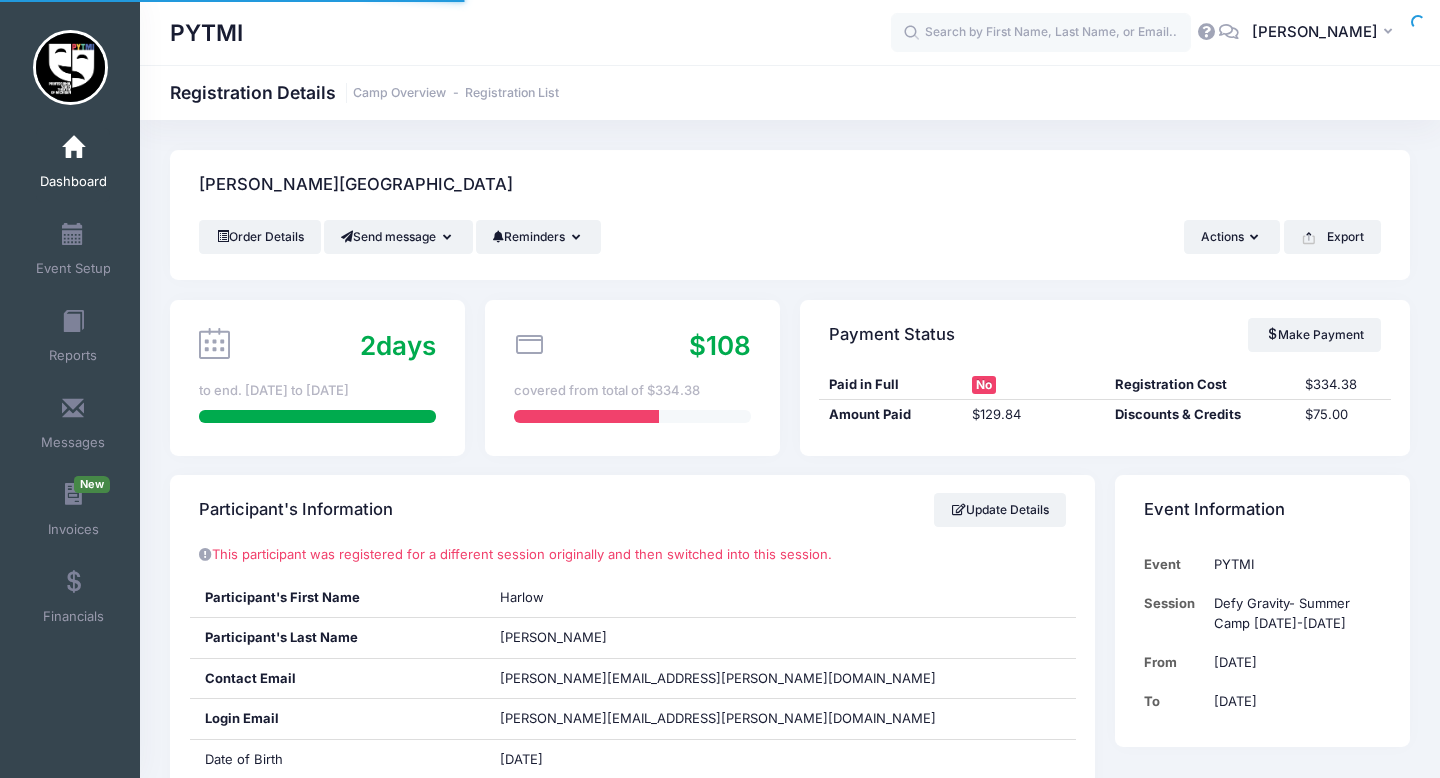 scroll, scrollTop: 0, scrollLeft: 0, axis: both 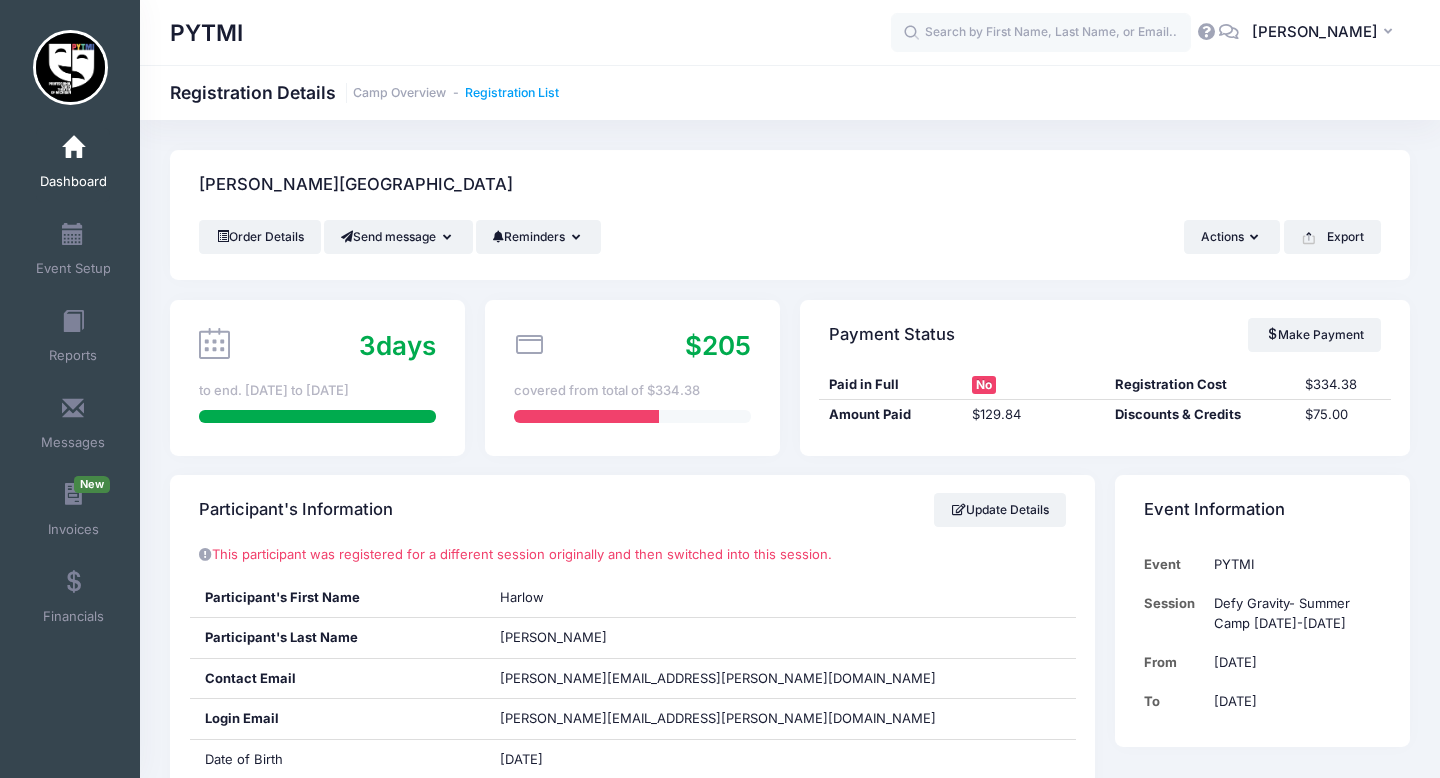 click on "Registration List" at bounding box center [512, 93] 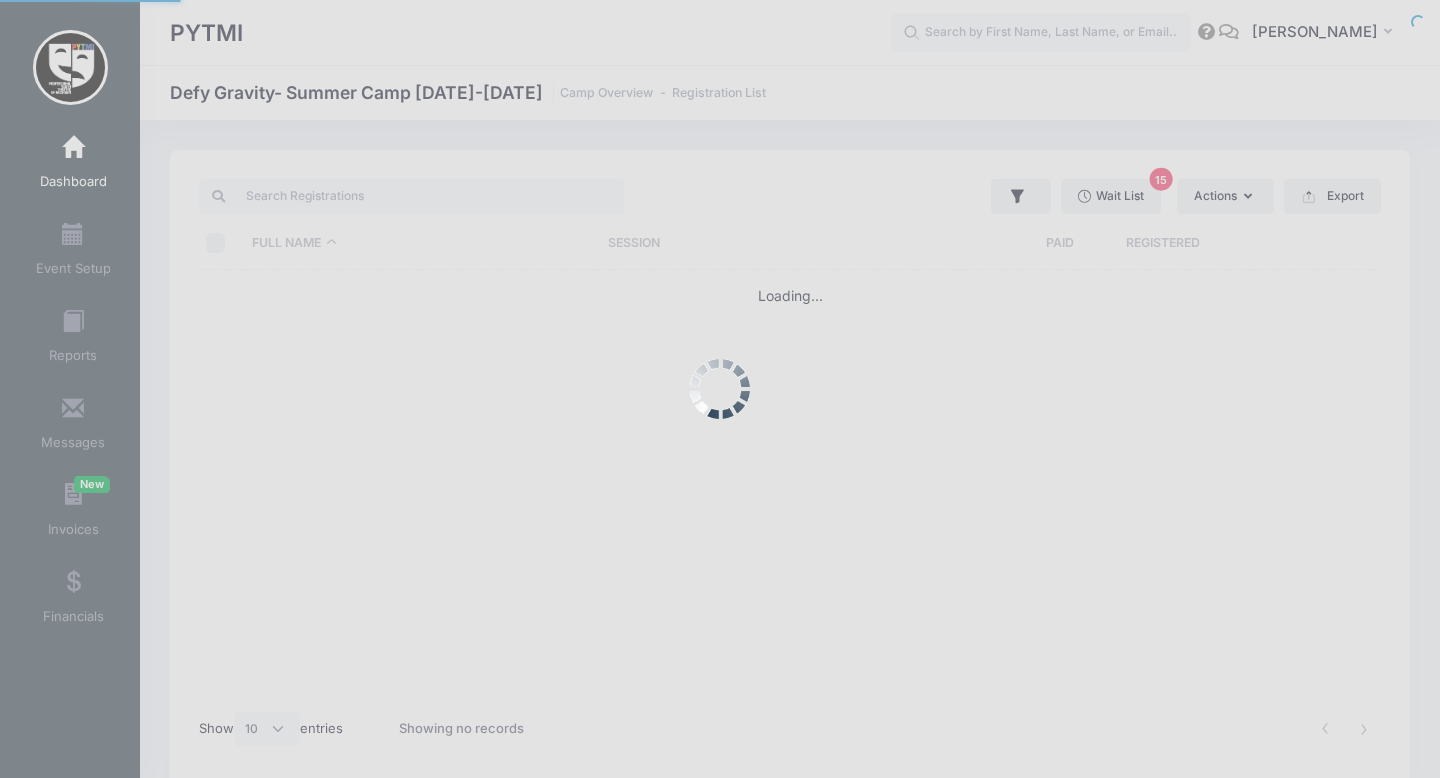 select on "10" 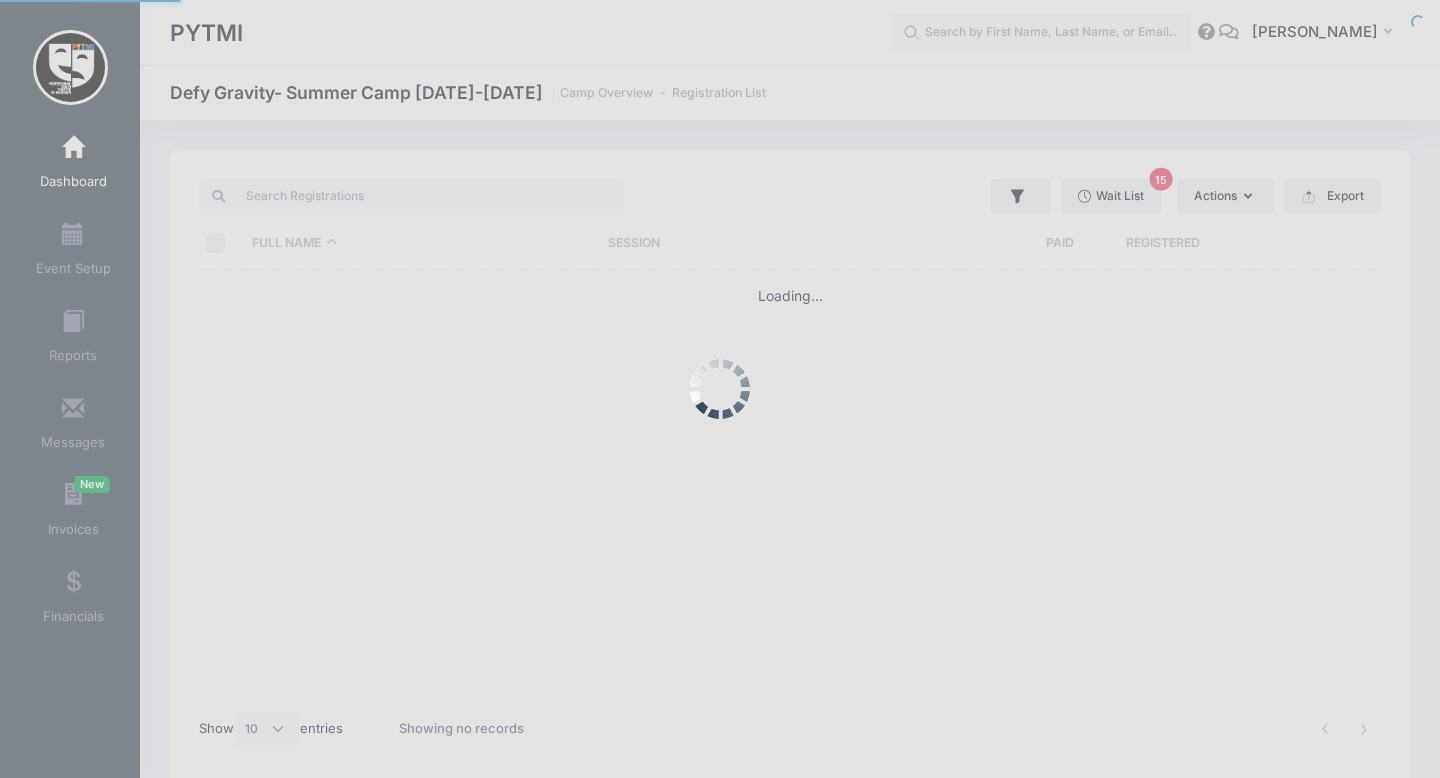 scroll, scrollTop: 0, scrollLeft: 0, axis: both 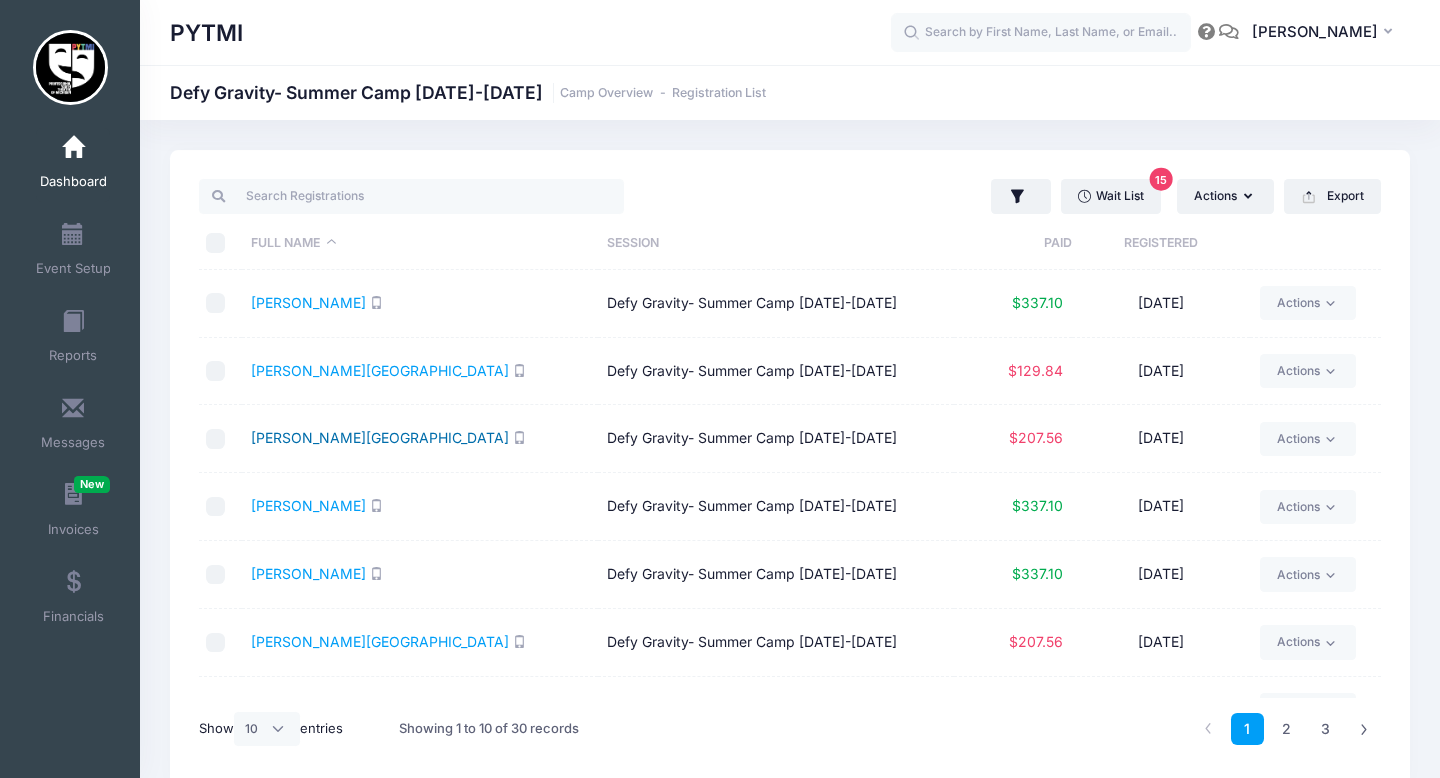click on "[PERSON_NAME][GEOGRAPHIC_DATA]" at bounding box center [380, 437] 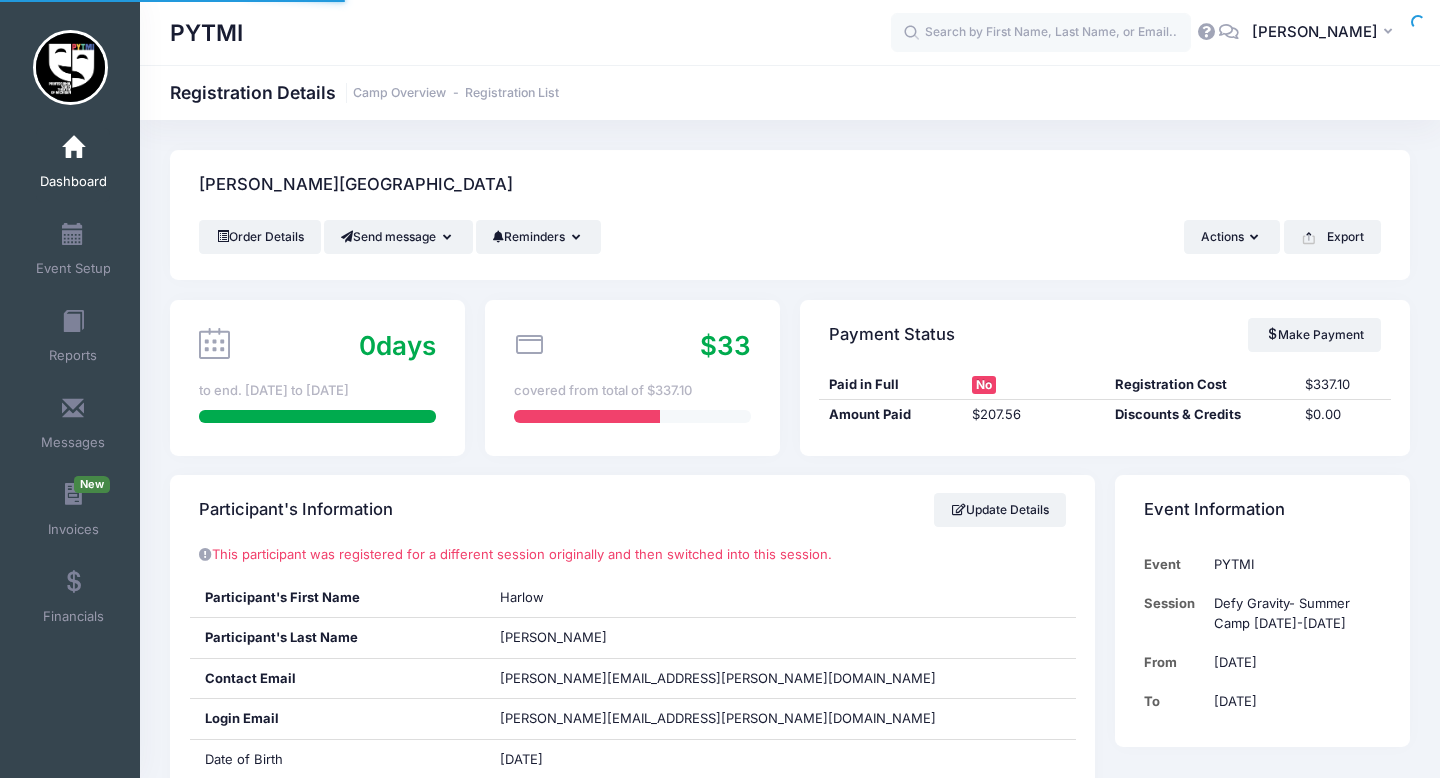scroll, scrollTop: 0, scrollLeft: 0, axis: both 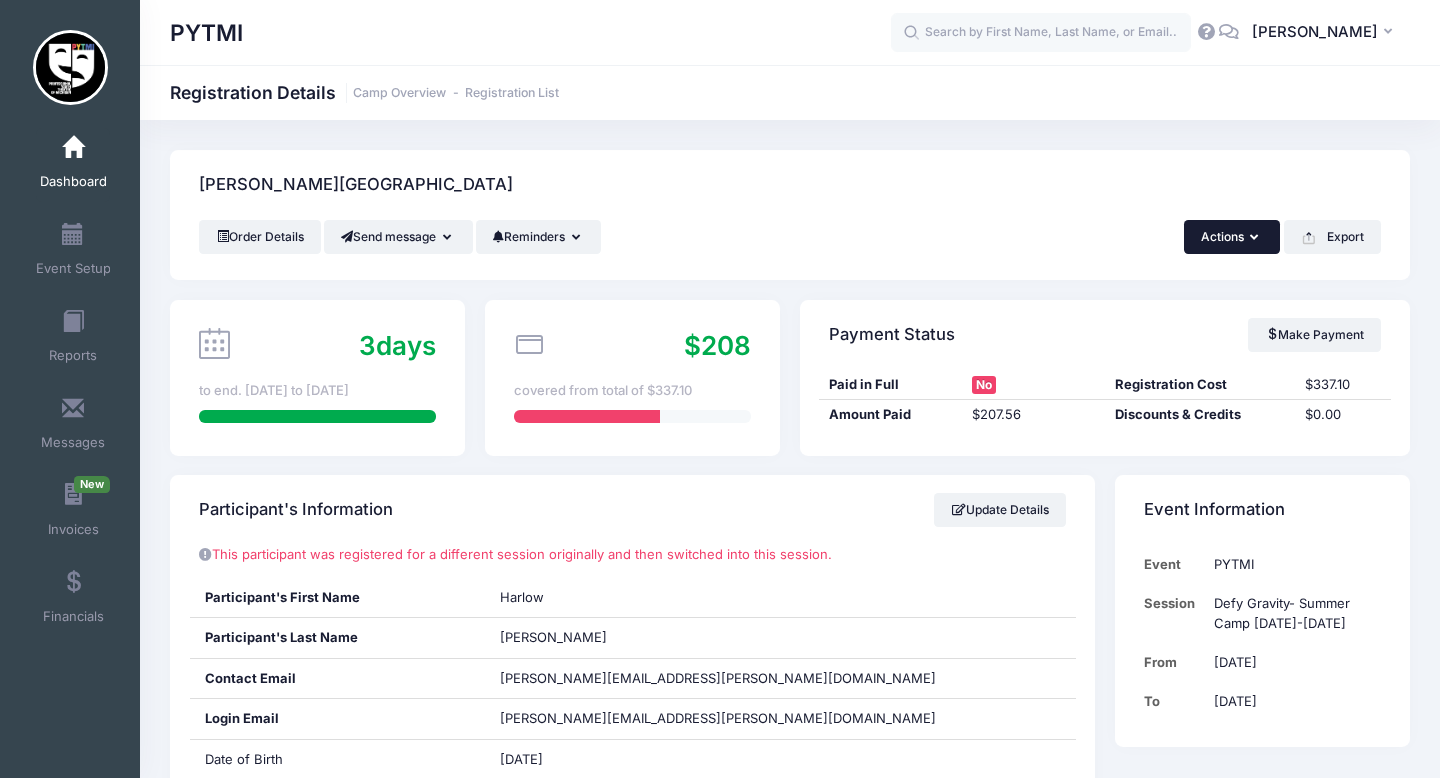 click on "Actions" at bounding box center (1232, 237) 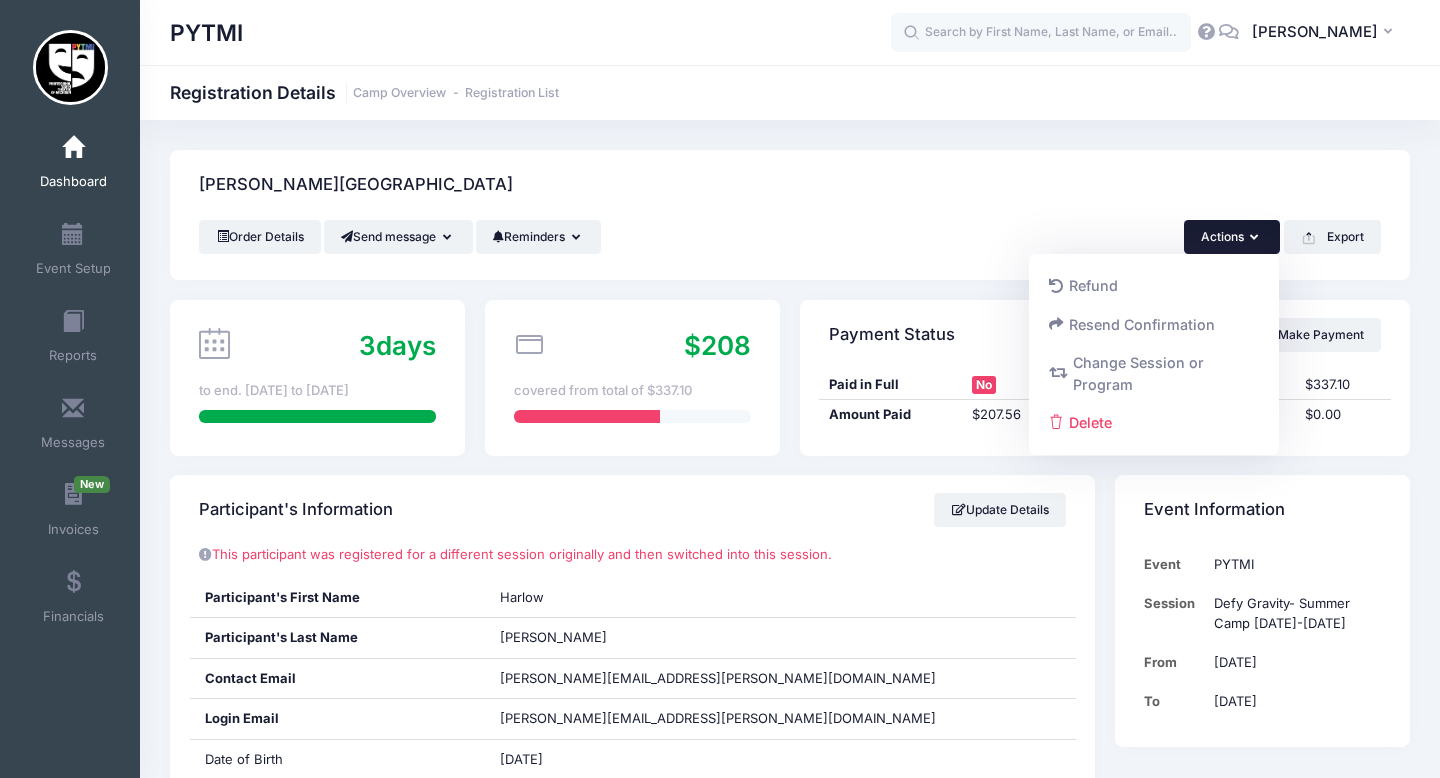 click on "Actions" at bounding box center [1232, 237] 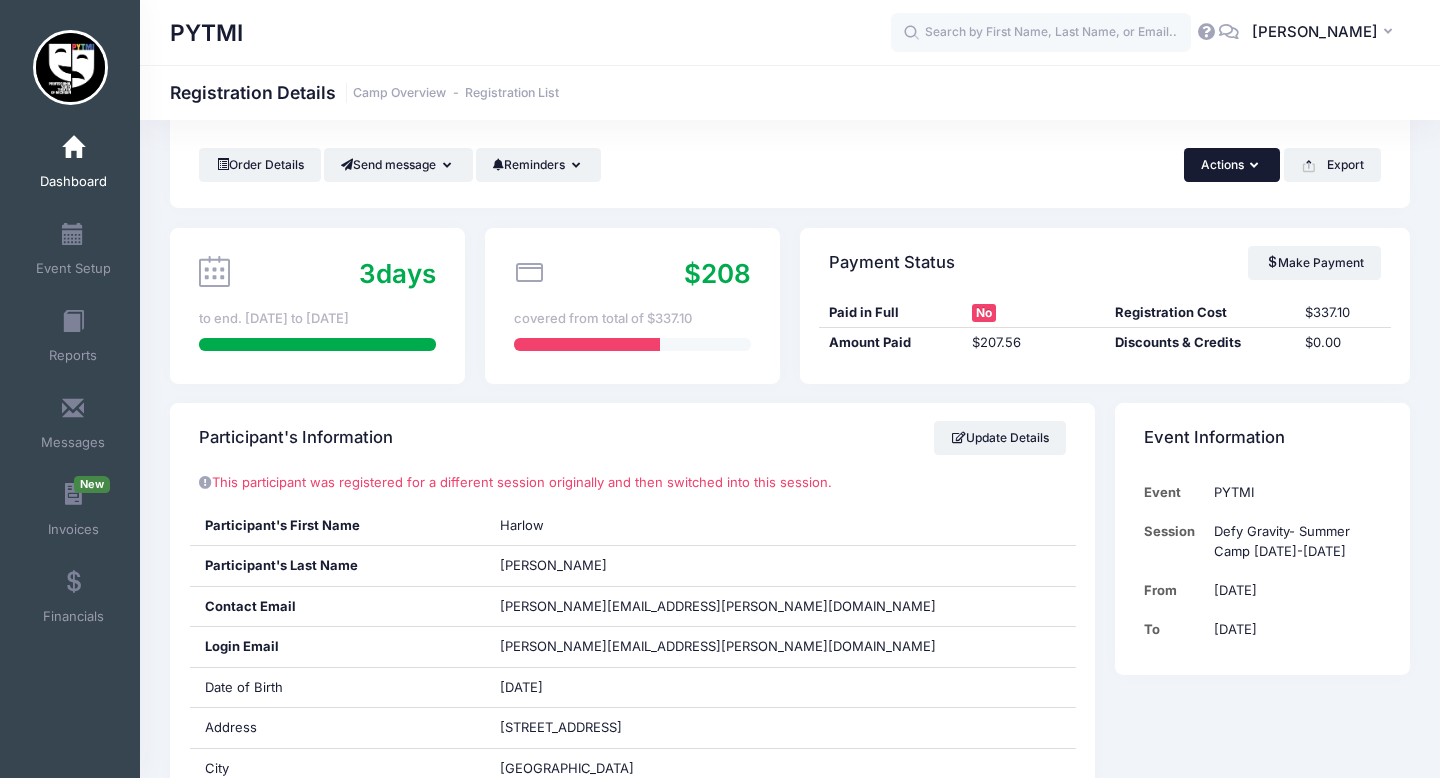 scroll, scrollTop: 0, scrollLeft: 0, axis: both 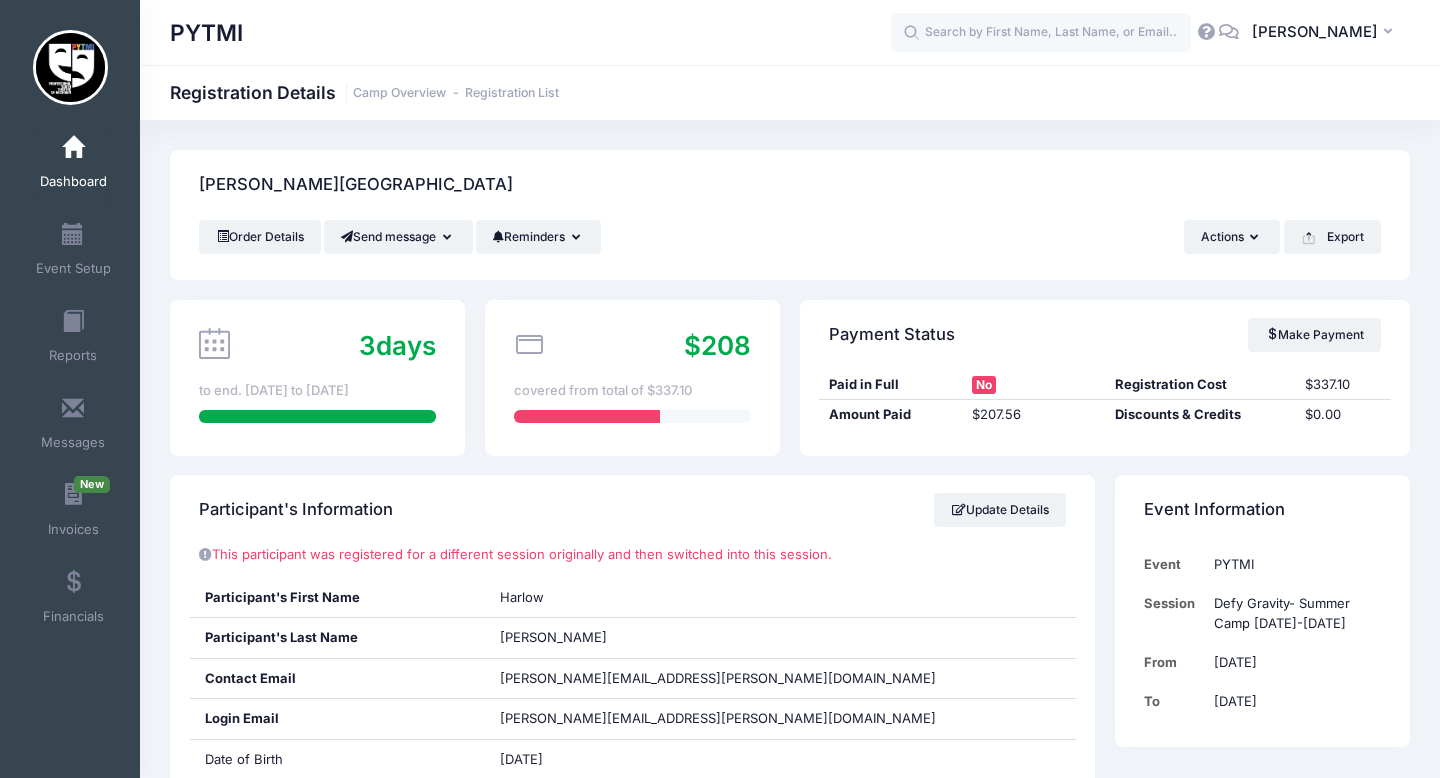 click on "Registration Details
Camp Overview
Registration List" at bounding box center [364, 92] 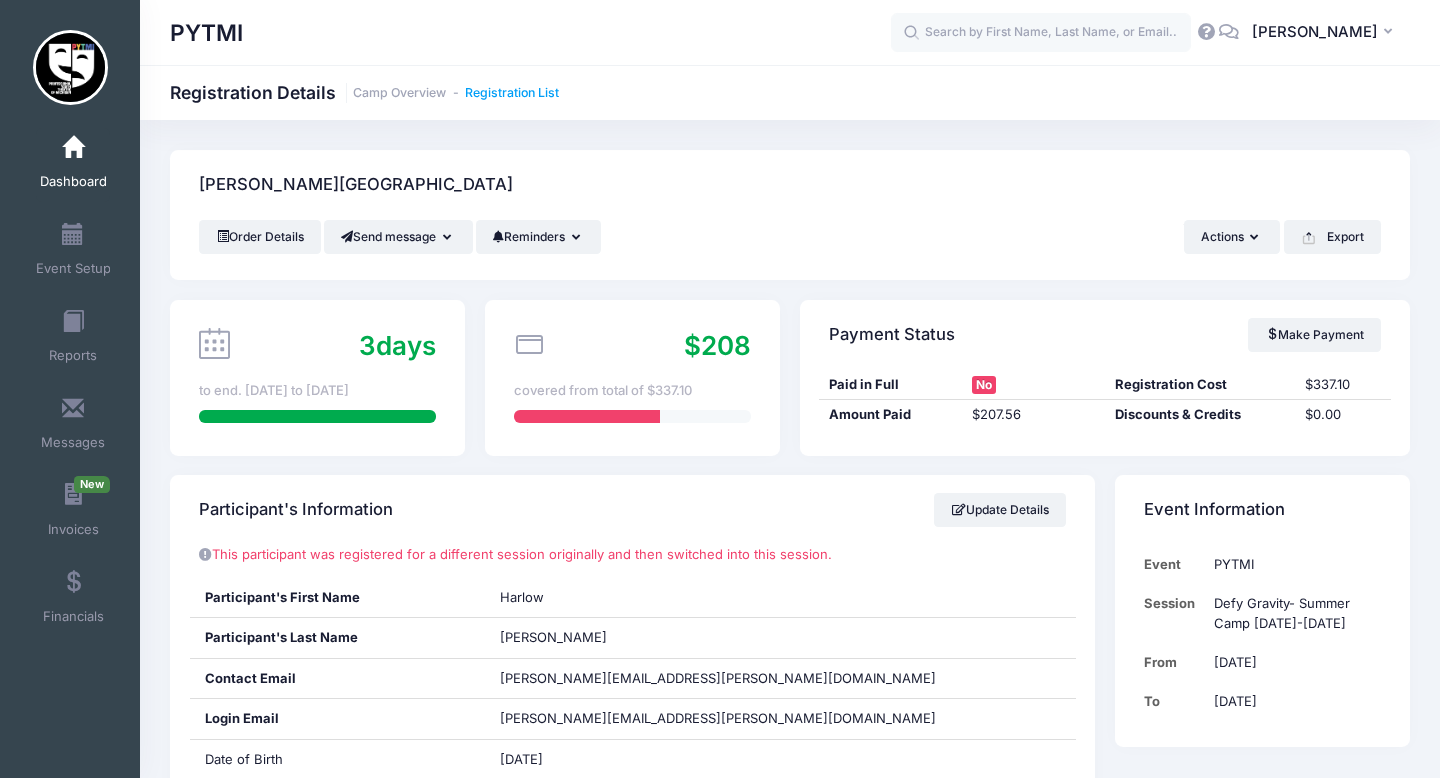 click on "Registration List" at bounding box center [512, 93] 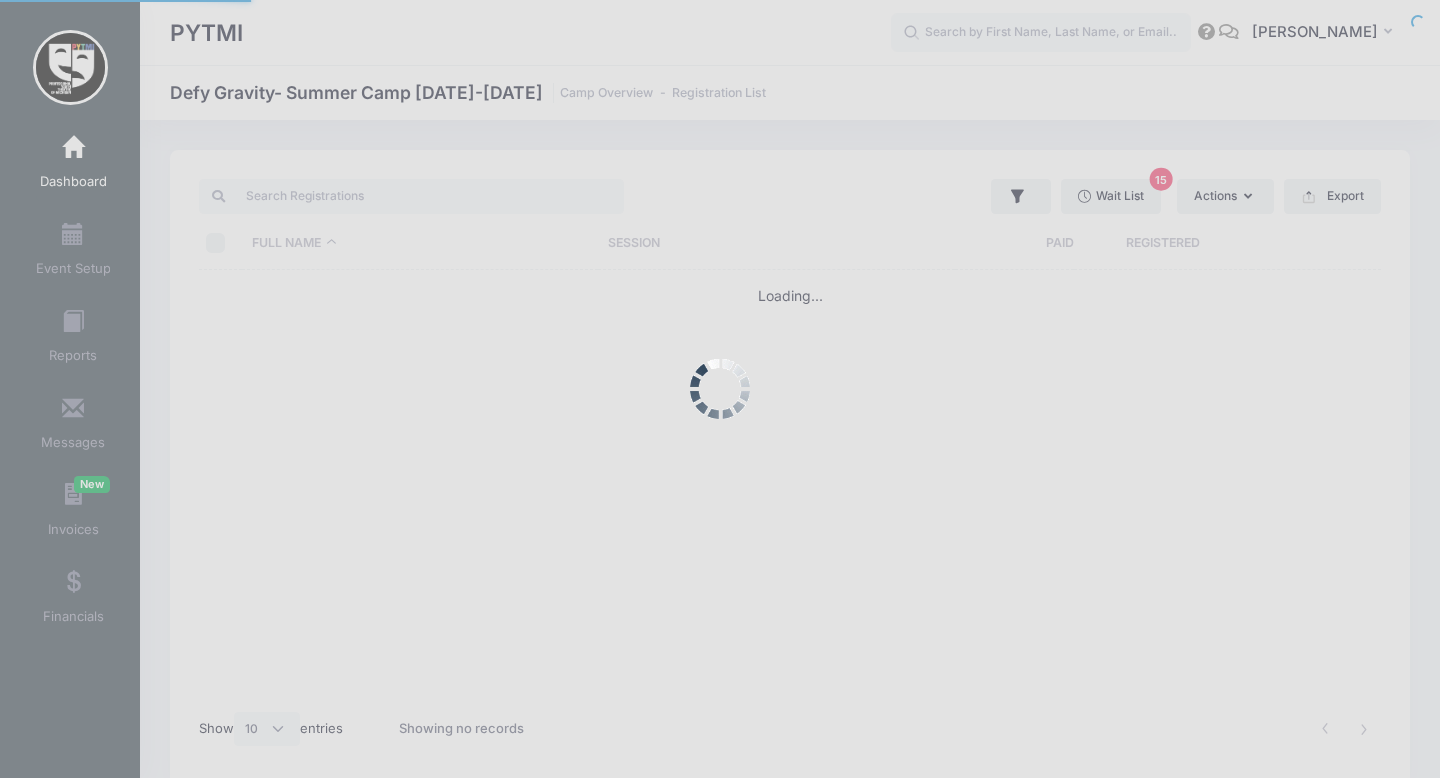 select on "10" 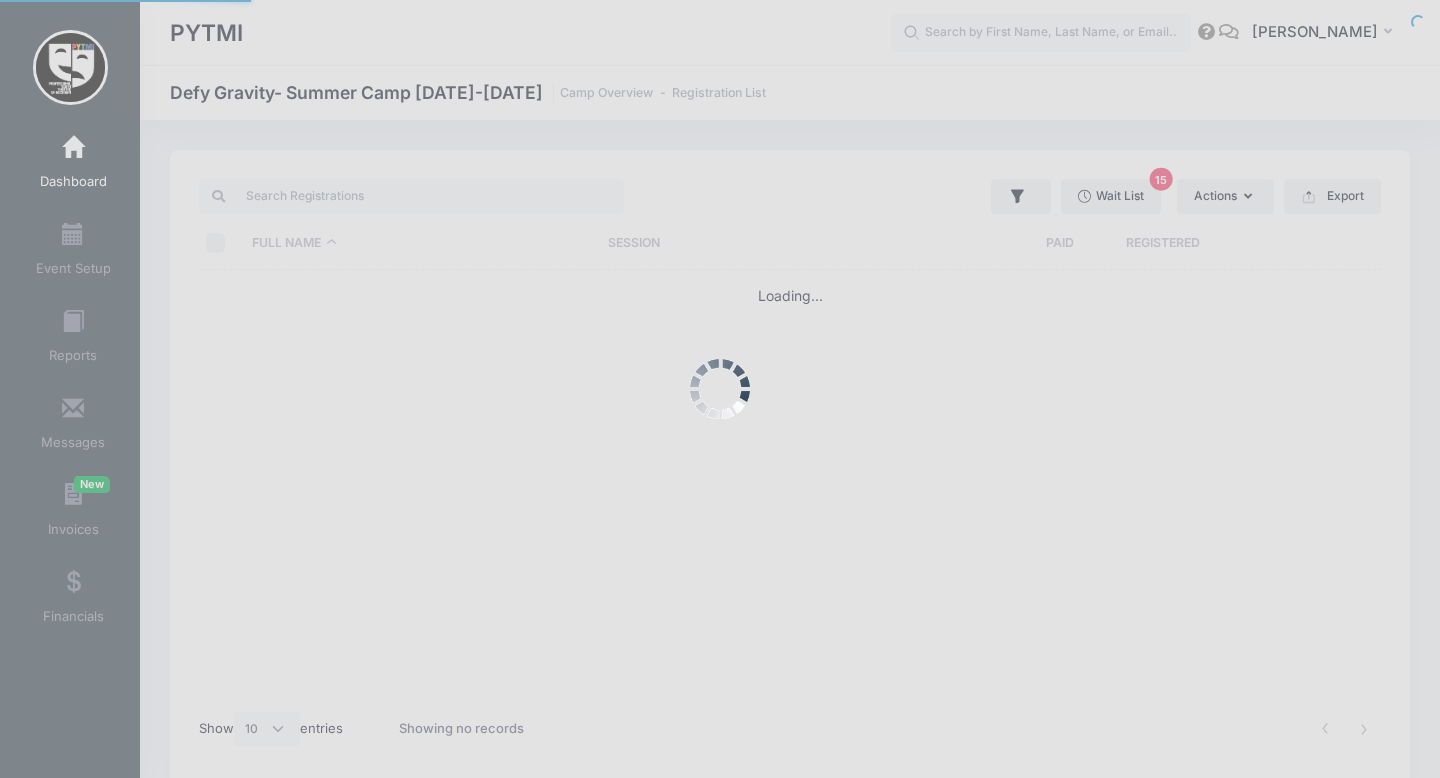 scroll, scrollTop: 0, scrollLeft: 0, axis: both 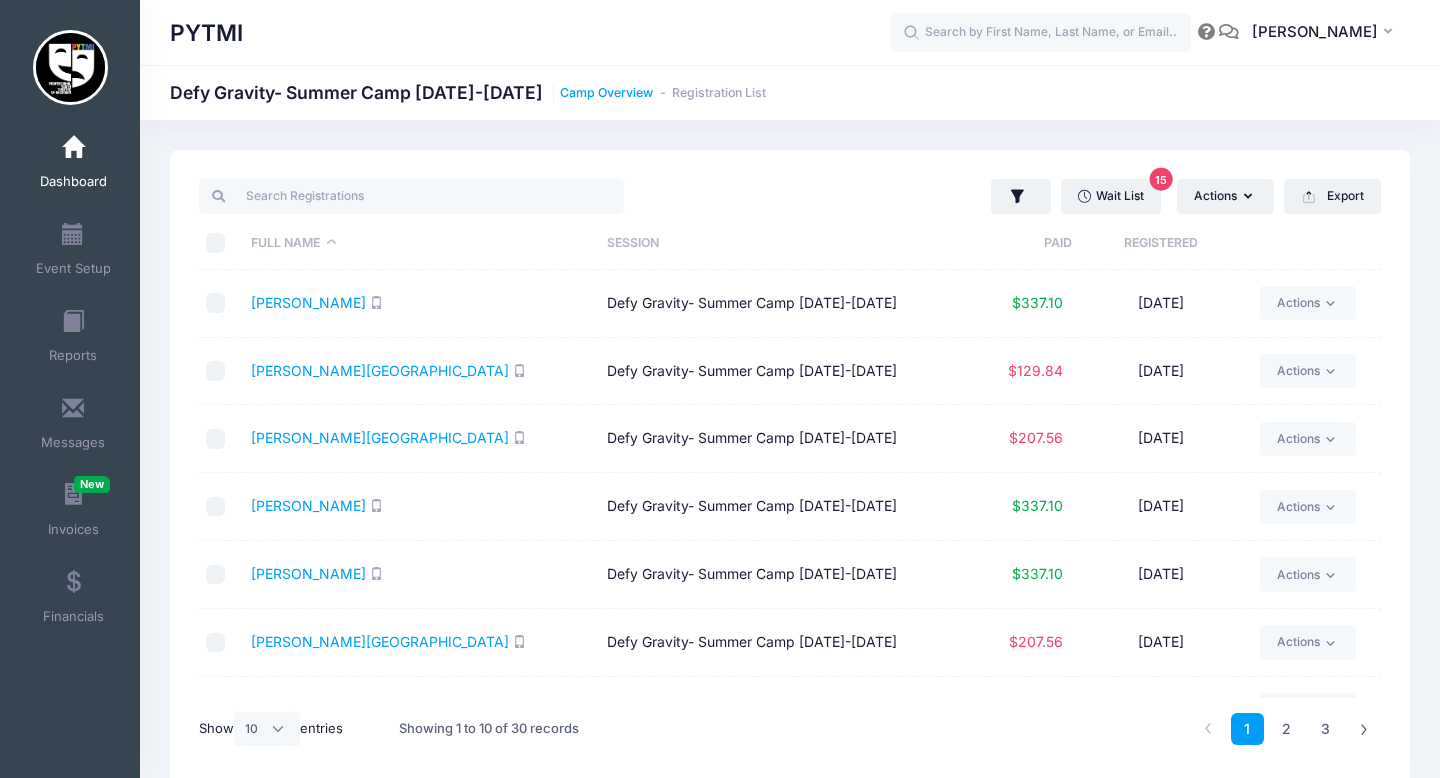 click on "Camp Overview" at bounding box center [606, 93] 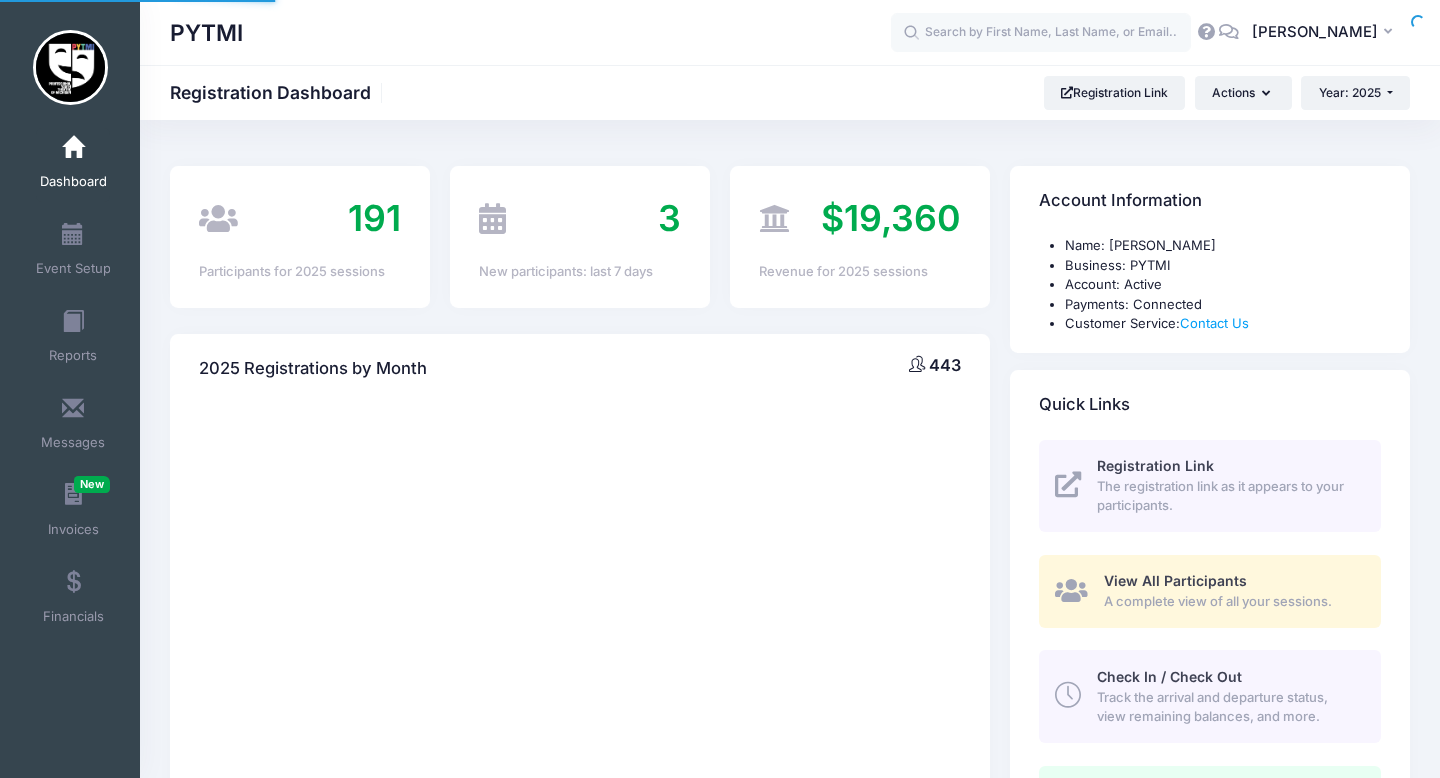 scroll, scrollTop: 0, scrollLeft: 0, axis: both 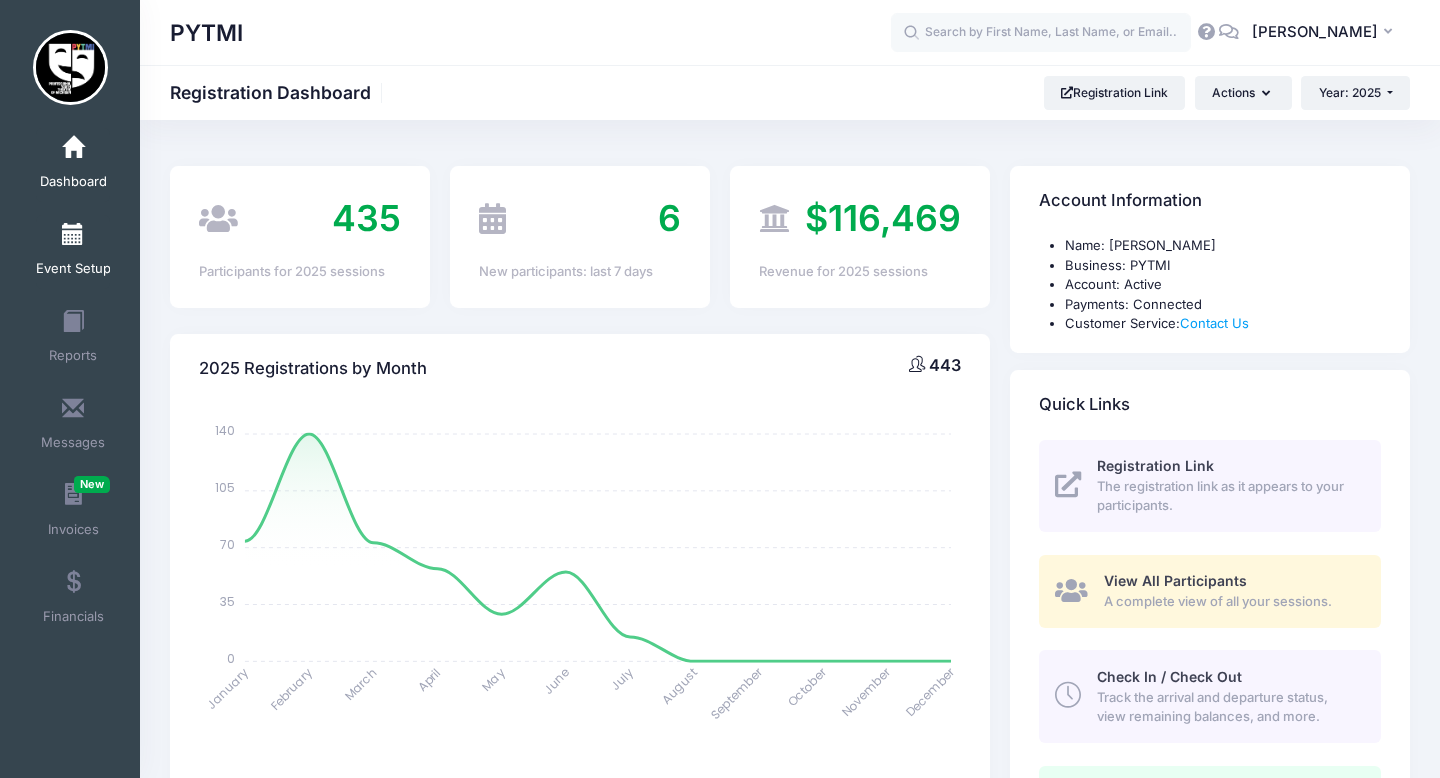 click at bounding box center [73, 235] 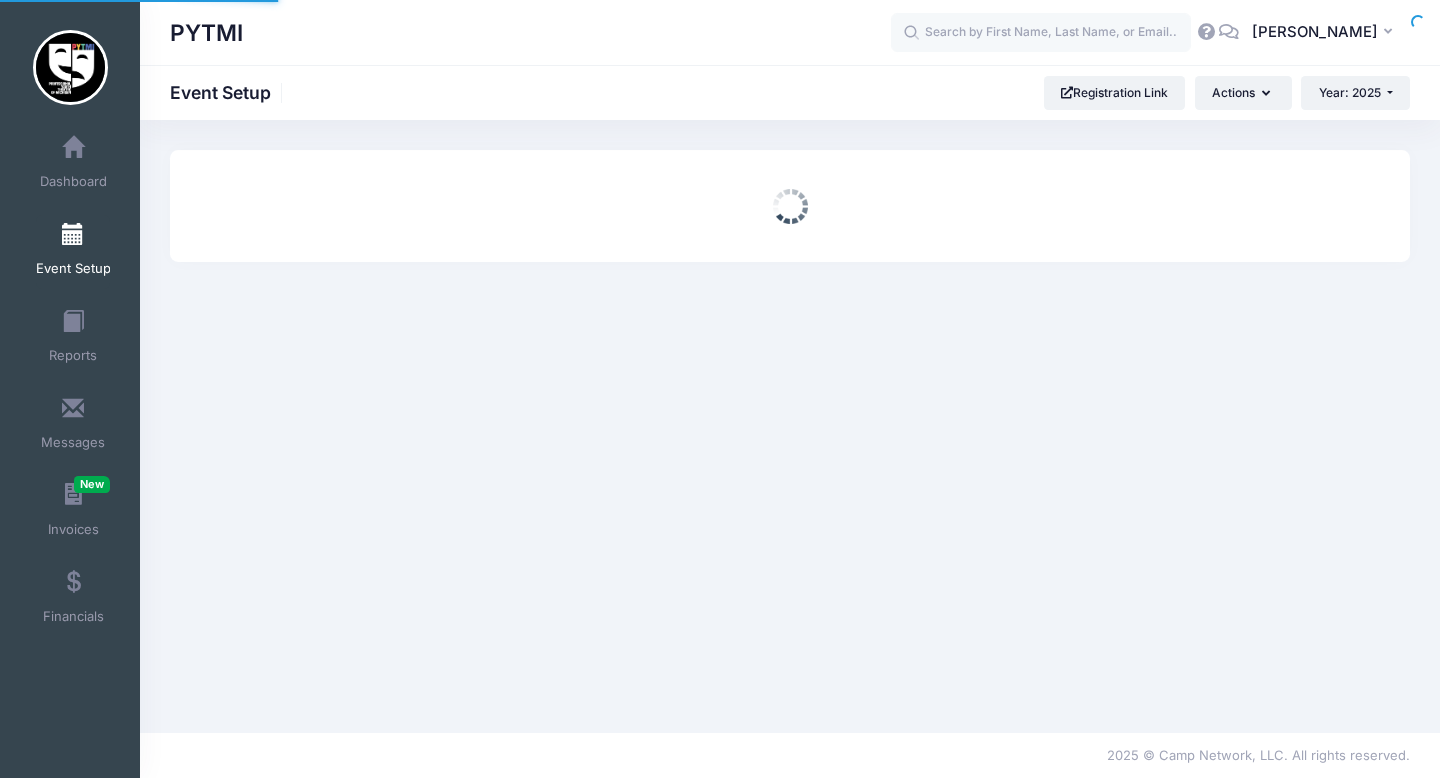 scroll, scrollTop: 0, scrollLeft: 0, axis: both 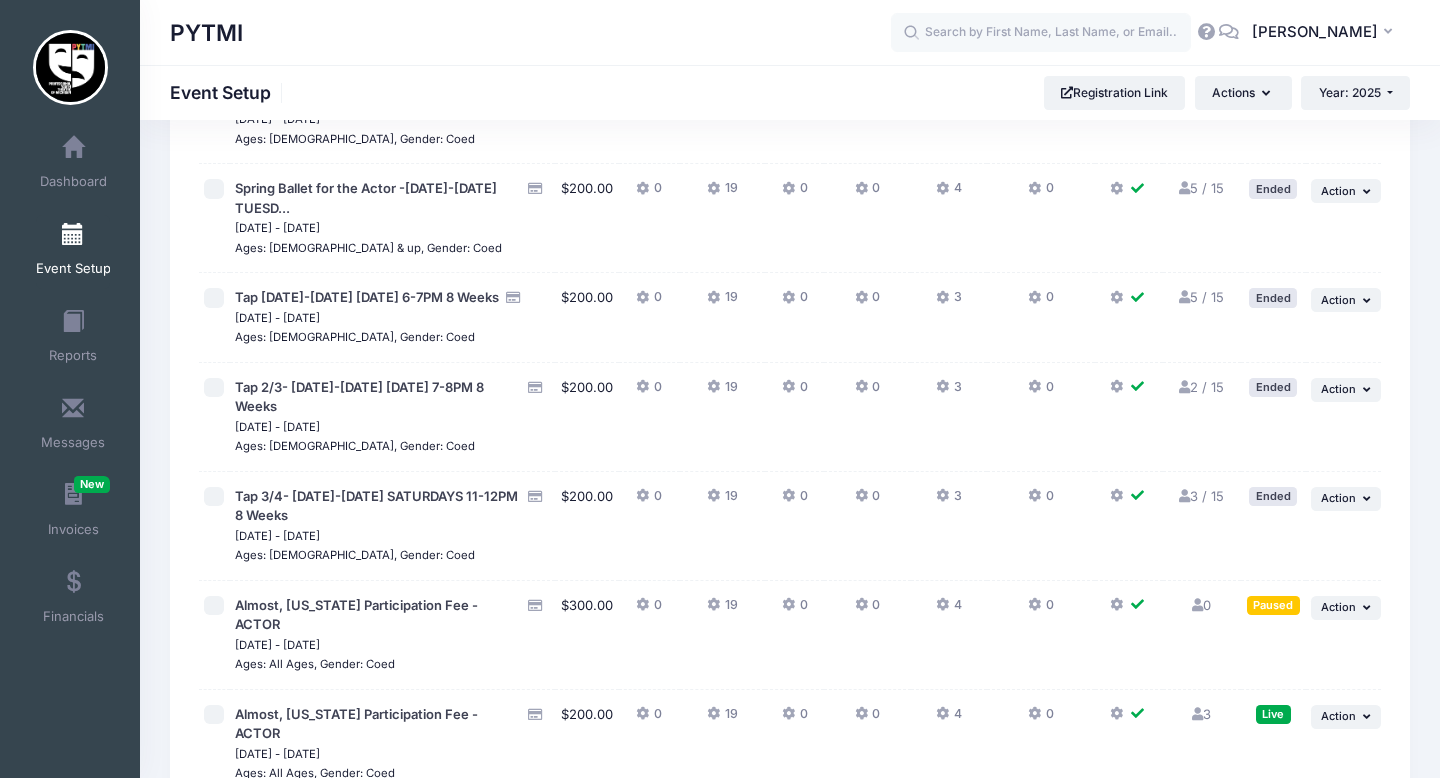 click at bounding box center (214, 606) 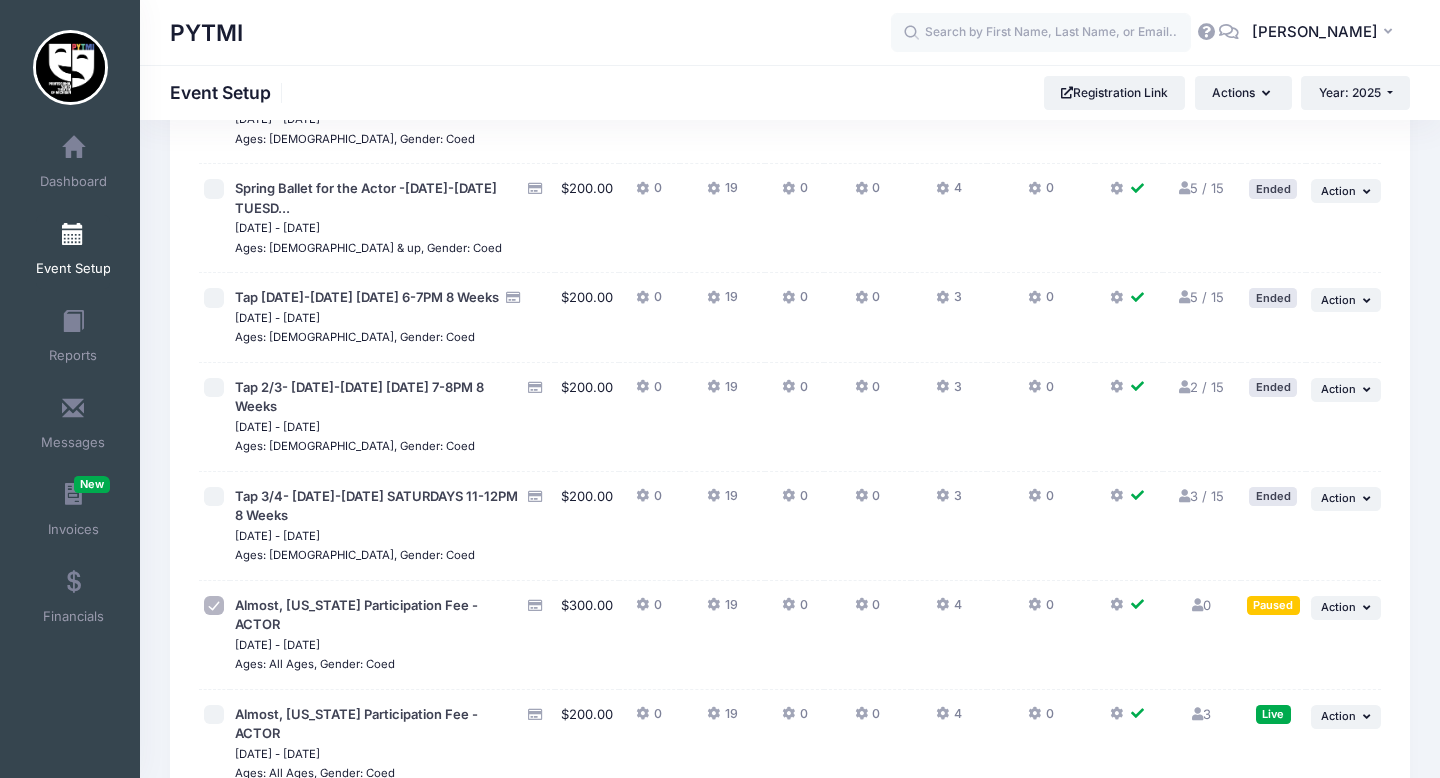 click at bounding box center [214, 606] 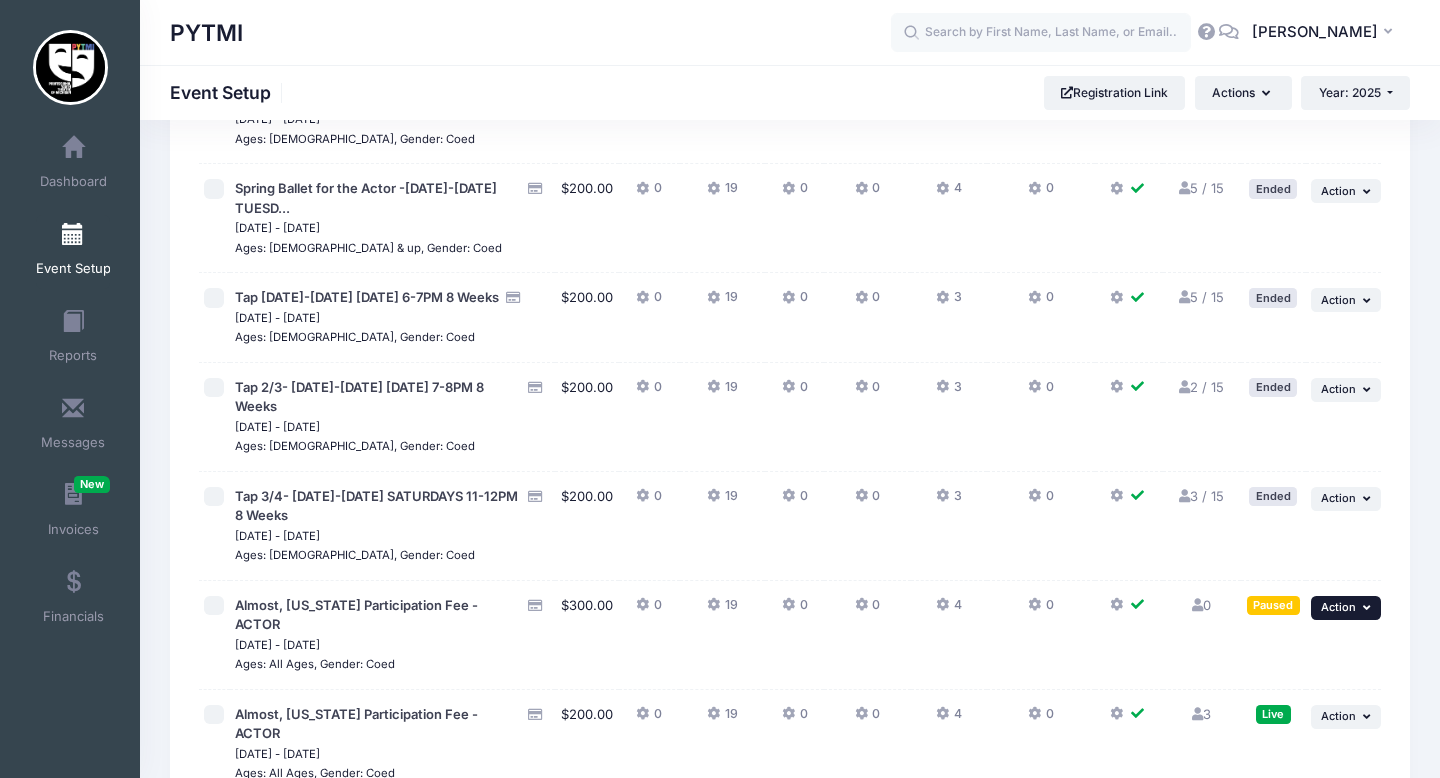 click on "Action" at bounding box center [1338, 607] 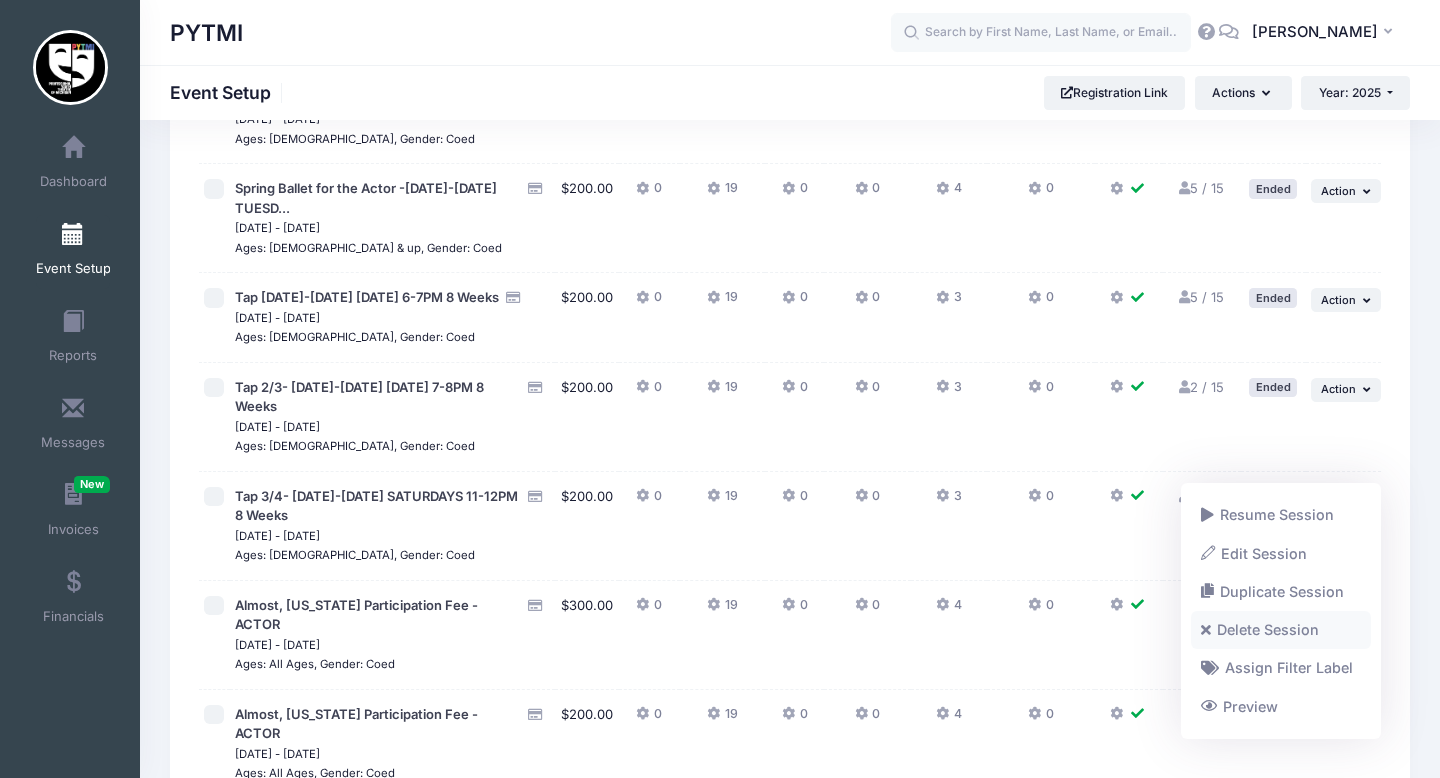 click on "Delete Session" at bounding box center (1281, 630) 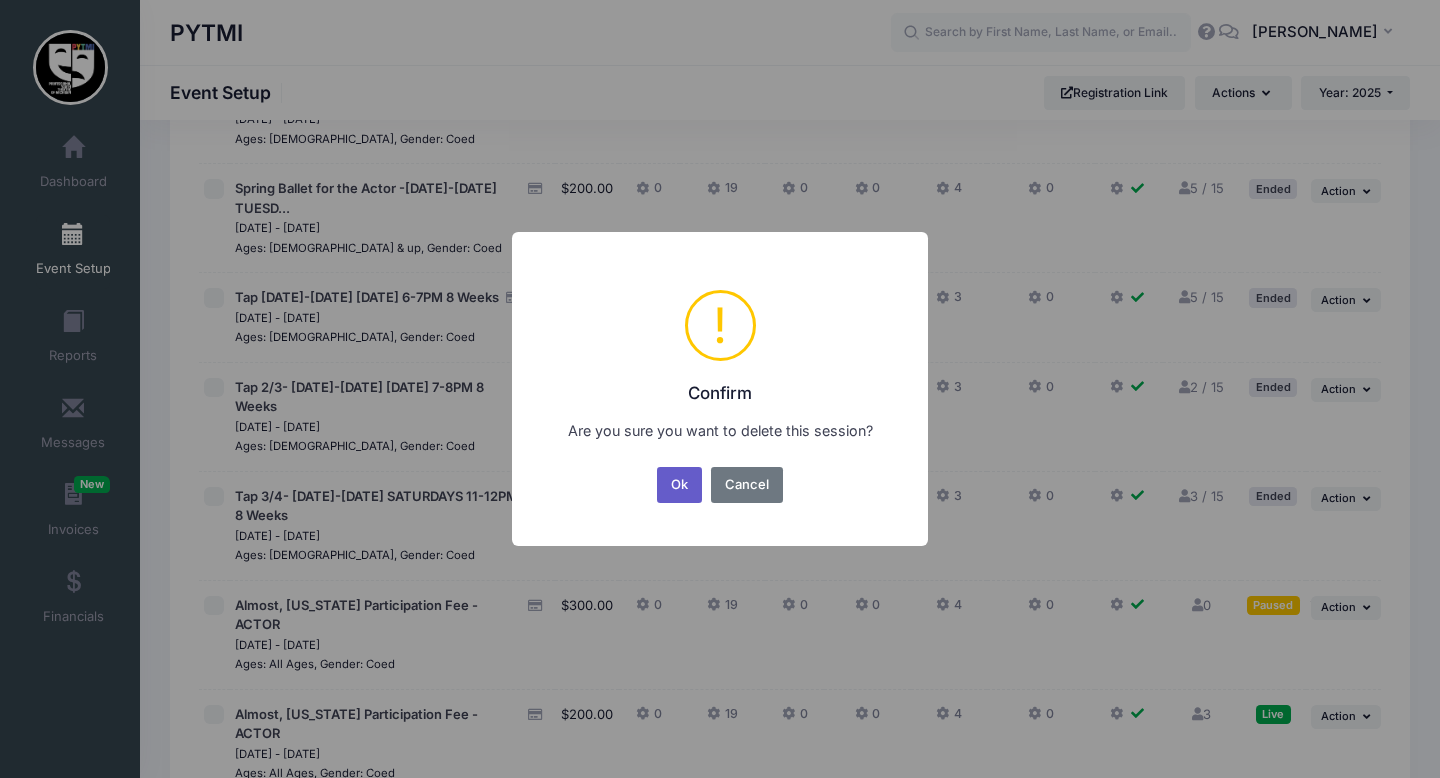 click on "Ok" at bounding box center [680, 485] 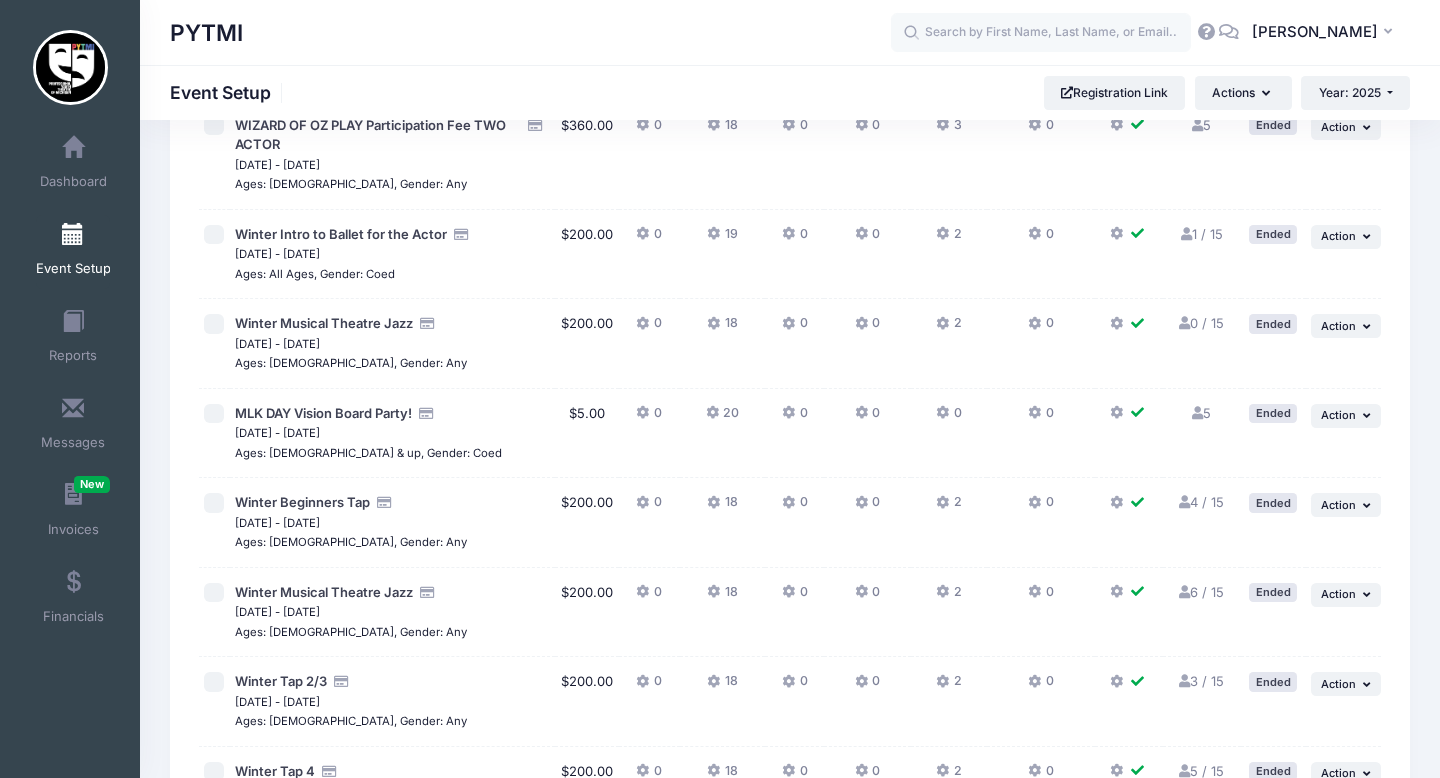 scroll, scrollTop: 0, scrollLeft: 0, axis: both 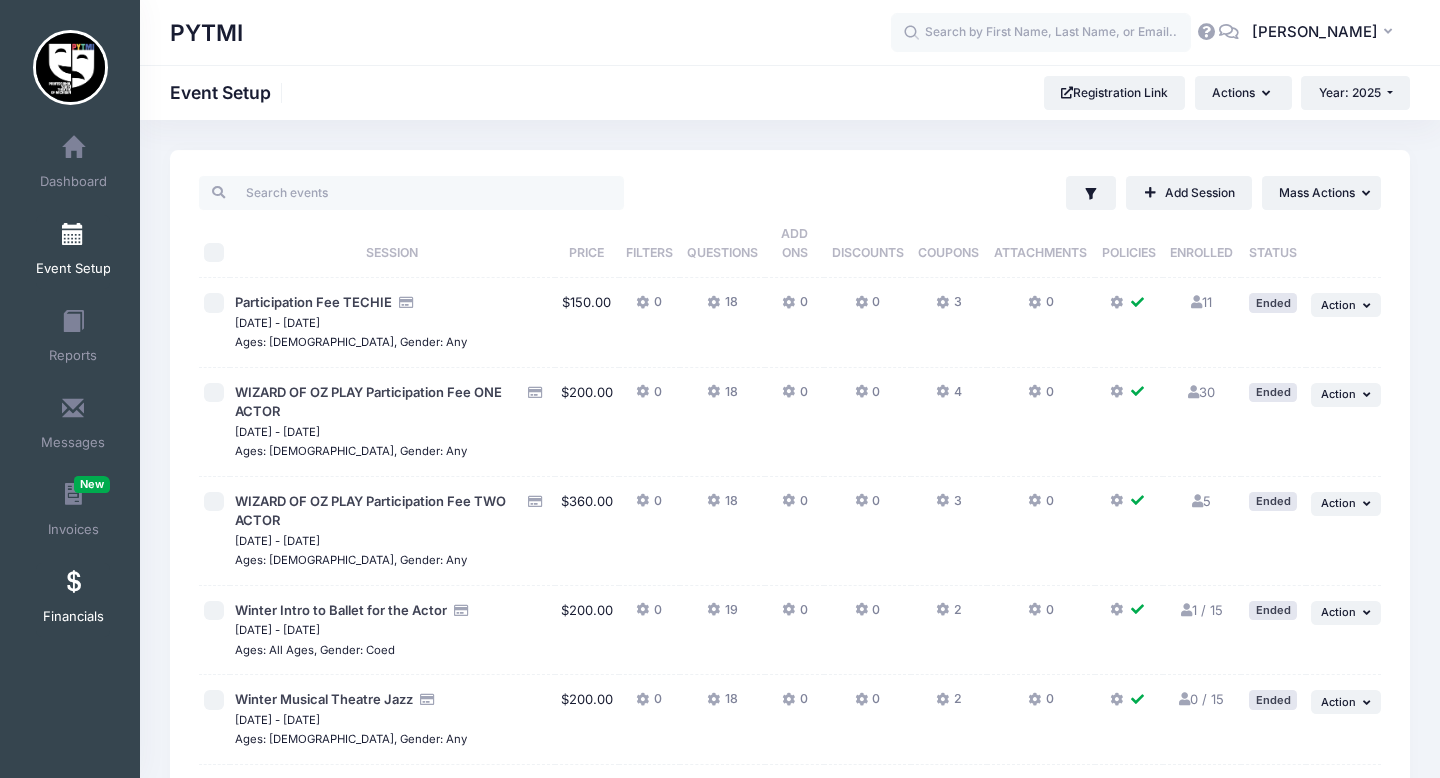 click on "Financials" at bounding box center (73, 600) 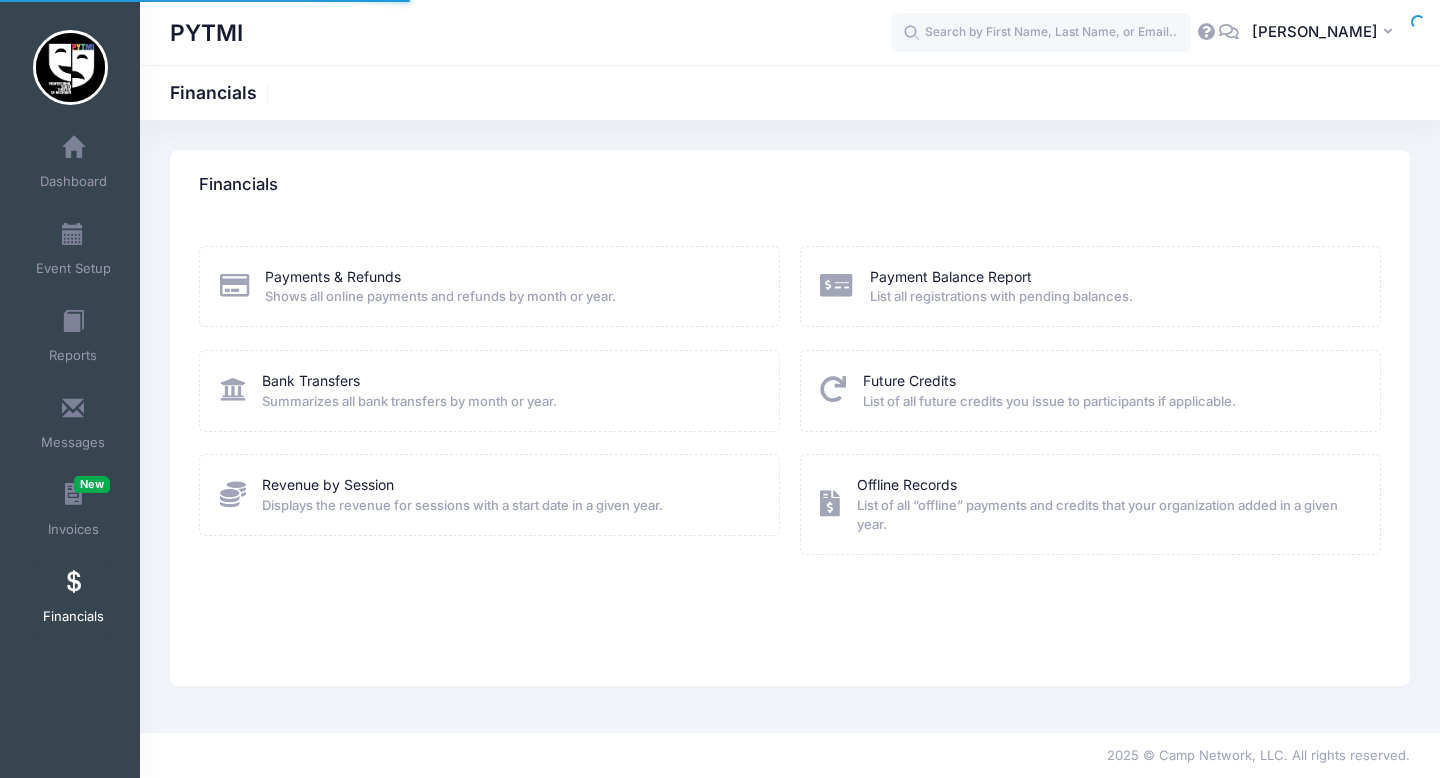 scroll, scrollTop: 0, scrollLeft: 0, axis: both 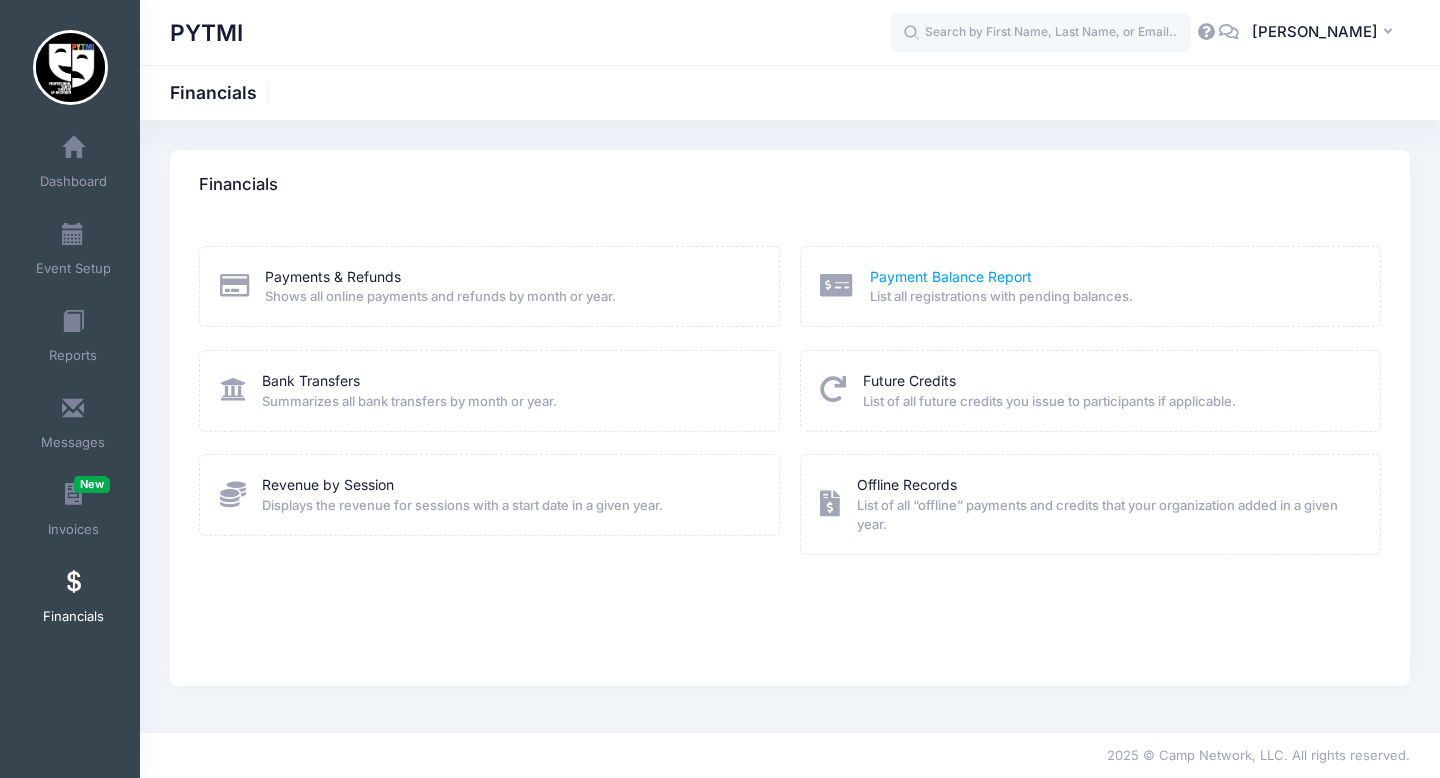 click on "Payment Balance Report" at bounding box center [951, 276] 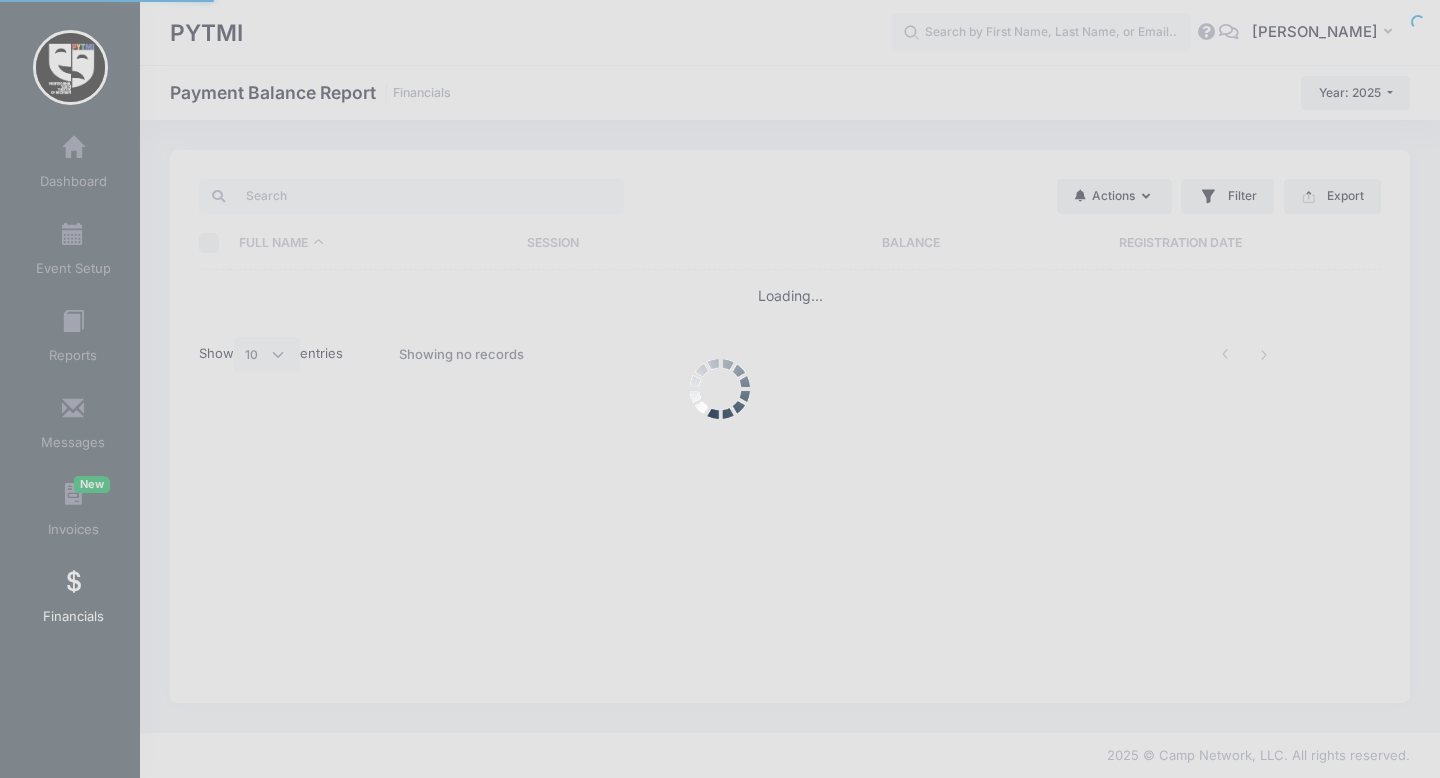 select on "10" 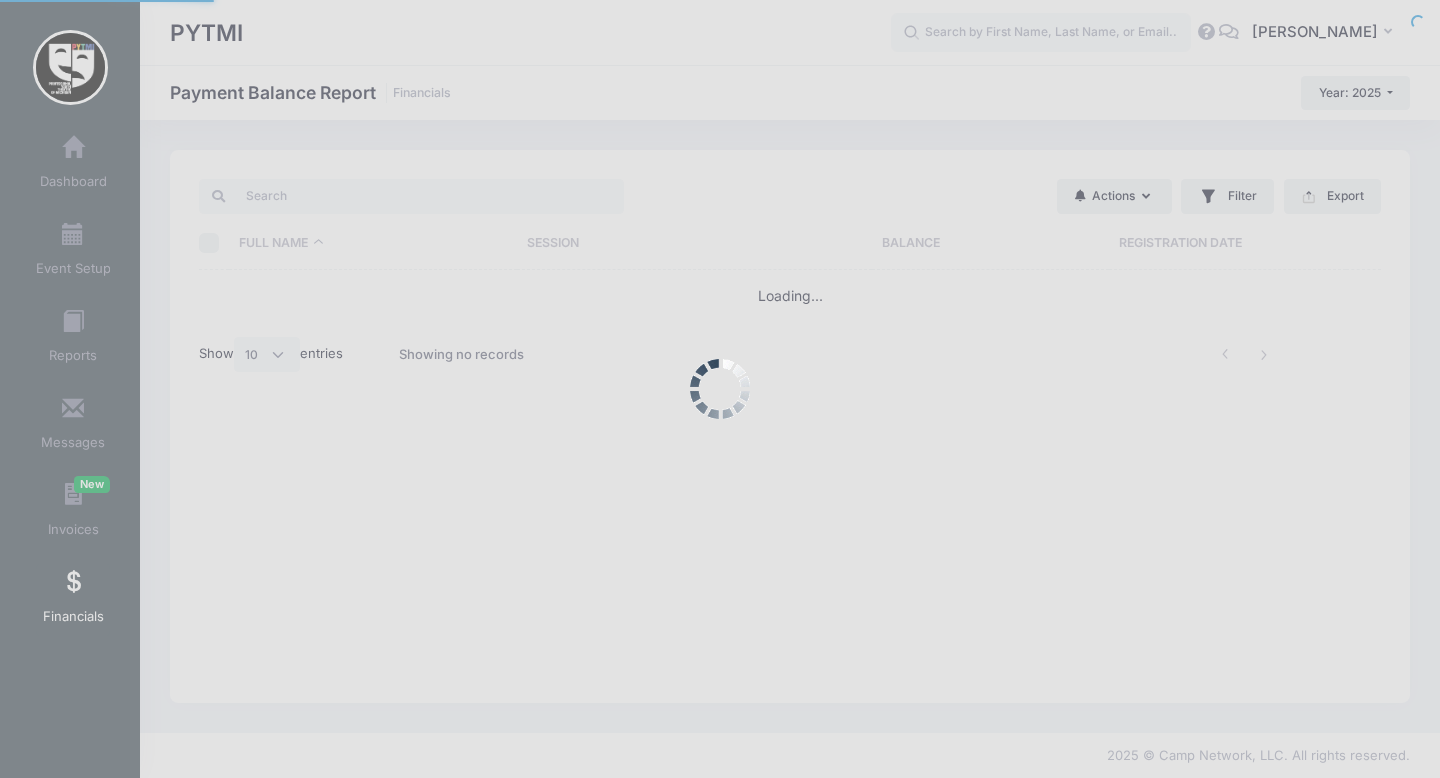 scroll, scrollTop: 0, scrollLeft: 0, axis: both 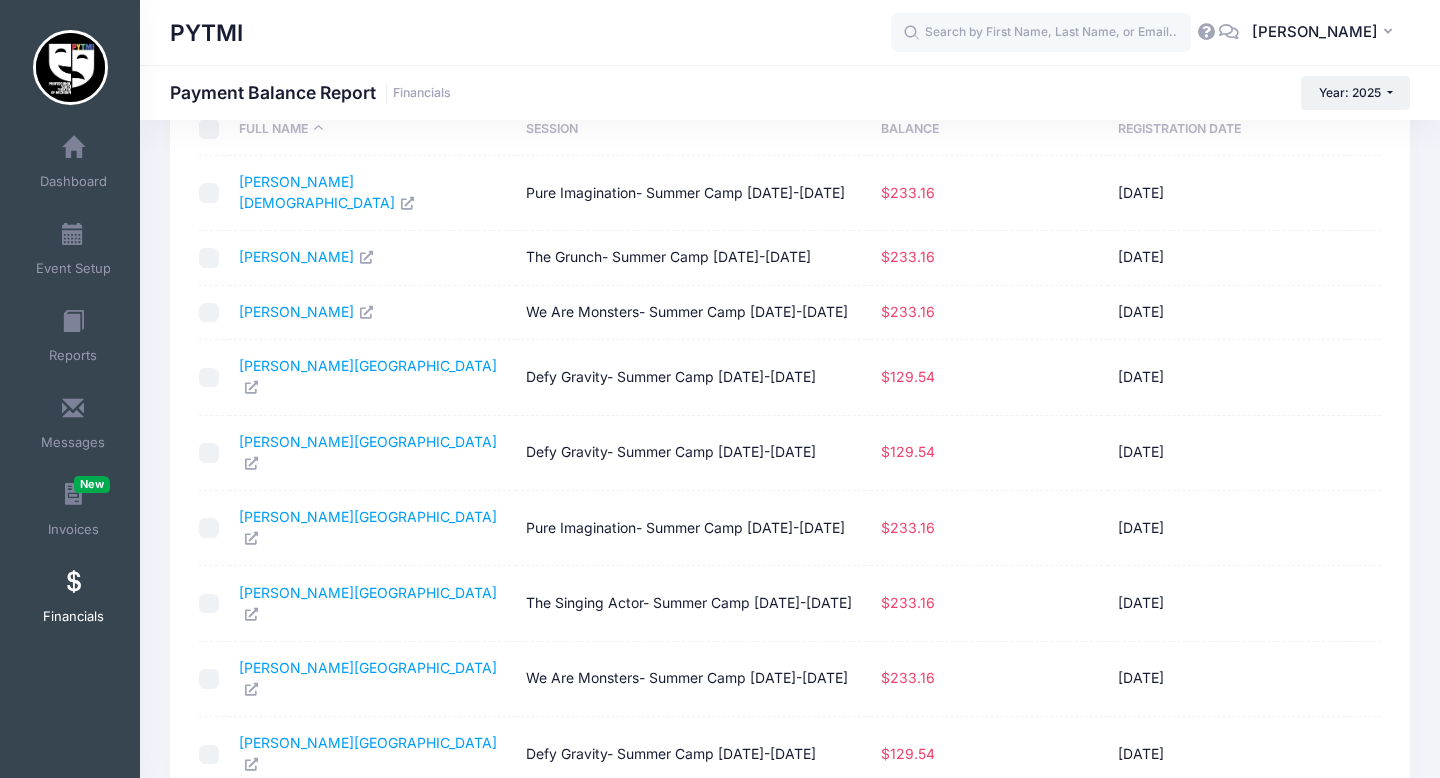 click on "Actions      Send Payment Reminder
Send Email
Send SMS
Filter
Filter Options
Session:
All Sessions 3 Day Tech- Summer Camp [DATE]-[DATE] Acting 101- Summer Camp [DATE]-[DATE] [PERSON_NAME] in Wonderland- Summer Camp [DATE]-[DATE] College Audition Prep- Summer Camp [DATE]-[DATE] Dance Camp - Summer Camp [DATE]-[DATE] Defy Gravity- Summer Camp [DATE]-[DATE] Defy Gravity- Summer Camp [DATE]-[DATE] Fairies and Magic Dragon- Summer Camp [DATE]-[DATE] Littlest Stars Session 1- AM Summer Camp [DATE]-[DATE] Musical Theatre Dance- Summer Camp [DATE]-[DATE] Pure Imagination- Summer Camp [DATE]-[DATE] Storytelling Through Song- Summer Camp [DATE]-[DATE] The Grunch- Summer Camp [DATE]-[DATE] The Singing Actor- Summer Camp [DATE]-[DATE] We Are Monsters- Summer Camp [DATE]-[DATE] Winter Intro to Ballet for the Actor" at bounding box center (790, 485) 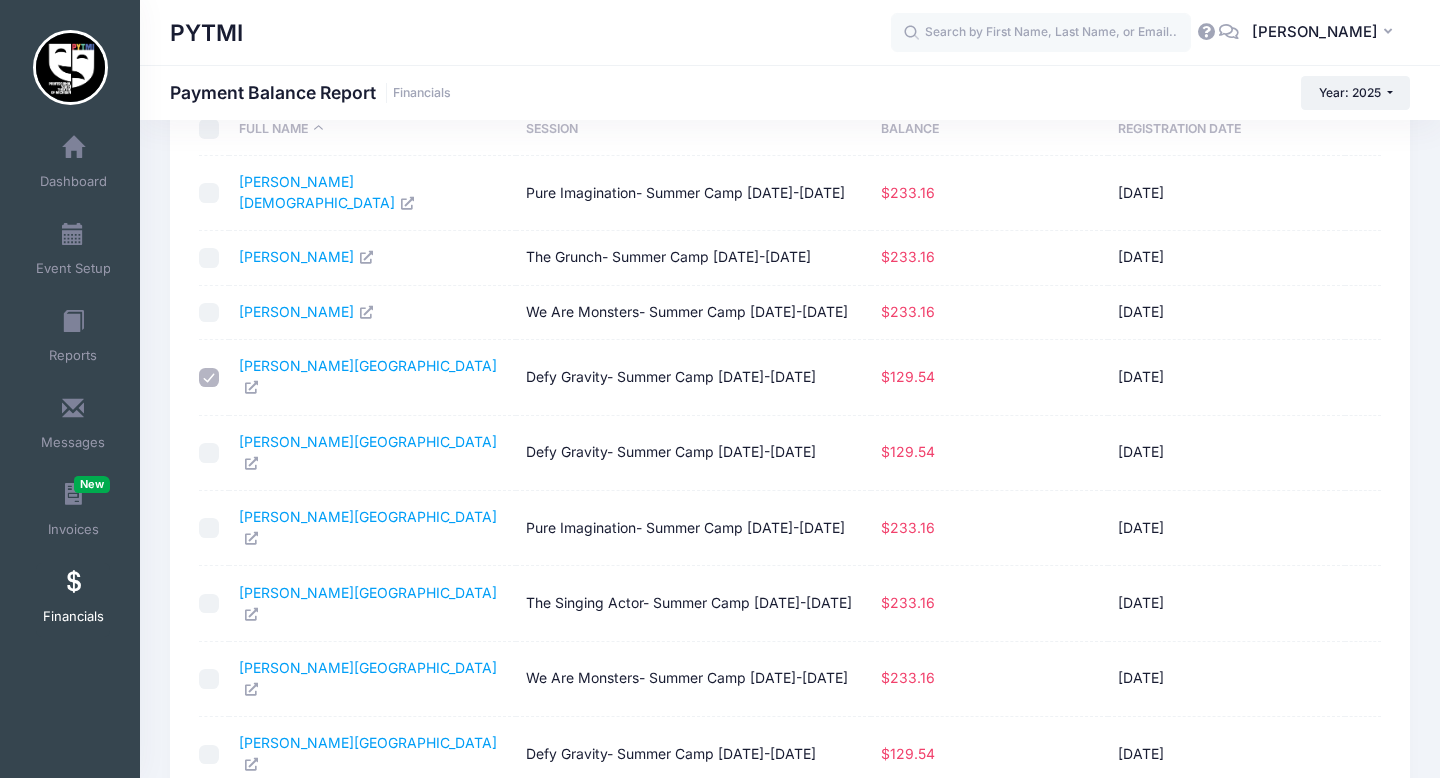 click at bounding box center [209, 453] 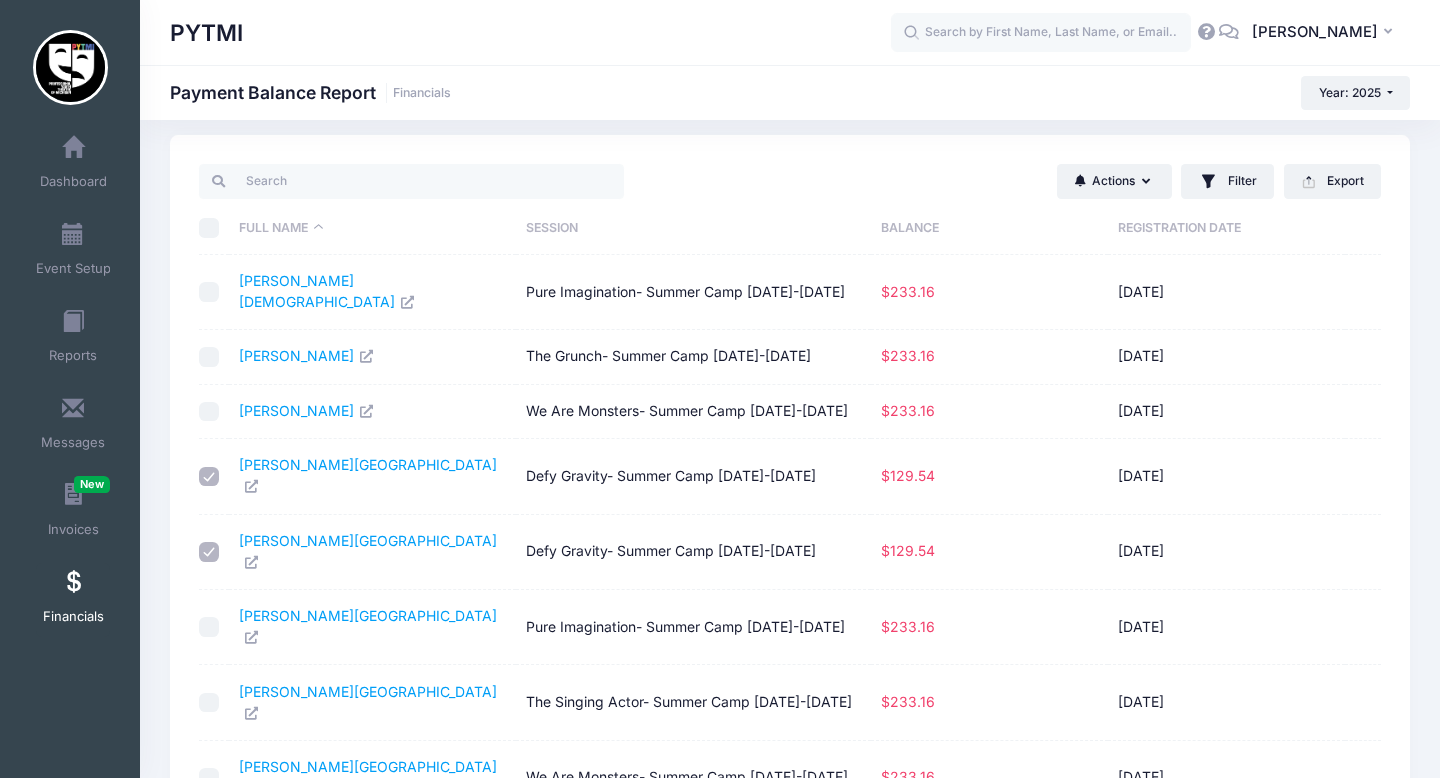 scroll, scrollTop: 0, scrollLeft: 0, axis: both 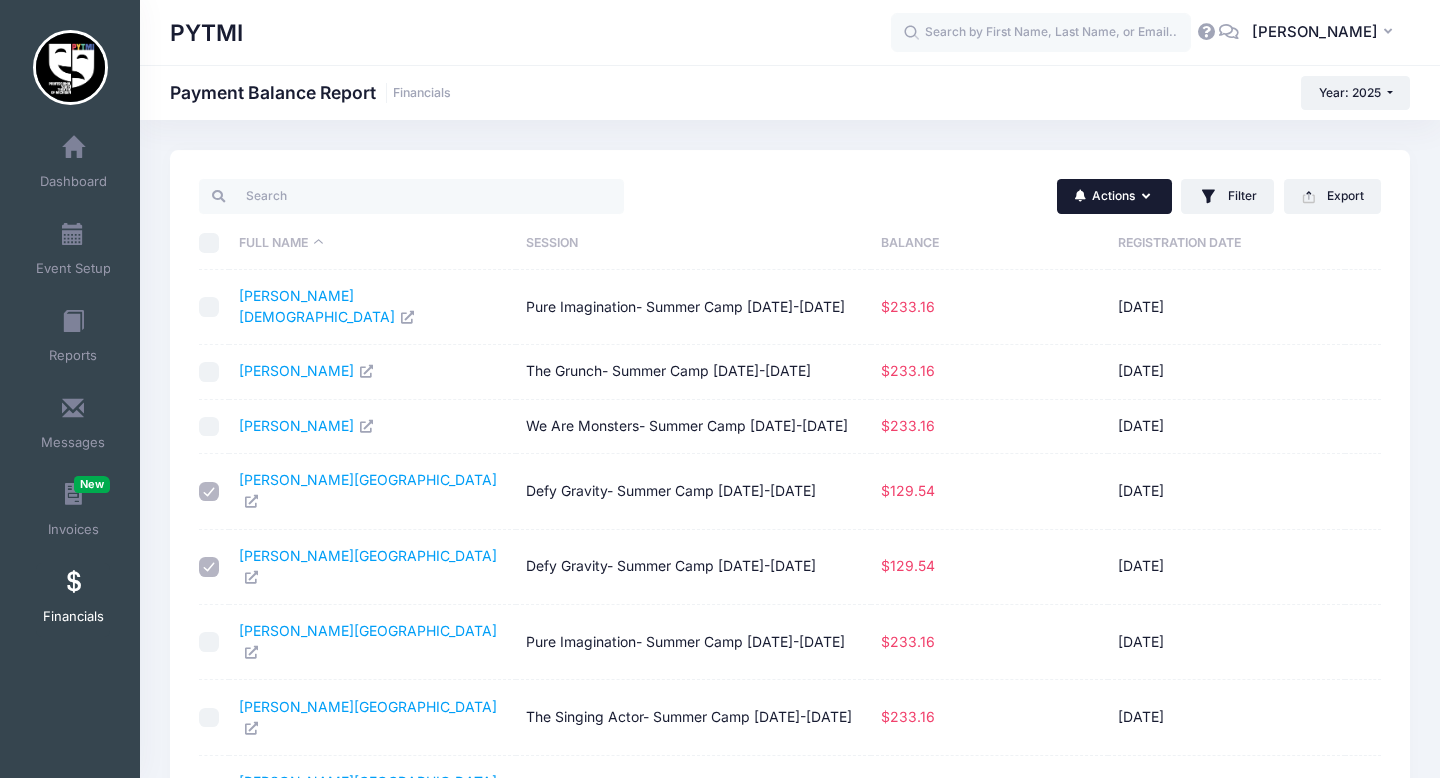 click on "Actions" at bounding box center [1114, 196] 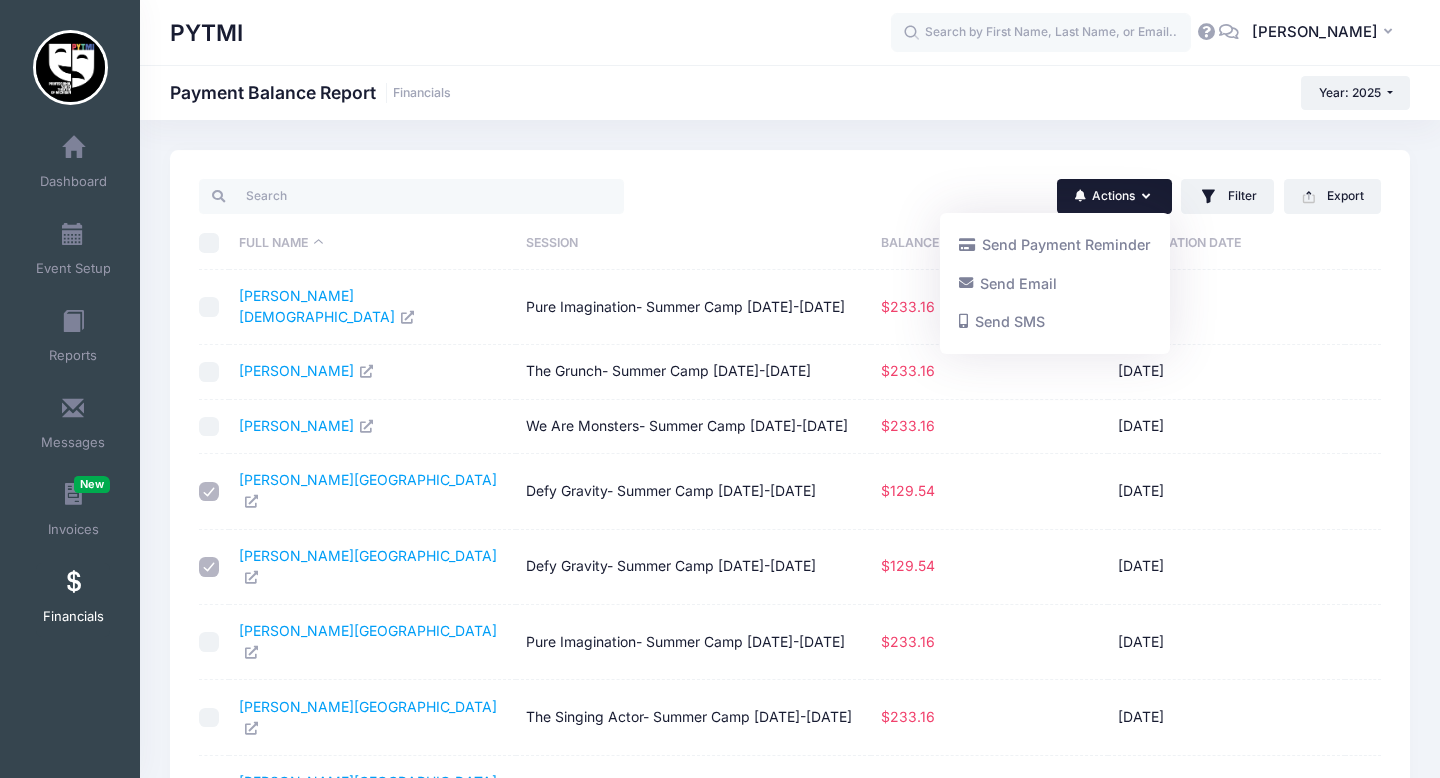 click on "Actions" at bounding box center (1114, 196) 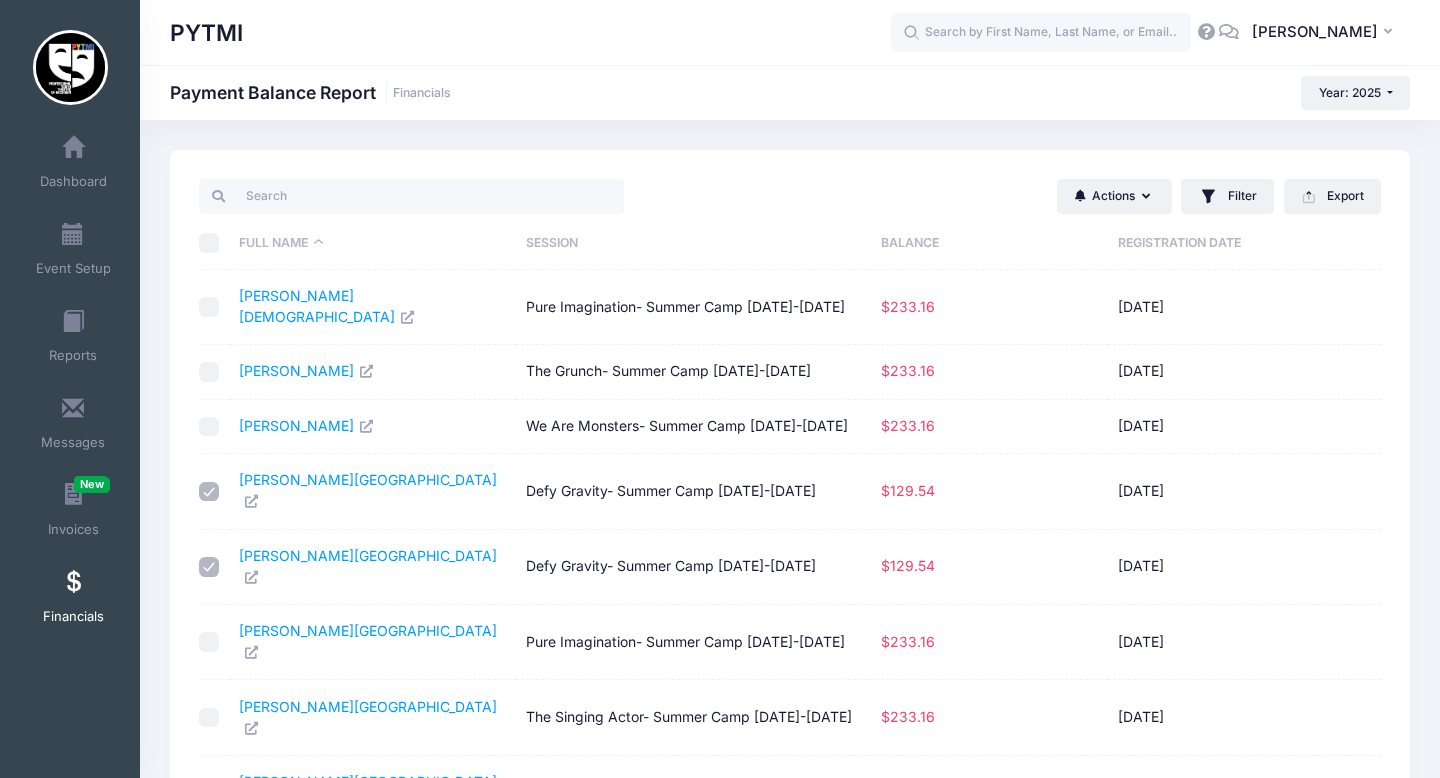 click at bounding box center (209, 492) 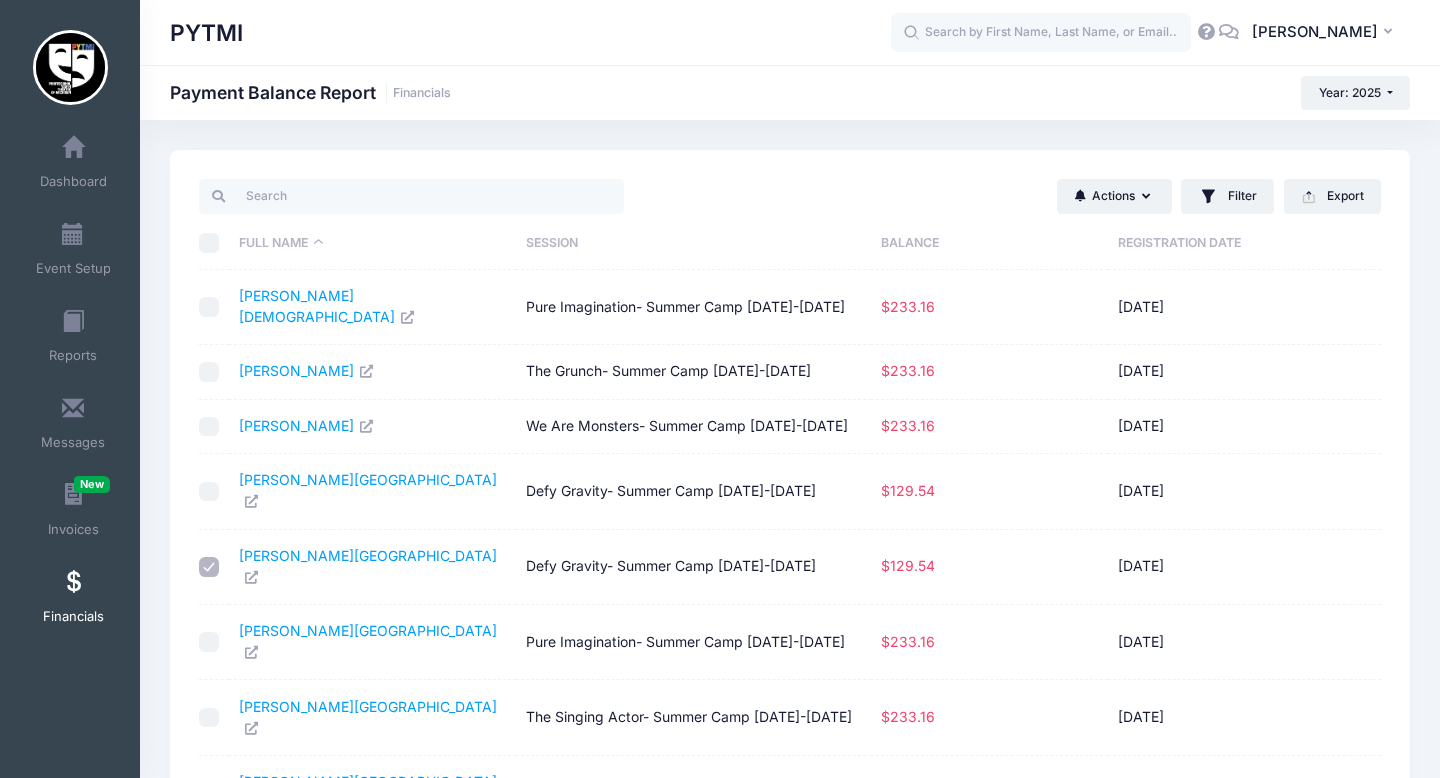 click at bounding box center [209, 567] 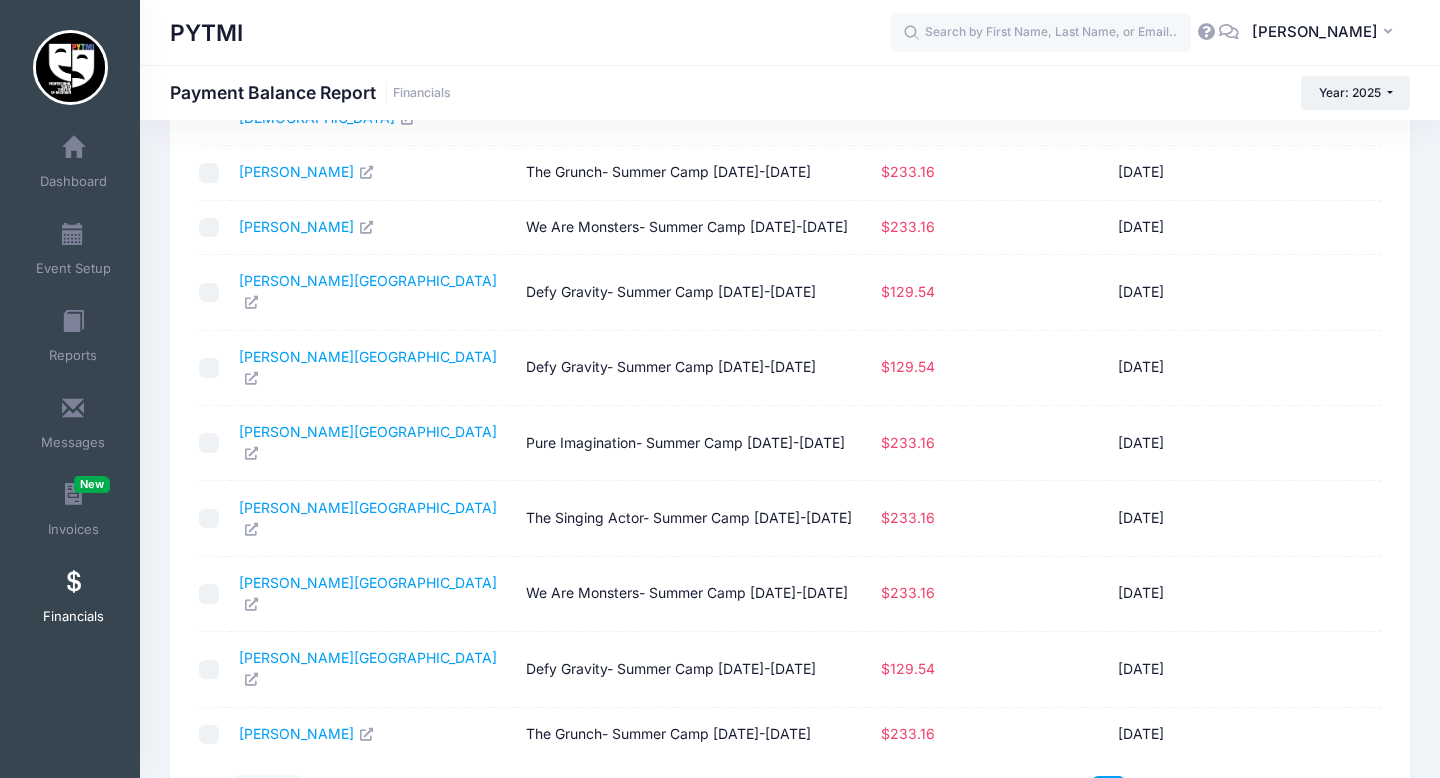 scroll, scrollTop: 0, scrollLeft: 0, axis: both 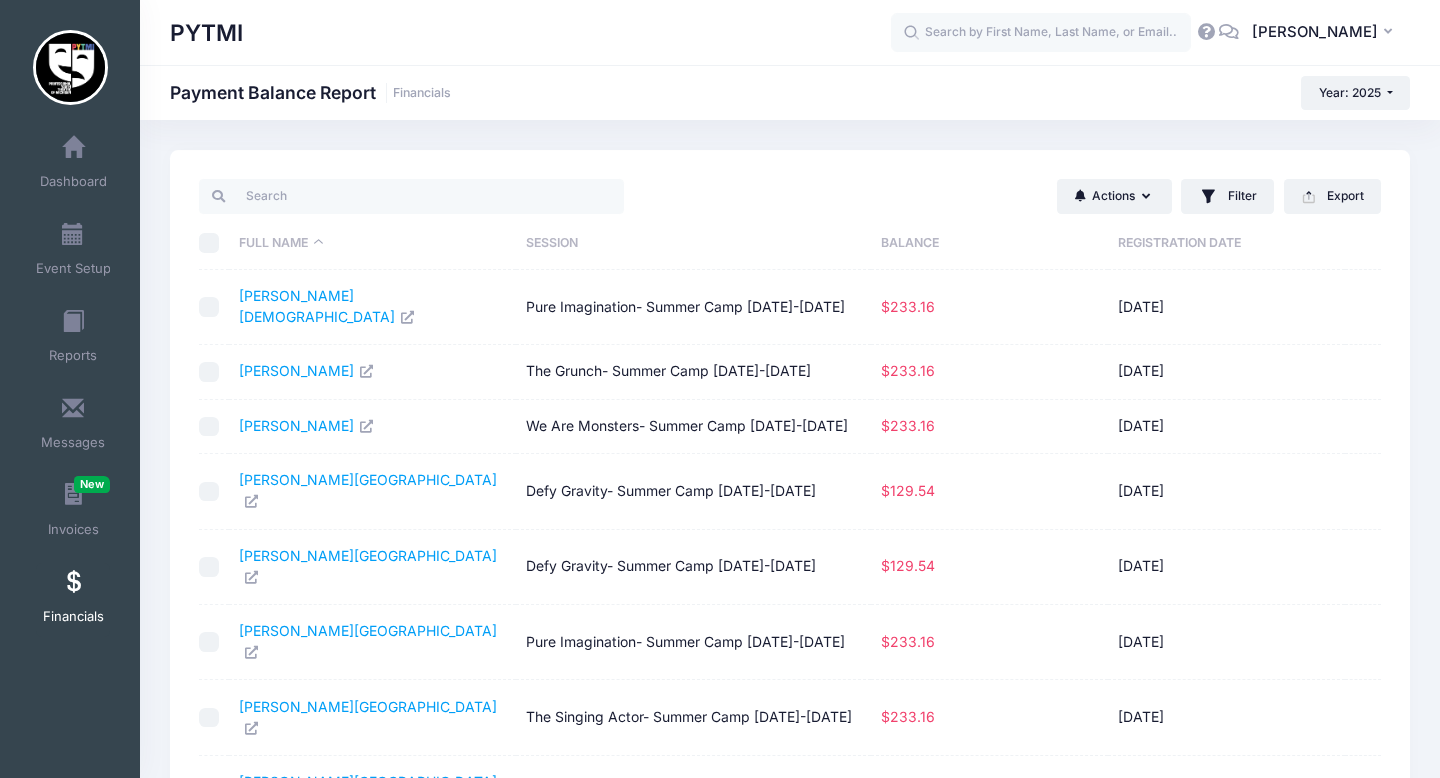 click on "Session" at bounding box center (693, 243) 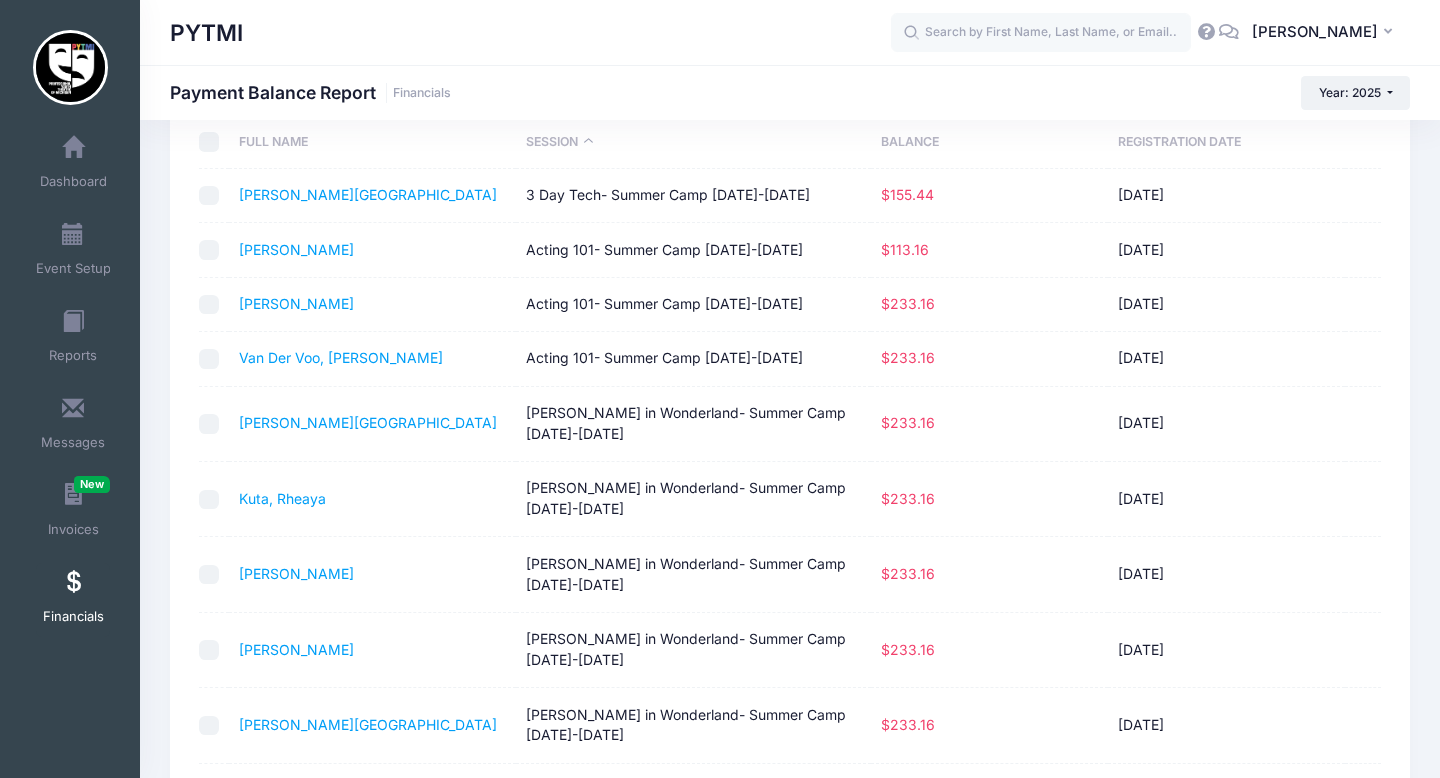 scroll, scrollTop: 105, scrollLeft: 0, axis: vertical 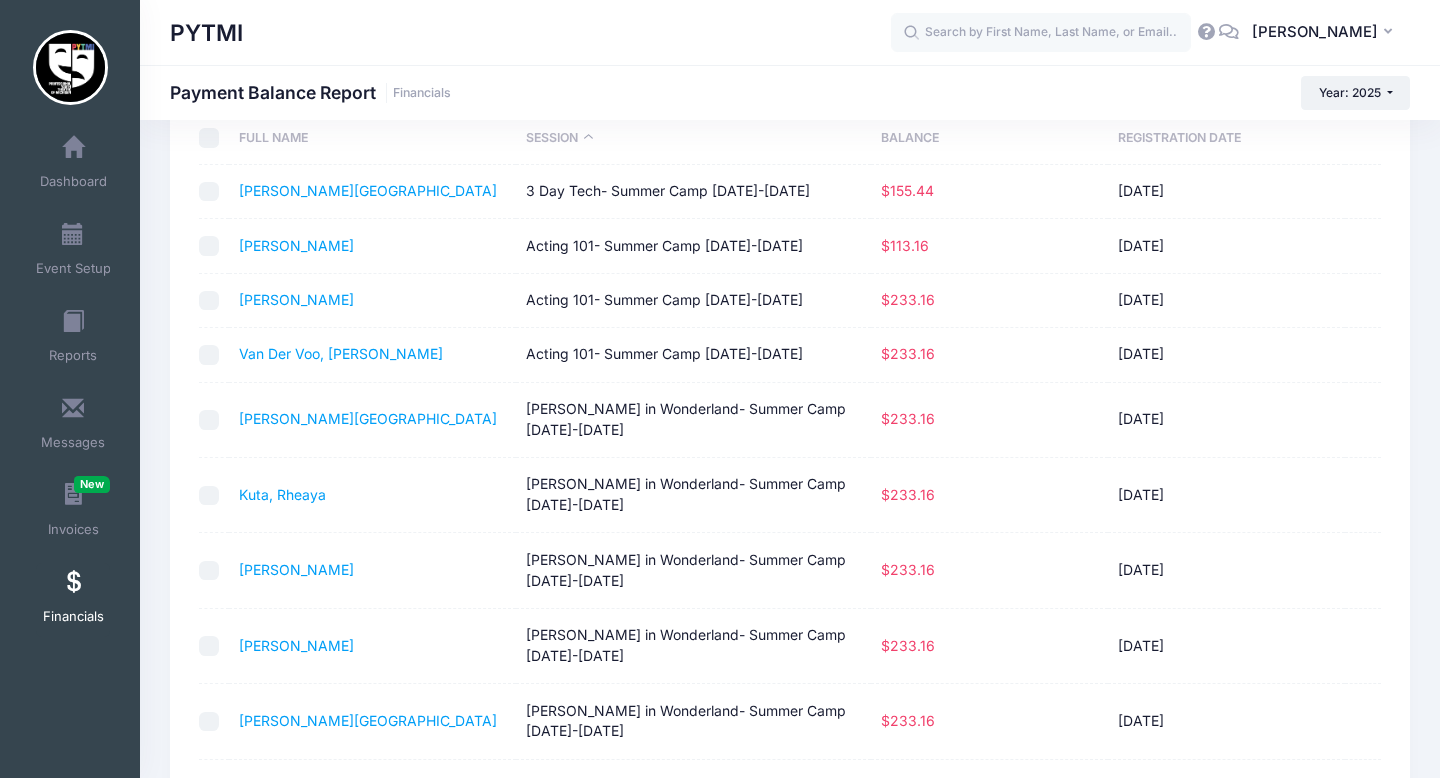 click at bounding box center [209, 192] 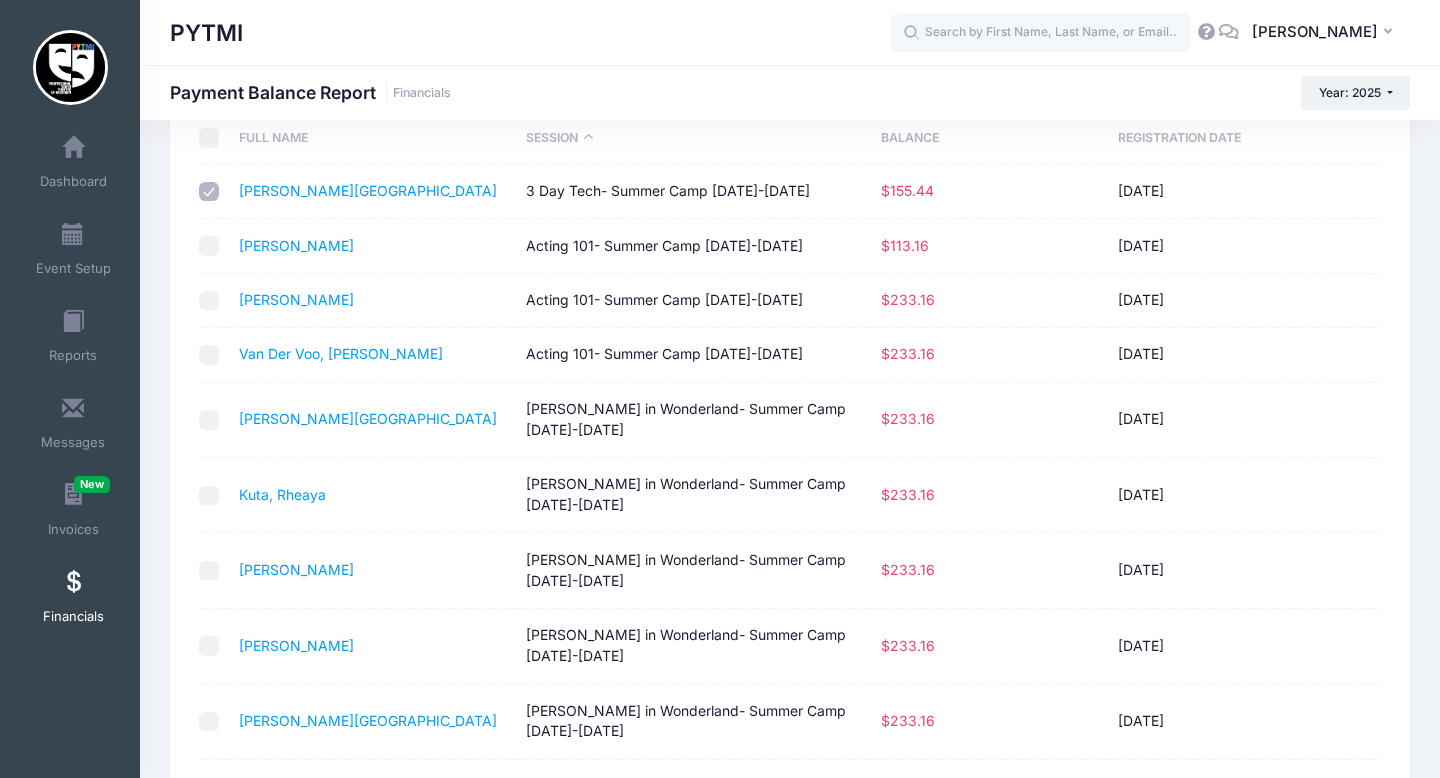 click at bounding box center (209, 192) 